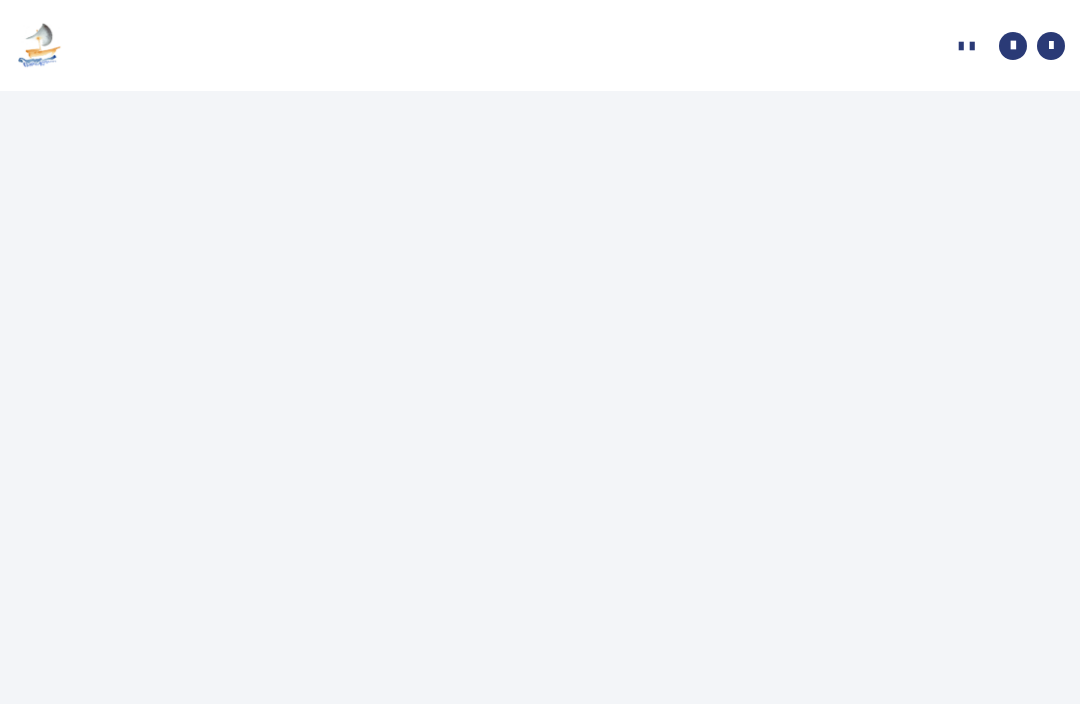 scroll, scrollTop: 1, scrollLeft: 0, axis: vertical 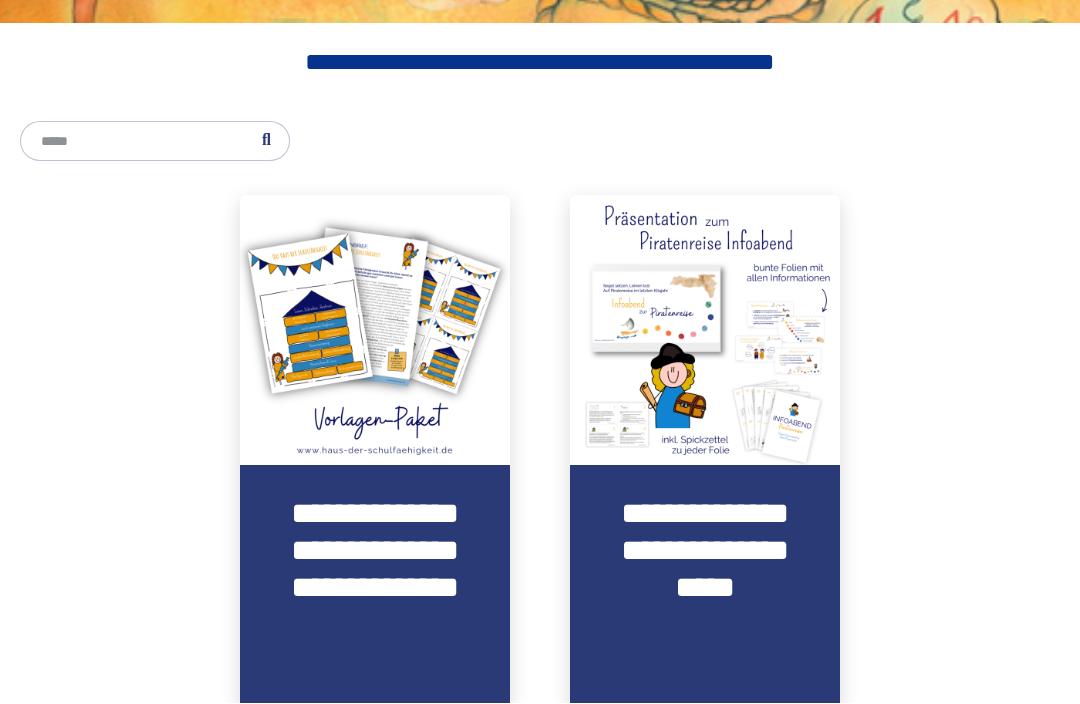 click on "**********" at bounding box center (375, 588) 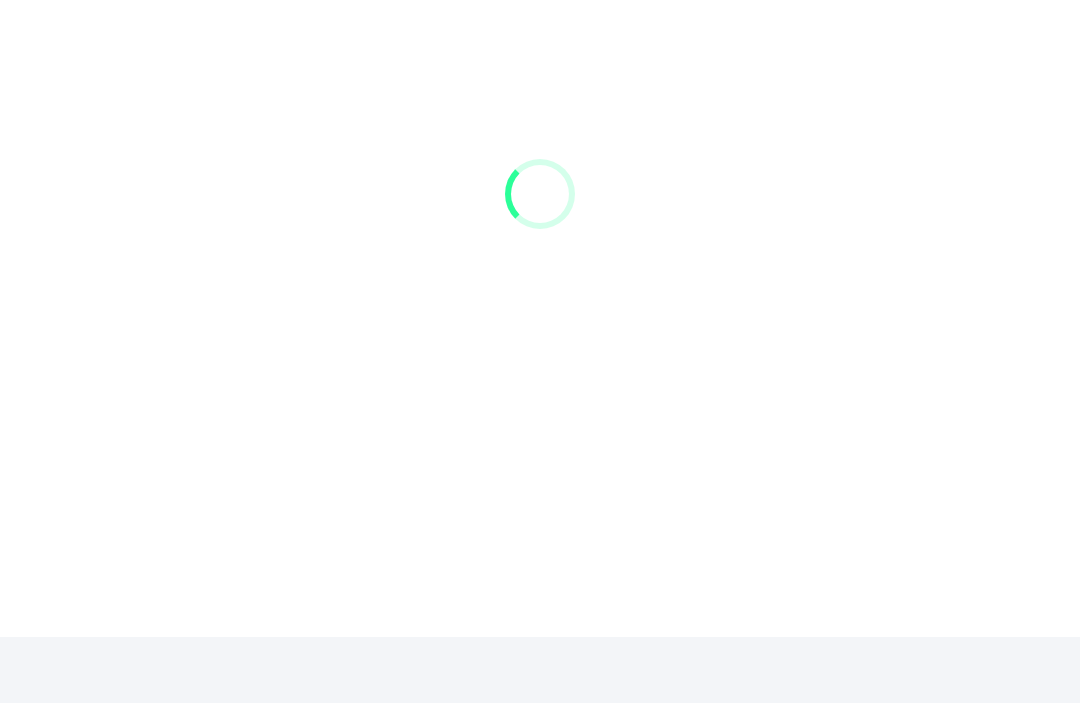scroll, scrollTop: 91, scrollLeft: 0, axis: vertical 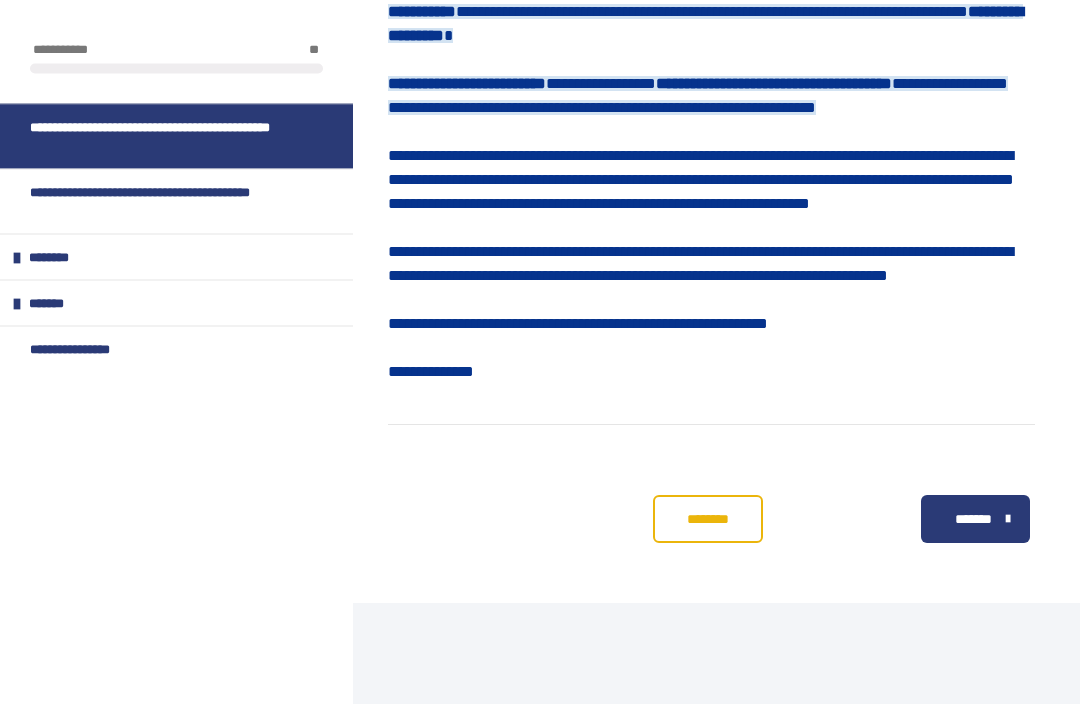 click on "*******" at bounding box center [975, 520] 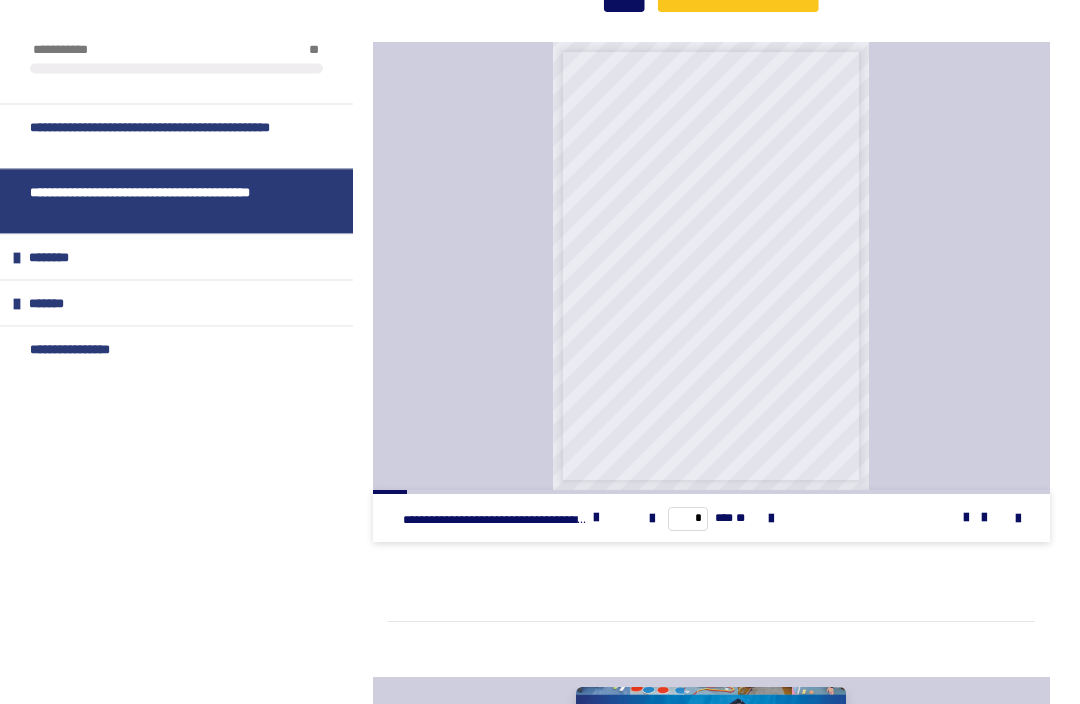 scroll, scrollTop: 706, scrollLeft: 0, axis: vertical 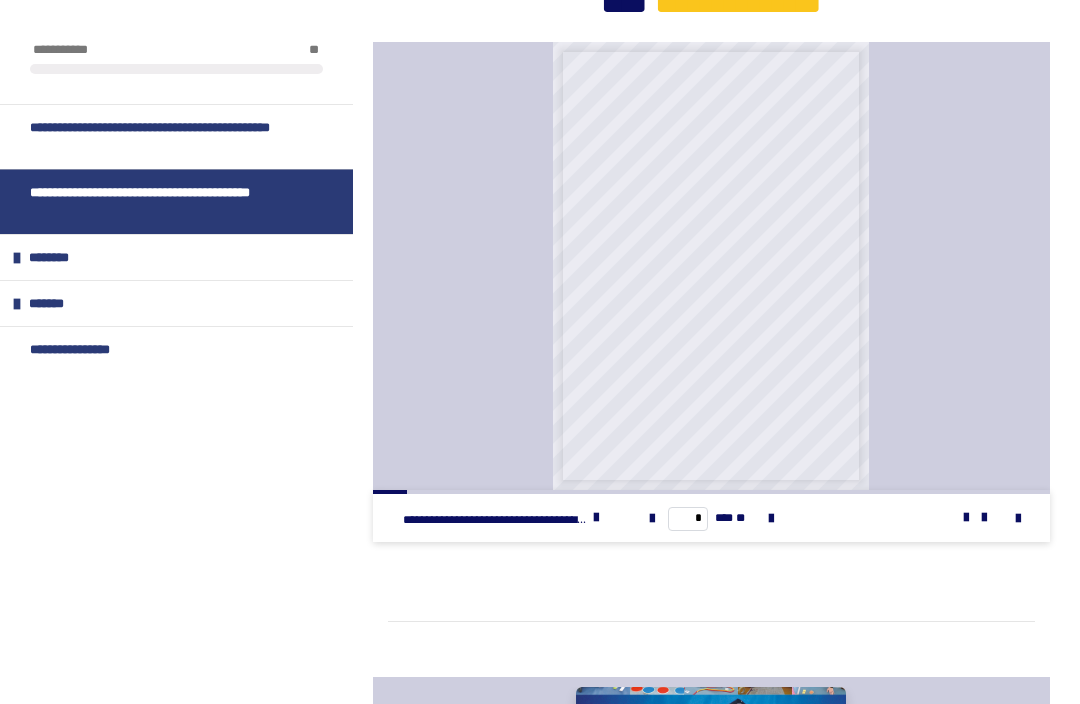 click at bounding box center [596, 518] 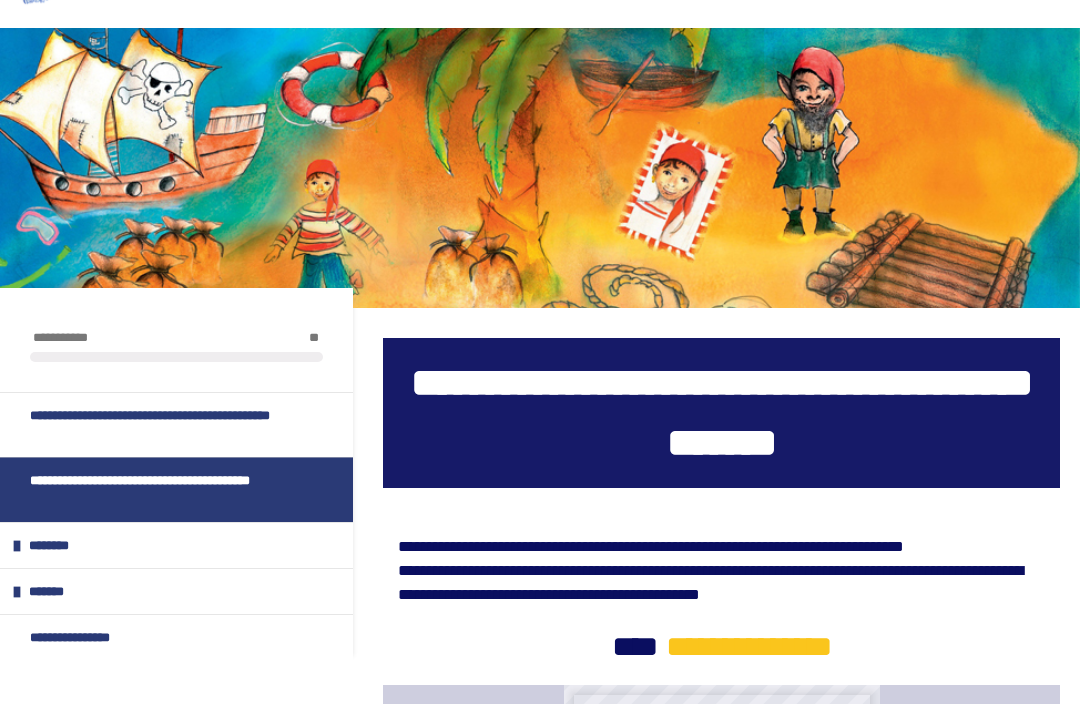 scroll, scrollTop: 0, scrollLeft: 0, axis: both 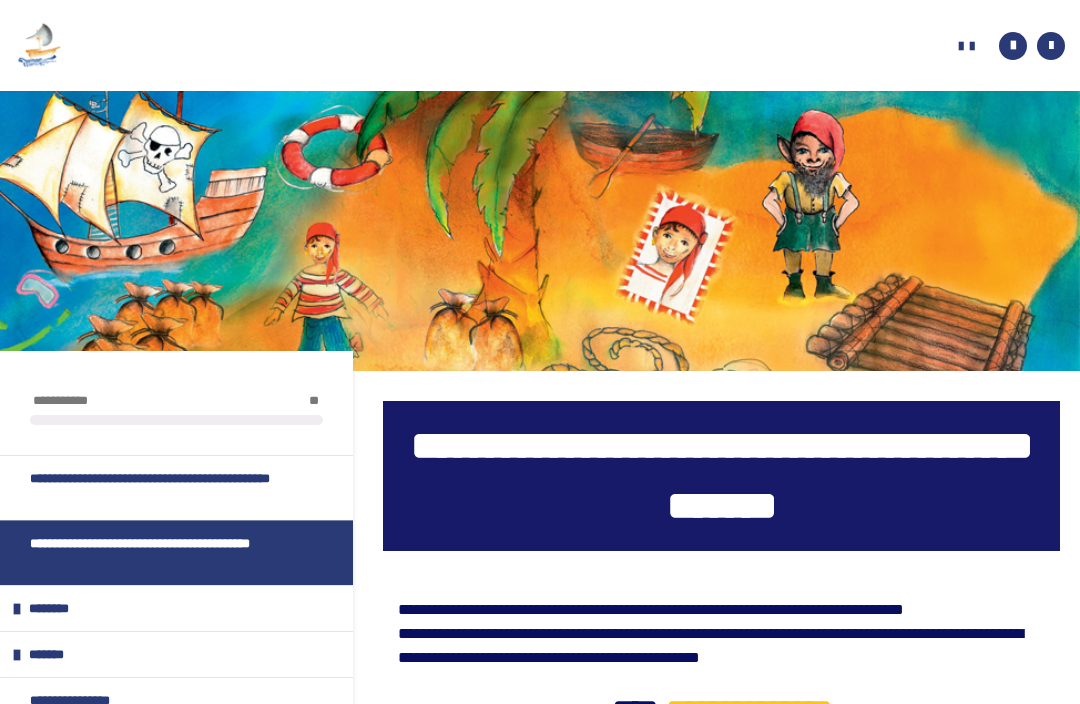 click on "**********" at bounding box center (0, 0) 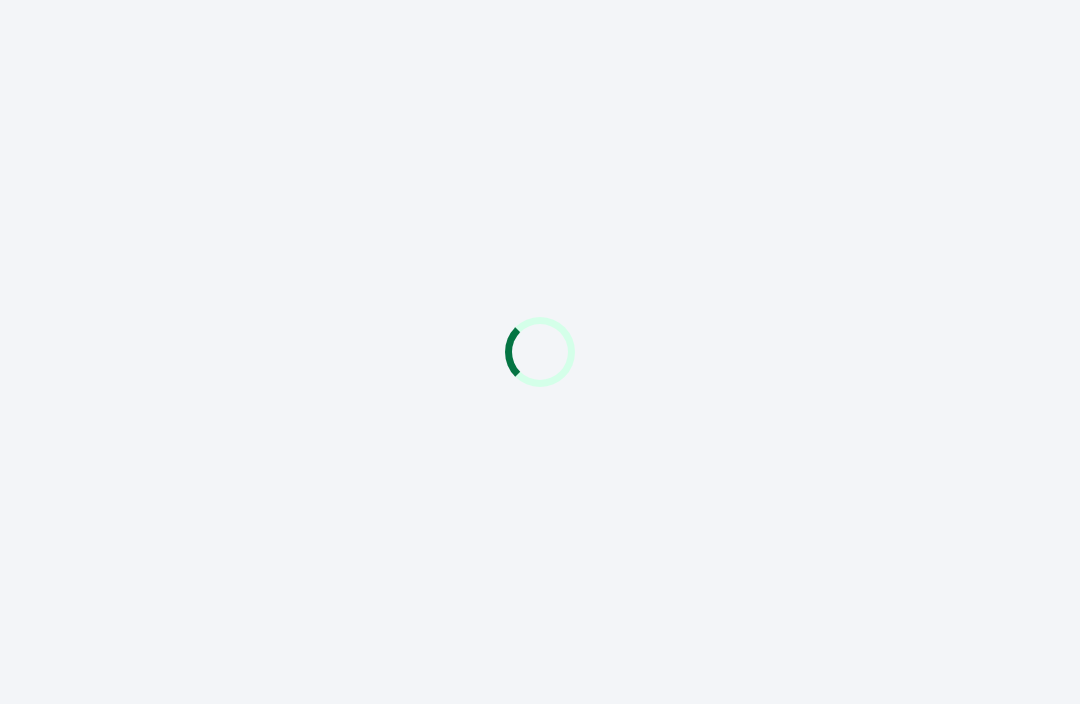 scroll, scrollTop: 0, scrollLeft: 0, axis: both 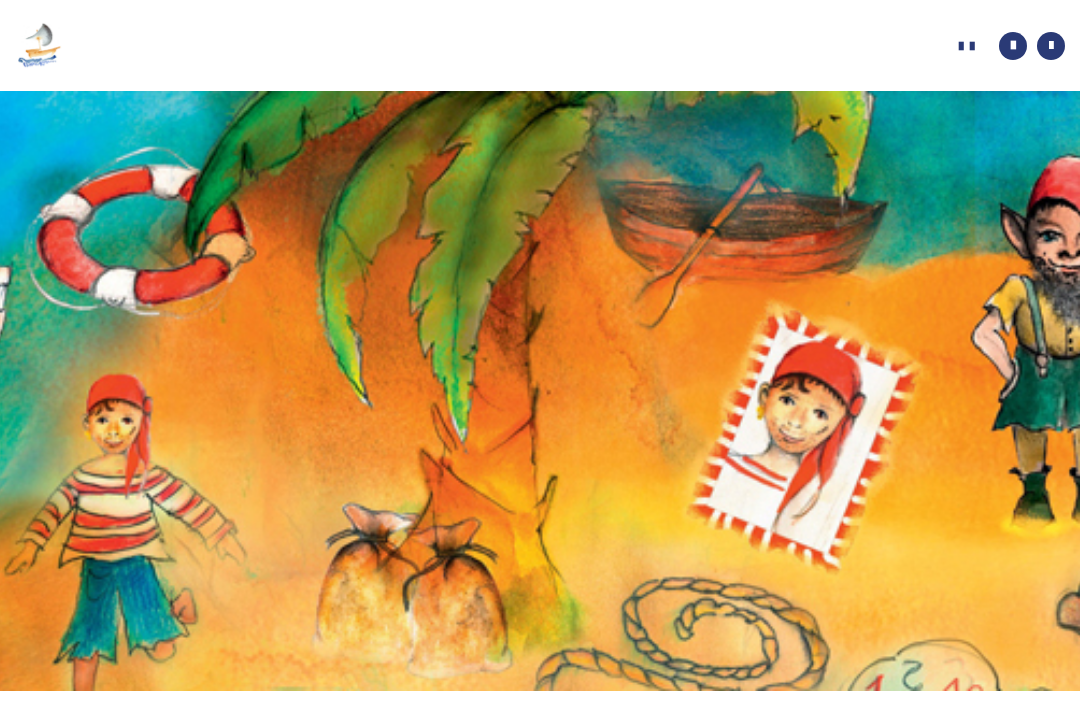 click on "**********" at bounding box center (0, 0) 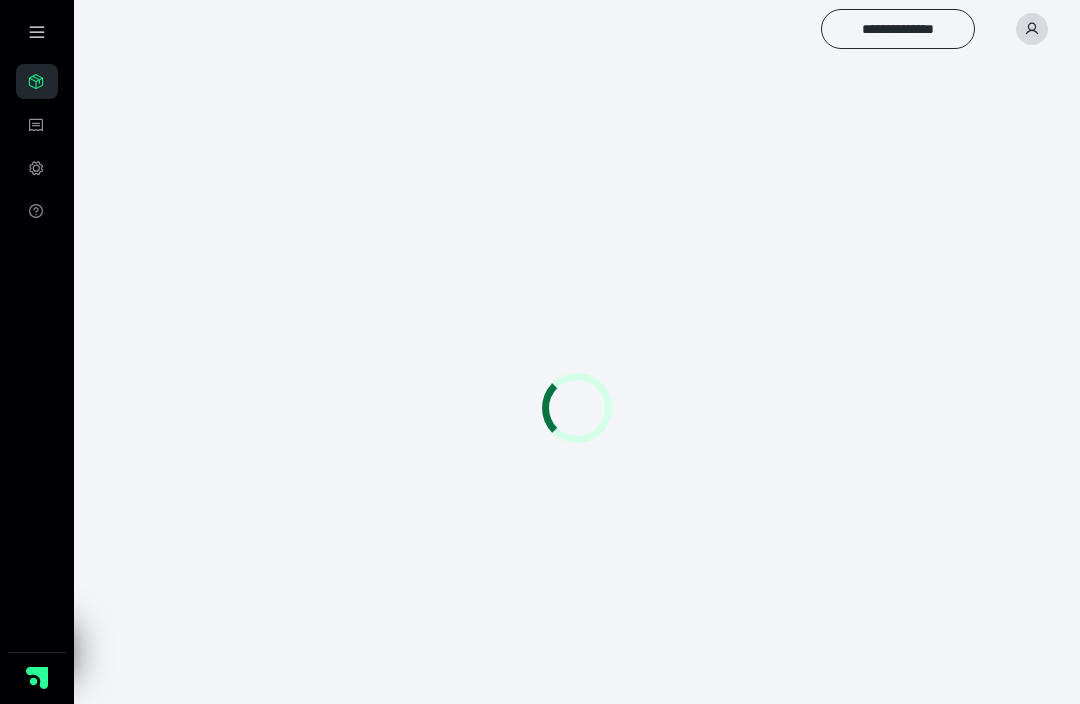 scroll, scrollTop: 0, scrollLeft: 0, axis: both 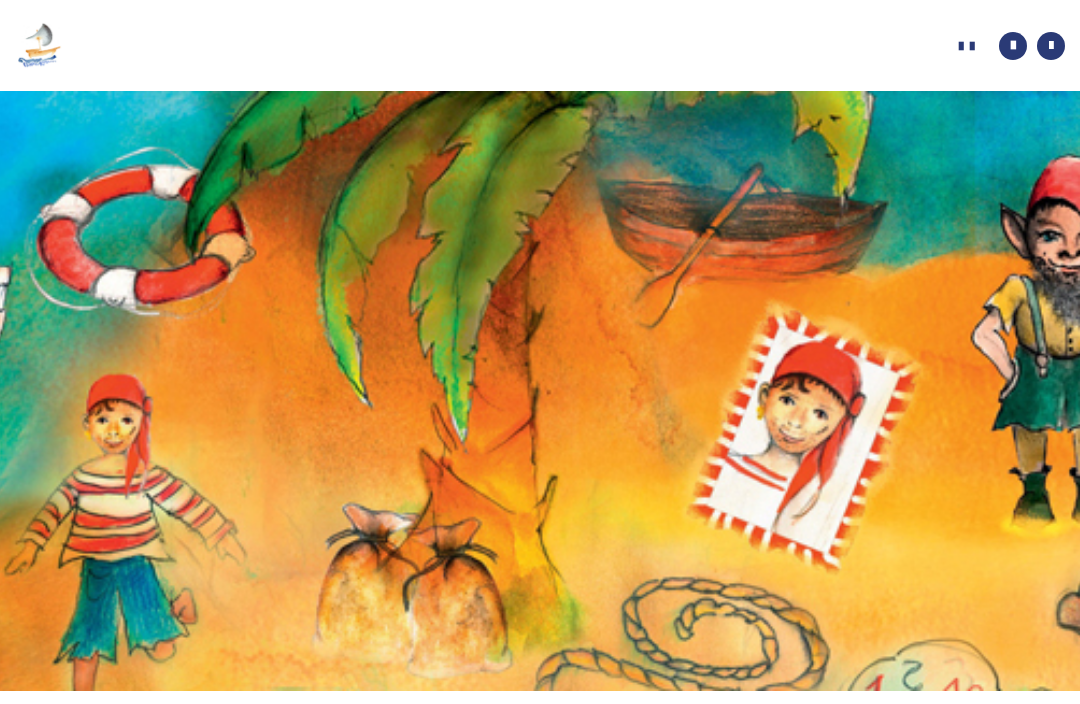 click at bounding box center (39, 46) 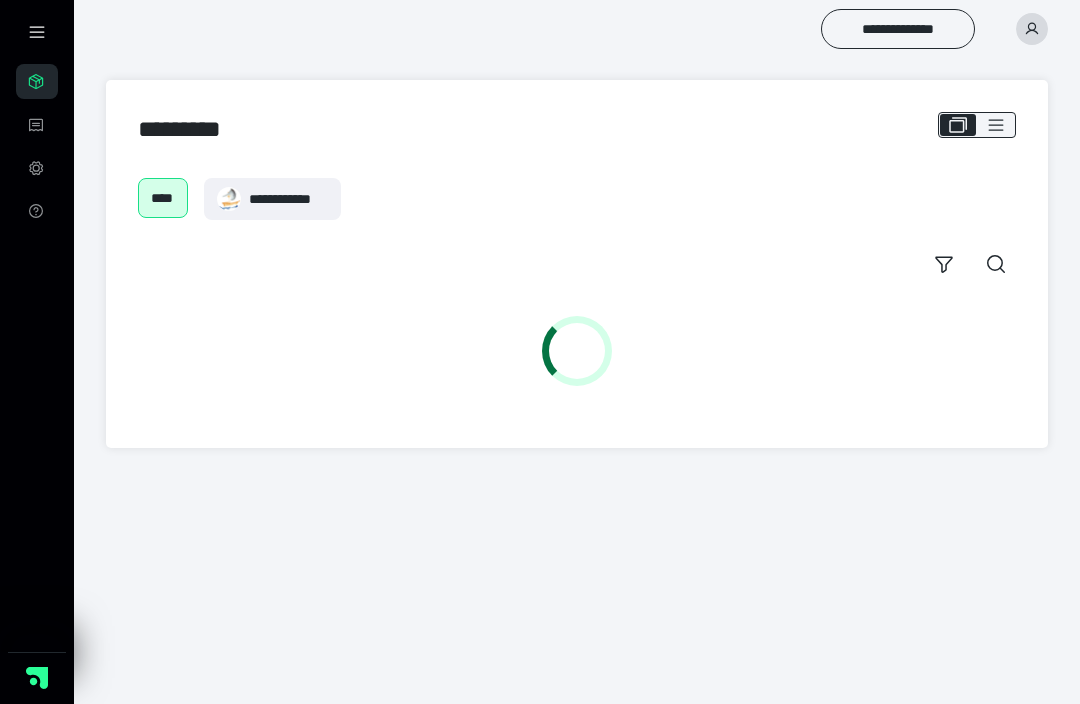 scroll, scrollTop: 0, scrollLeft: 0, axis: both 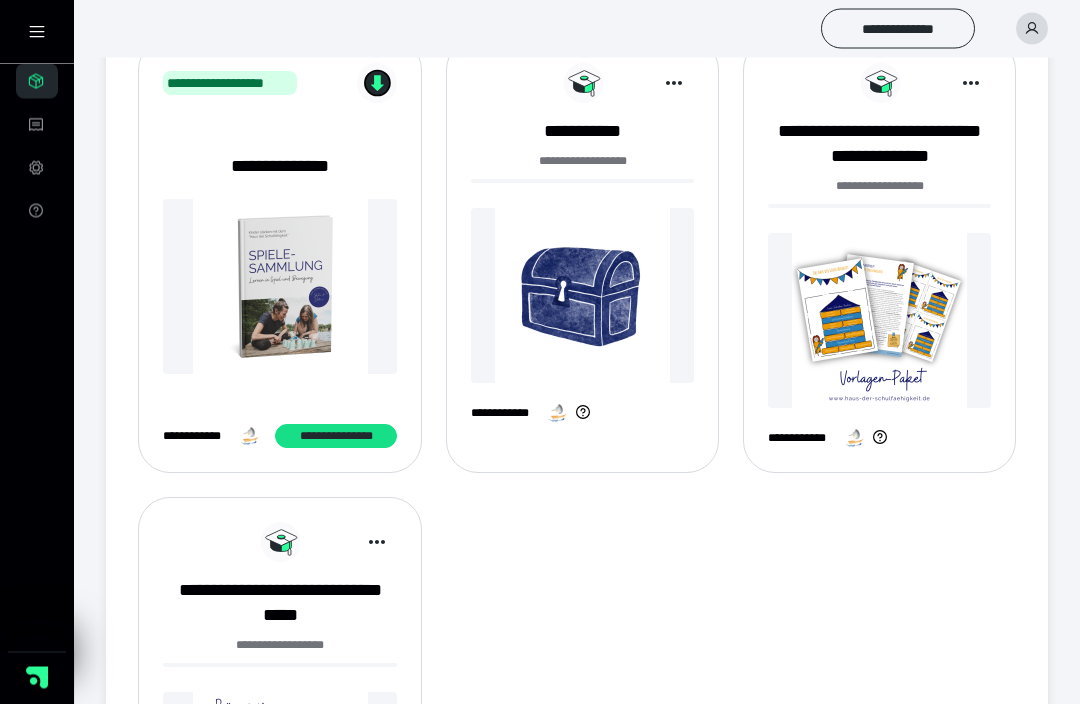 click at bounding box center [582, 296] 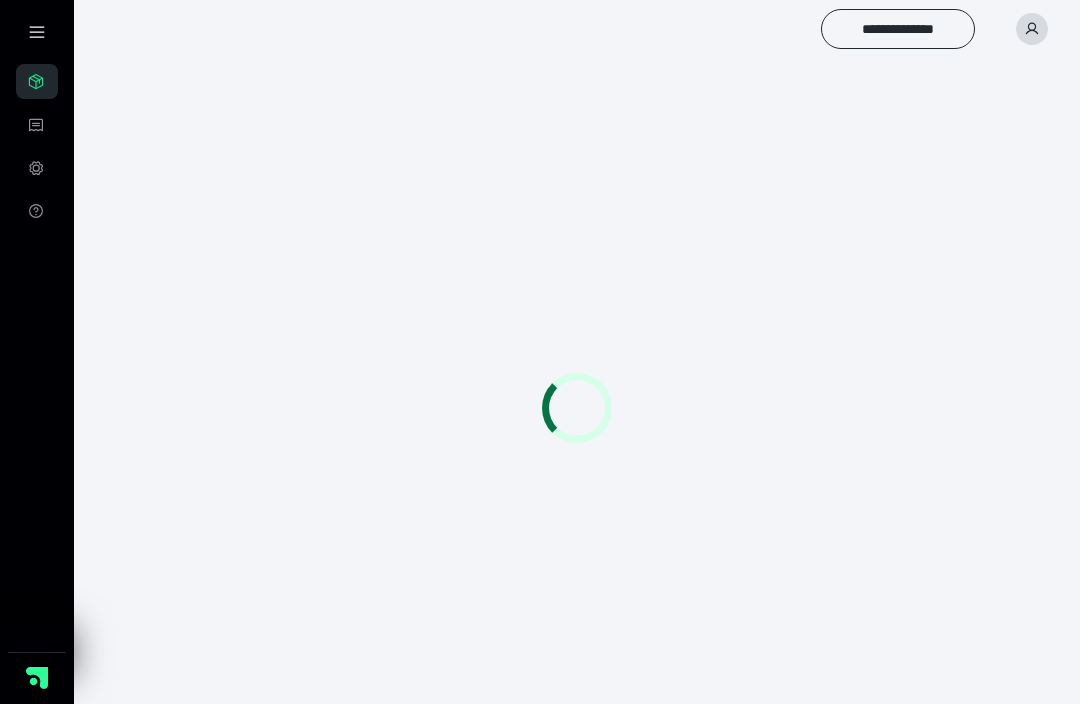 scroll, scrollTop: 0, scrollLeft: 0, axis: both 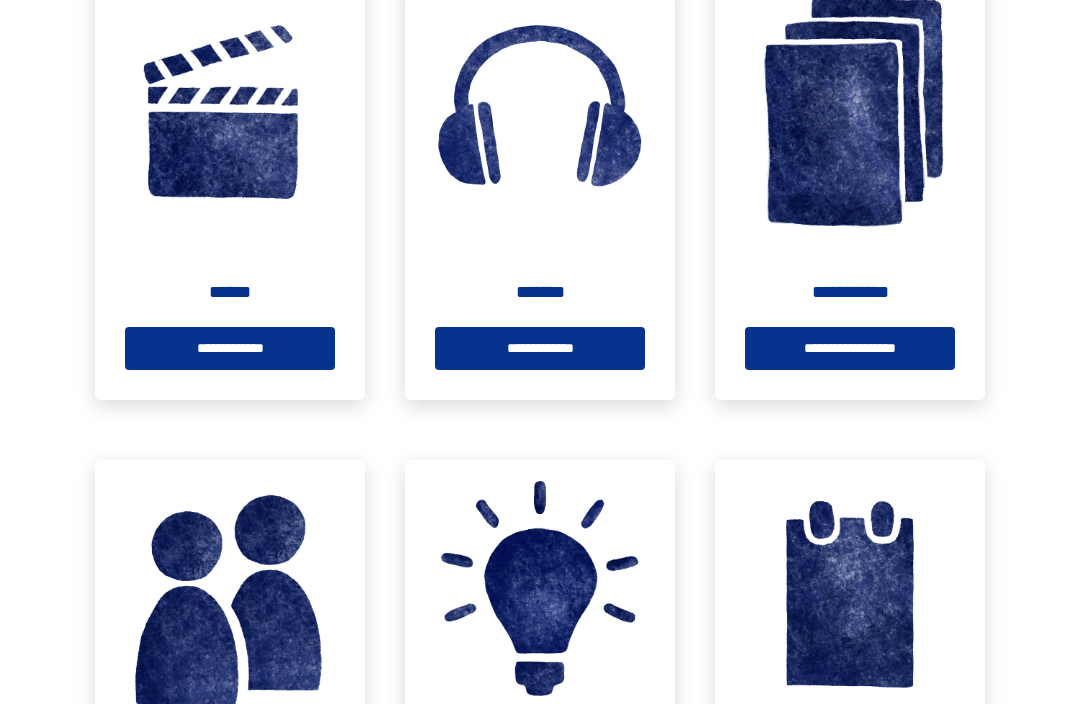 click on "**********" at bounding box center [850, 348] 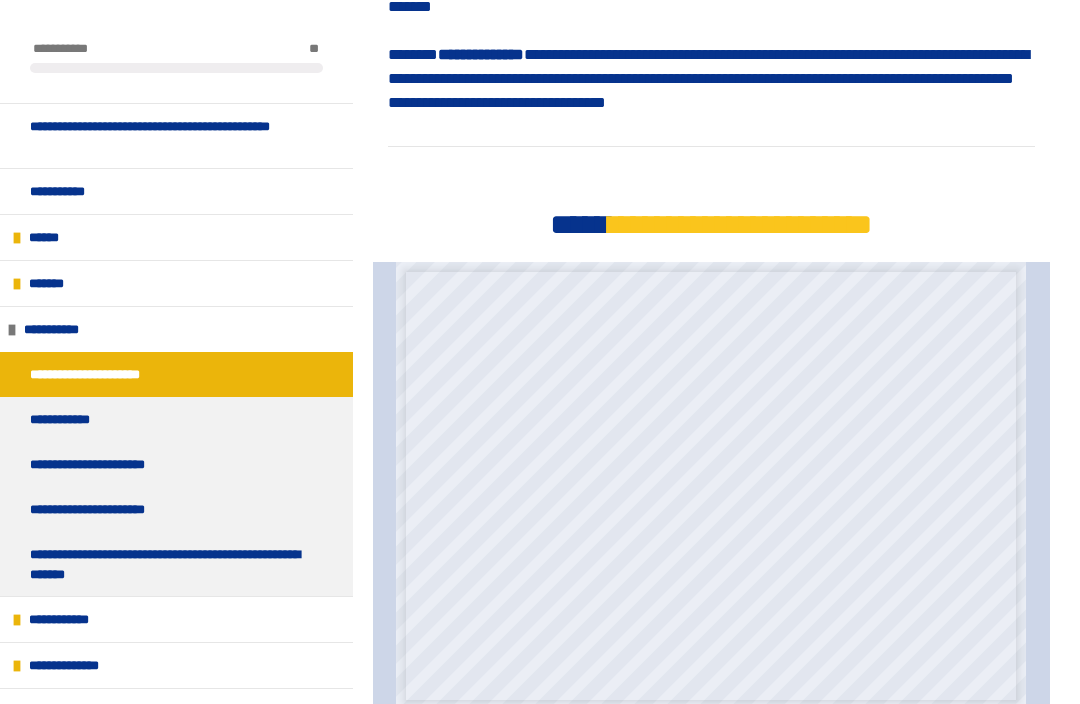 scroll, scrollTop: 564, scrollLeft: 0, axis: vertical 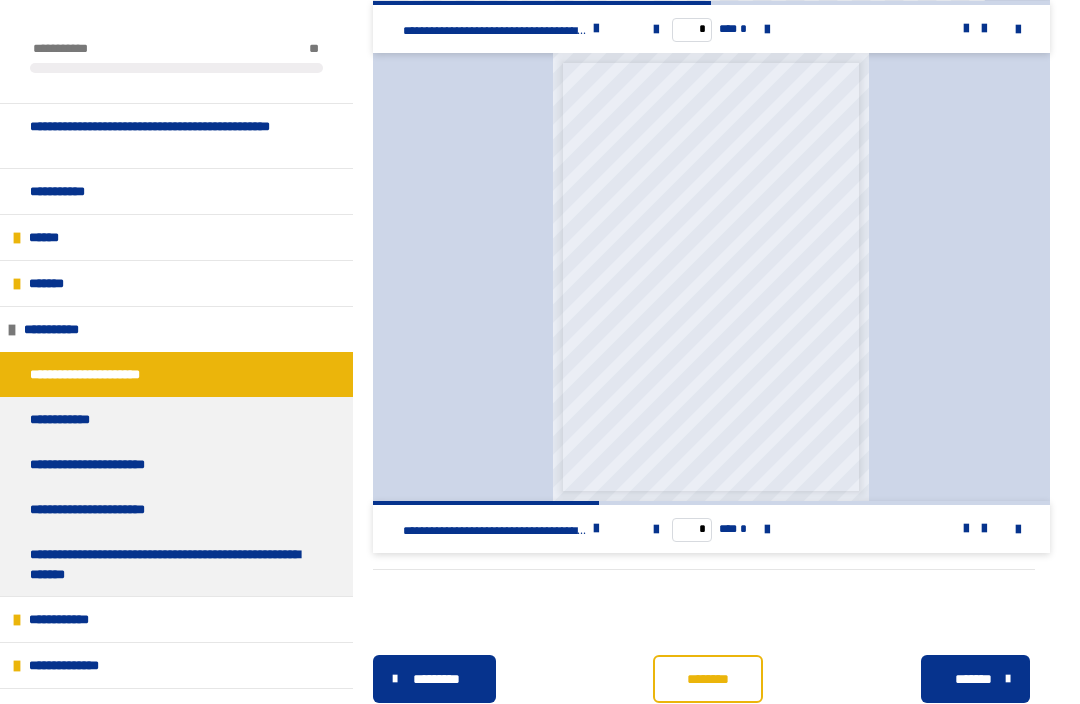 click at bounding box center [596, 530] 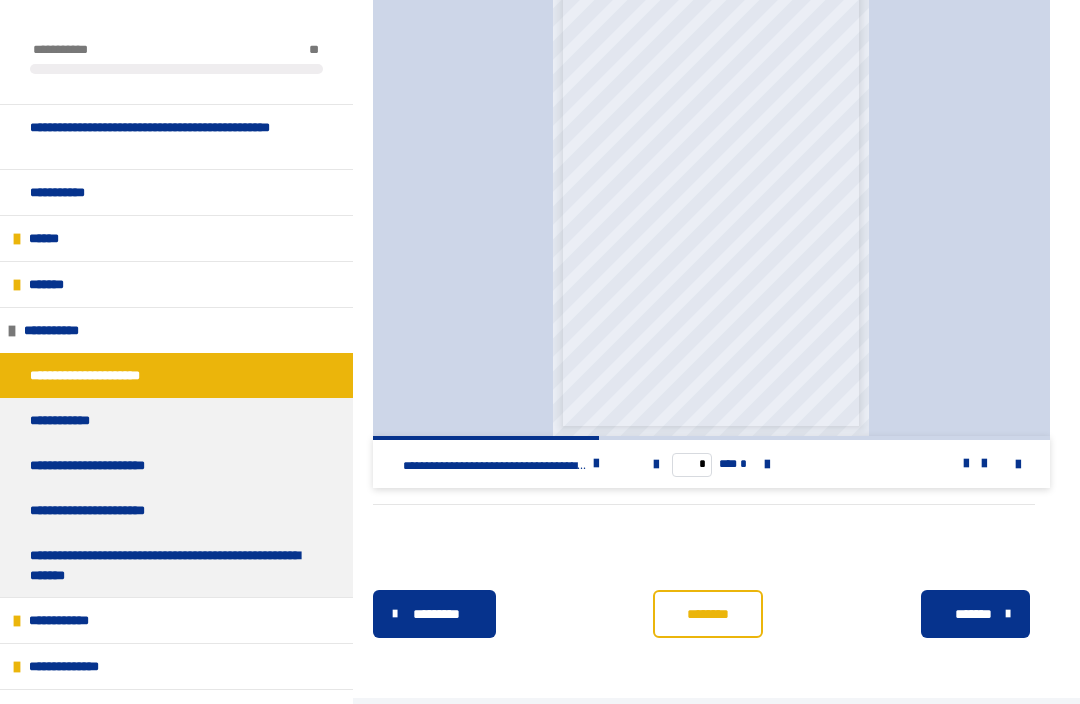 click on "**********" at bounding box center (72, 420) 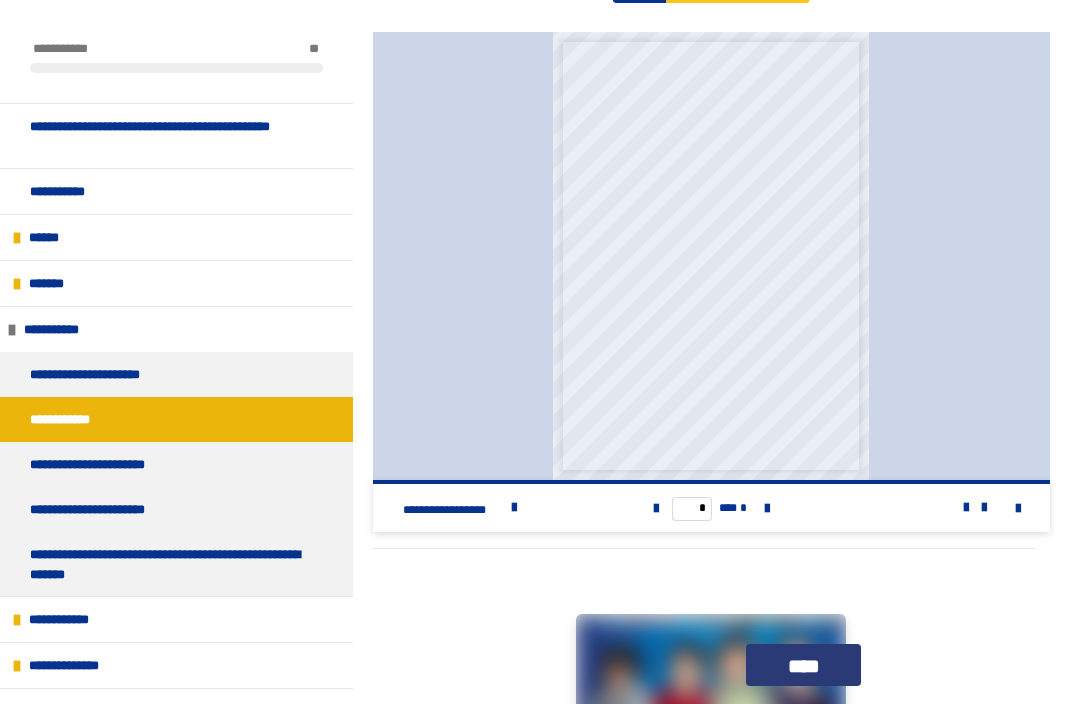 scroll, scrollTop: 883, scrollLeft: 0, axis: vertical 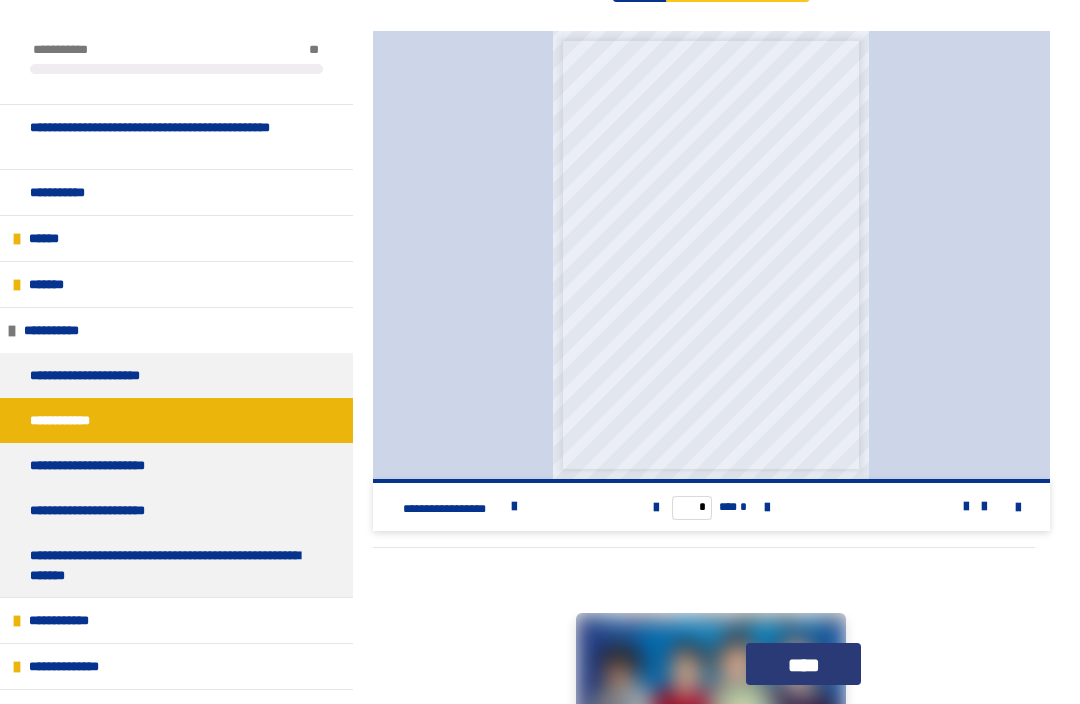 click at bounding box center [514, 507] 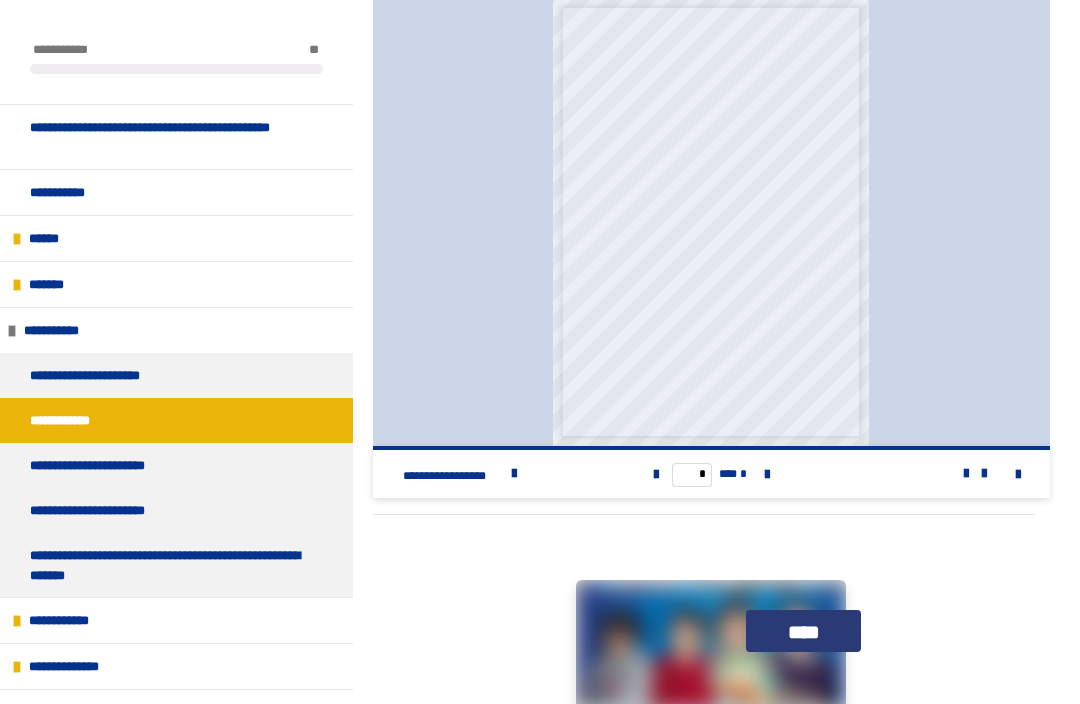 click on "**********" at bounding box center [100, 465] 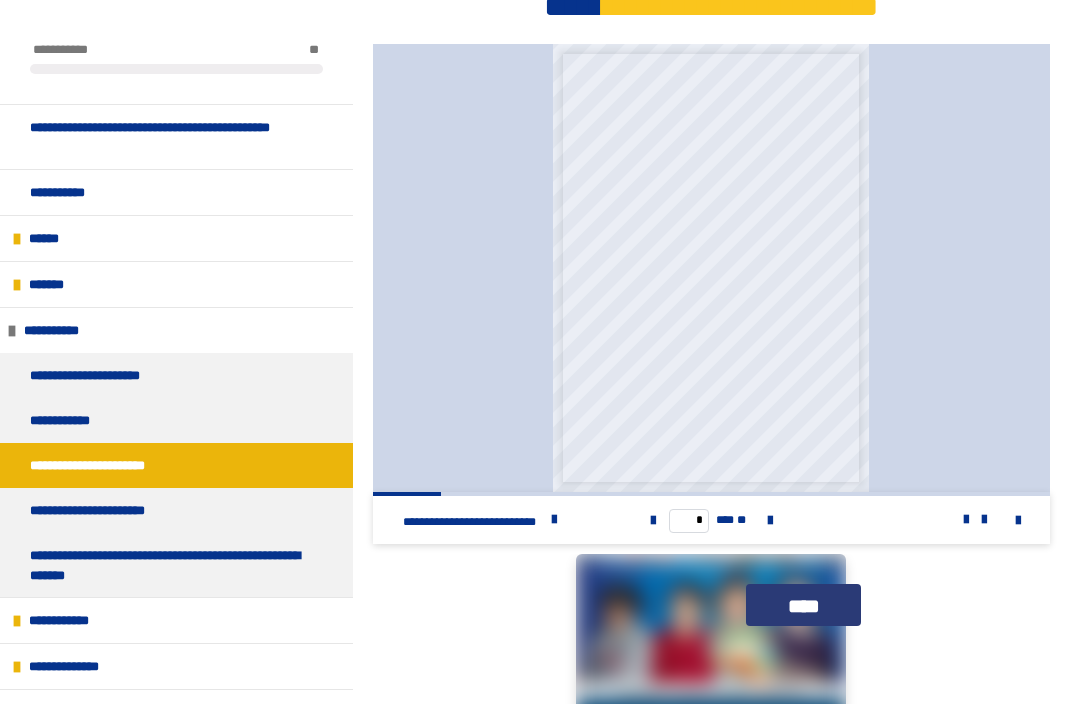 scroll, scrollTop: 1347, scrollLeft: 0, axis: vertical 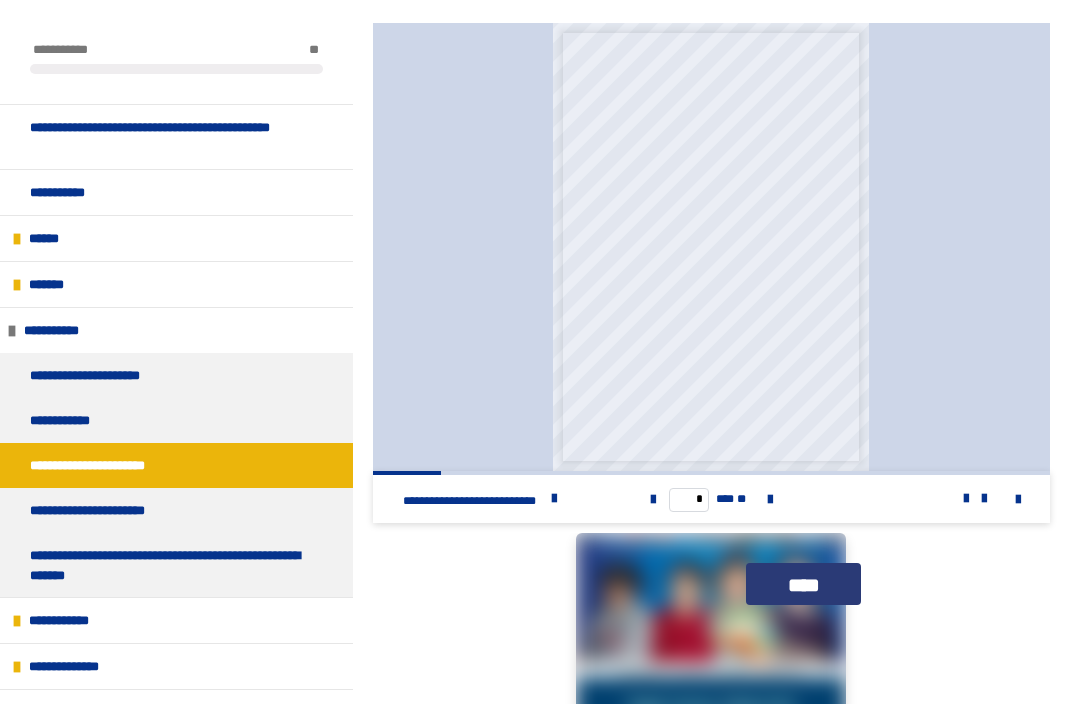 click at bounding box center [554, 499] 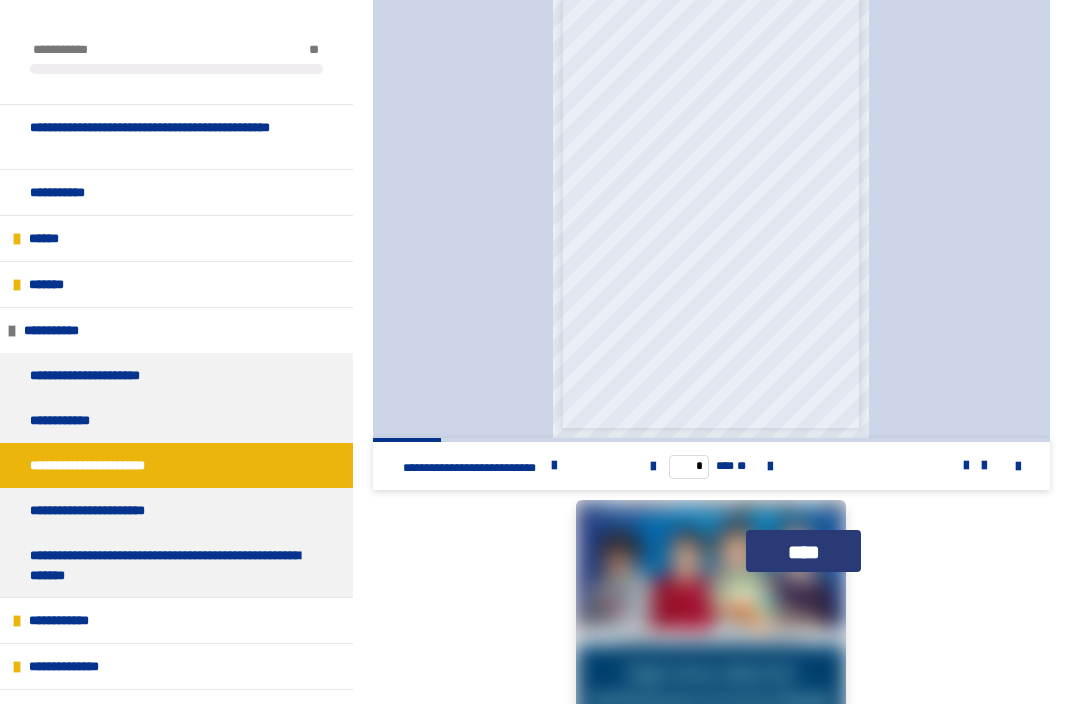 click on "**********" at bounding box center [99, 510] 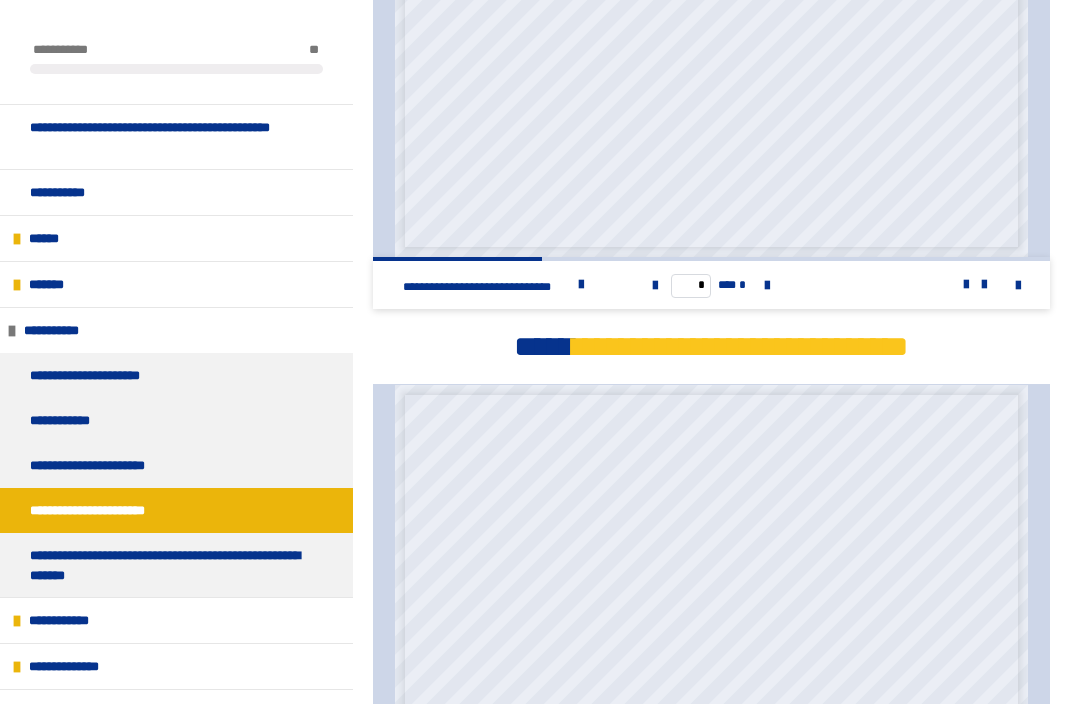 scroll, scrollTop: 1039, scrollLeft: 0, axis: vertical 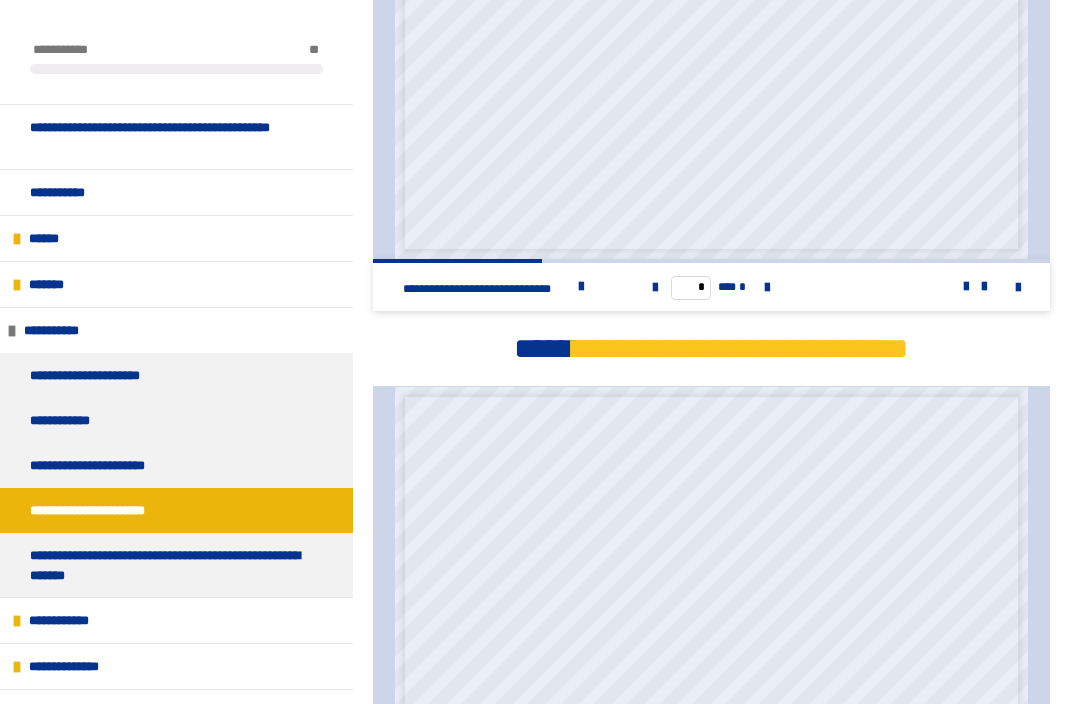 click at bounding box center [581, 287] 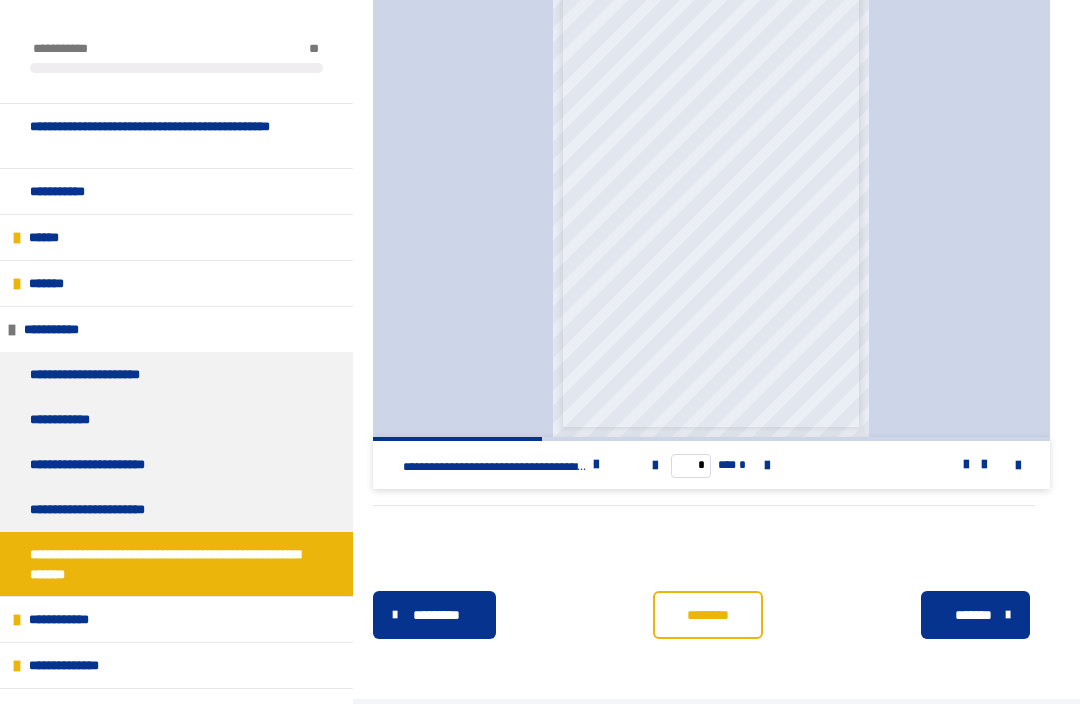 scroll, scrollTop: 1230, scrollLeft: 0, axis: vertical 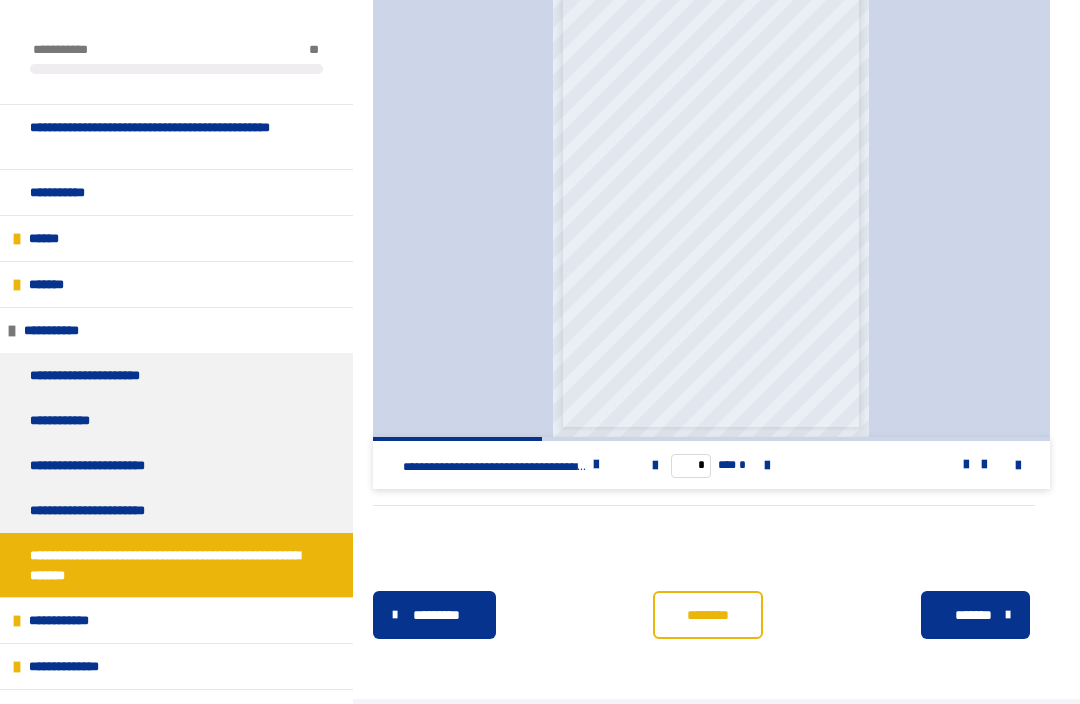 click at bounding box center [596, 465] 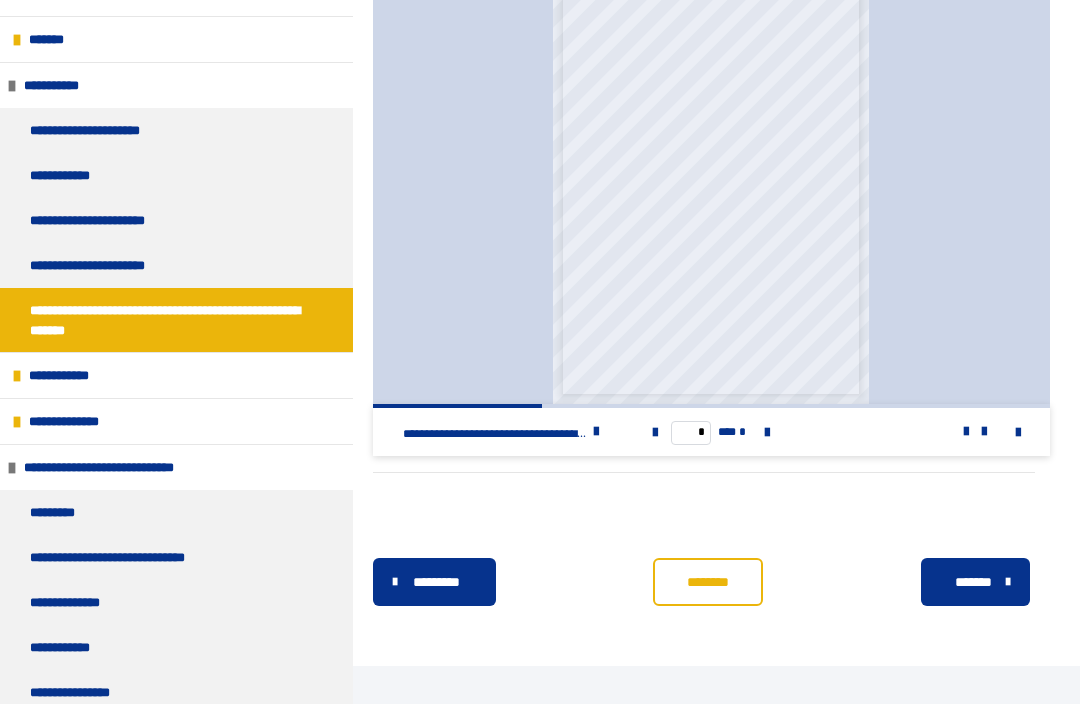 scroll, scrollTop: 280, scrollLeft: 0, axis: vertical 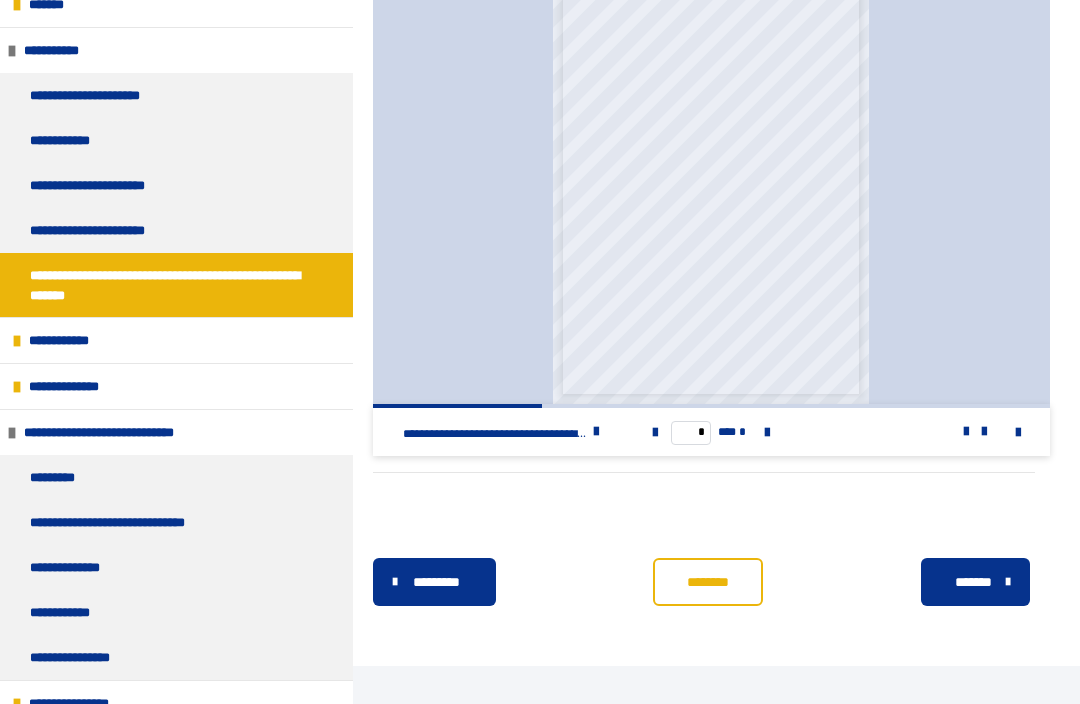 click on "**********" at bounding box center [176, 340] 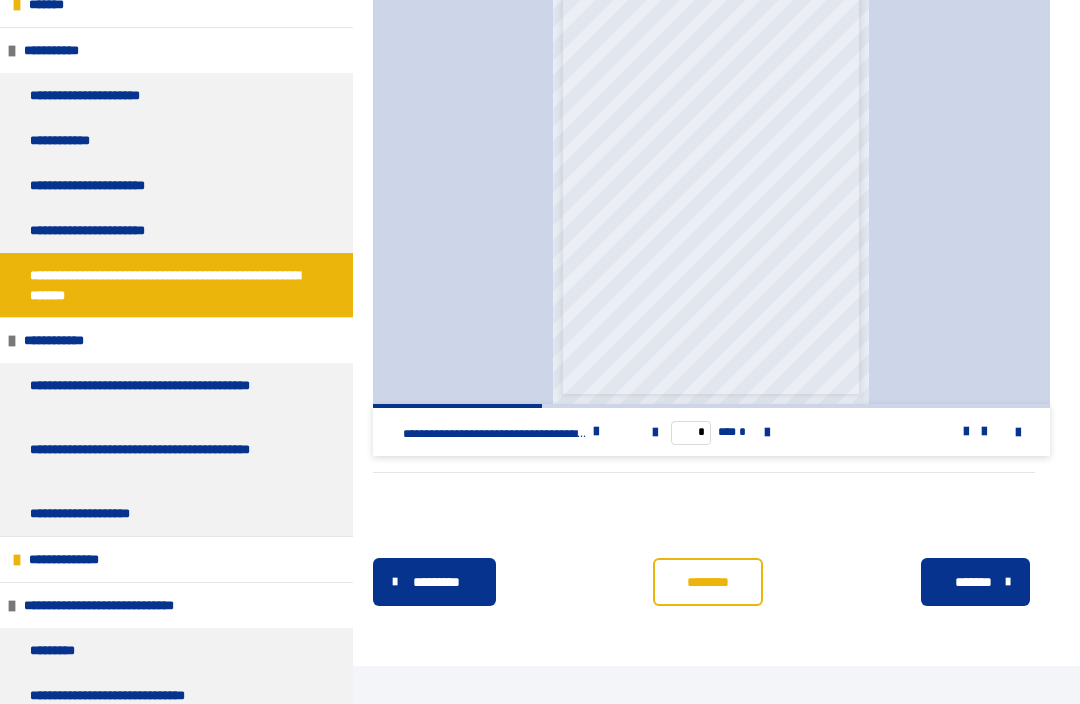 click on "**********" at bounding box center (176, 395) 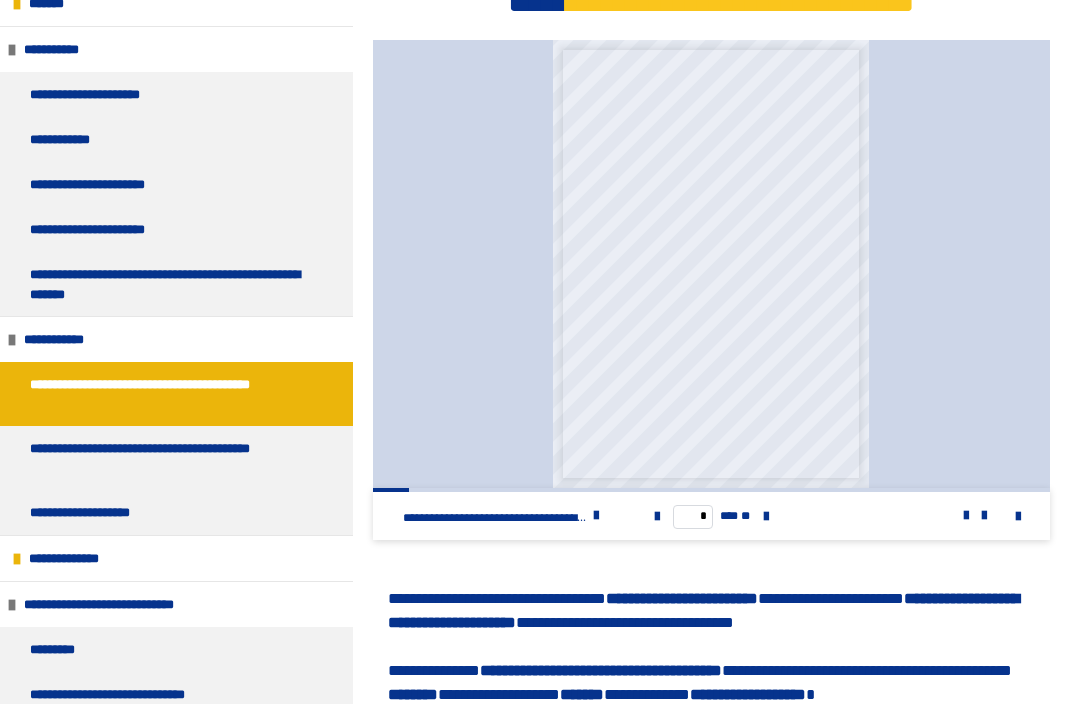 scroll, scrollTop: 942, scrollLeft: 0, axis: vertical 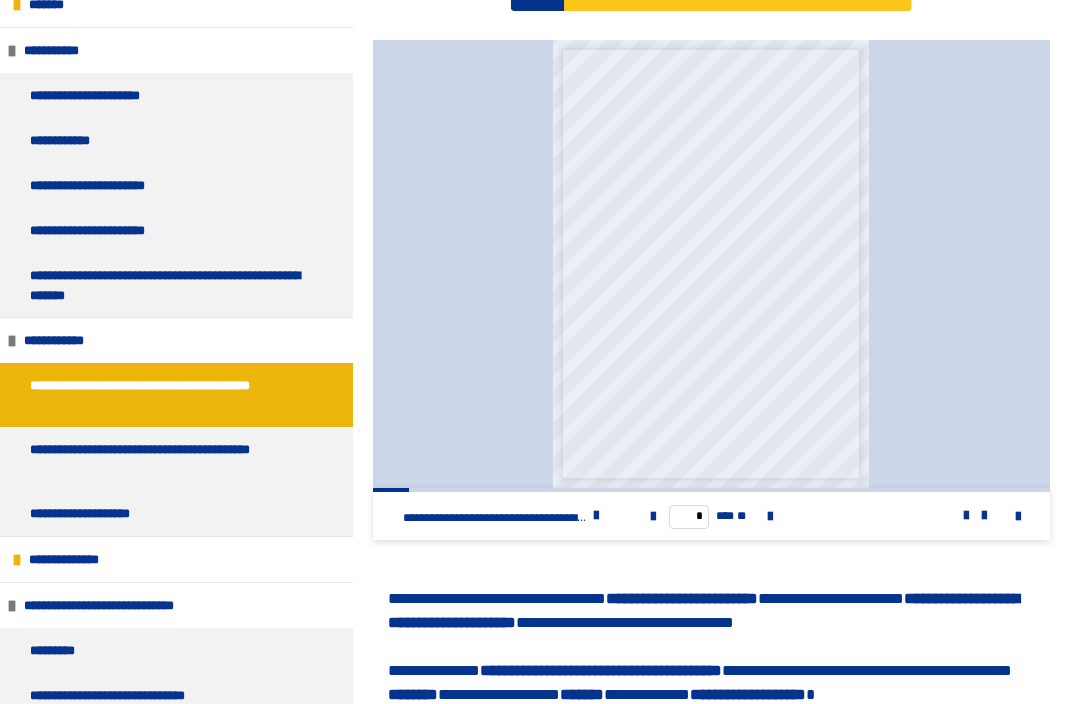 click at bounding box center [770, 517] 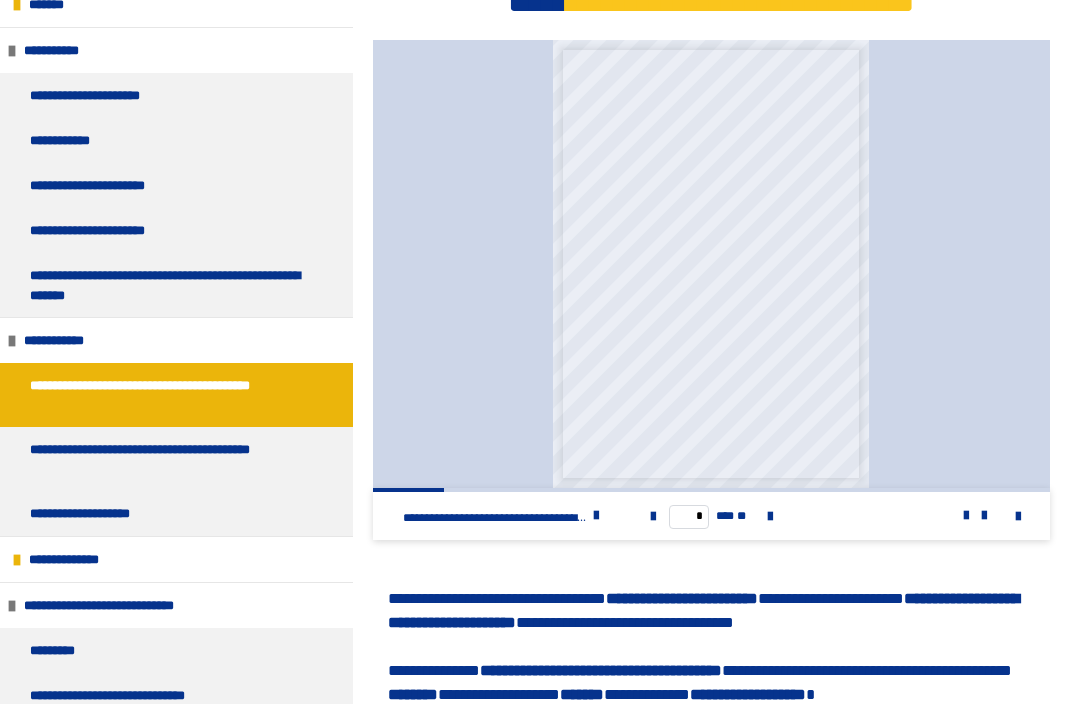 click at bounding box center [770, 517] 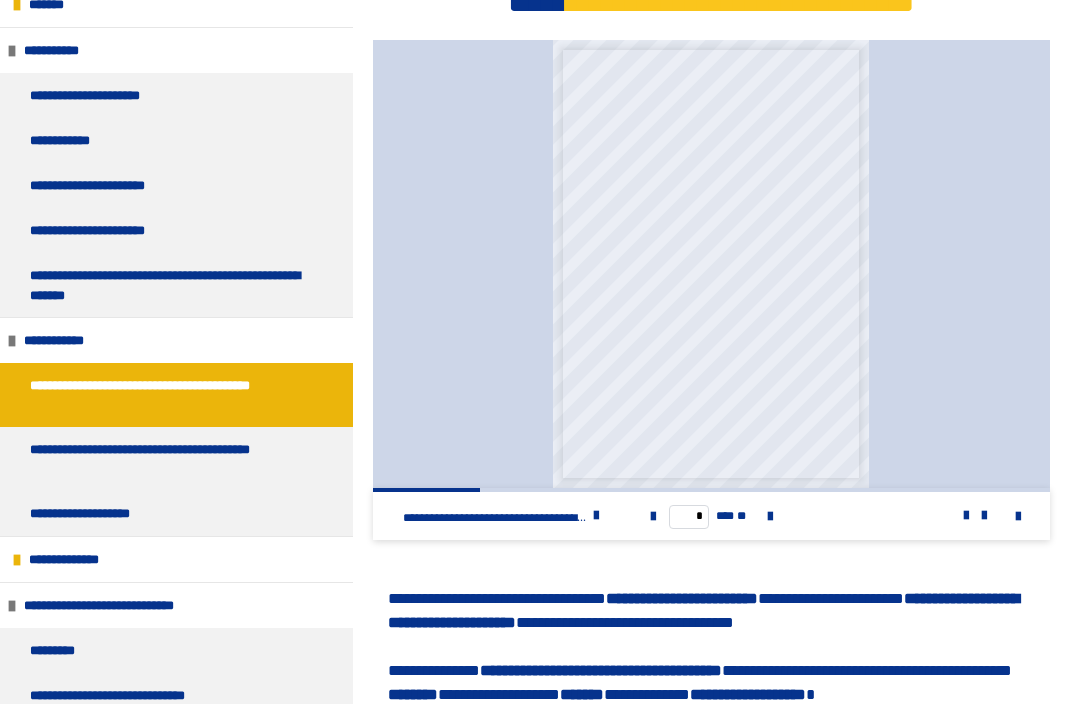 click at bounding box center [770, 517] 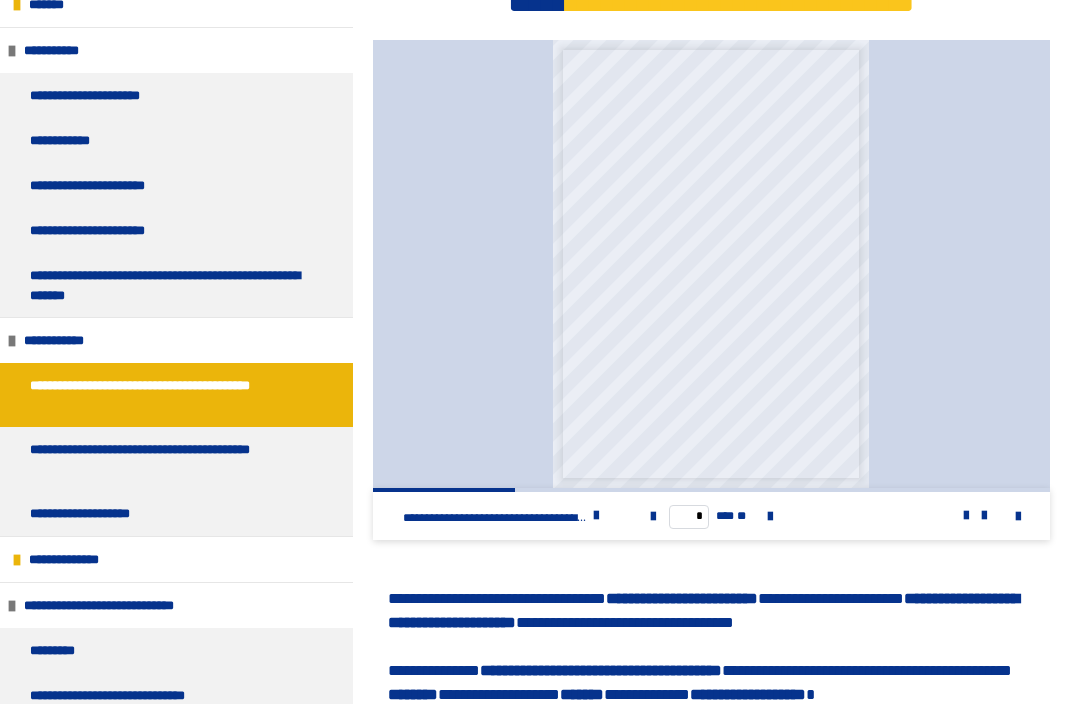click at bounding box center (770, 517) 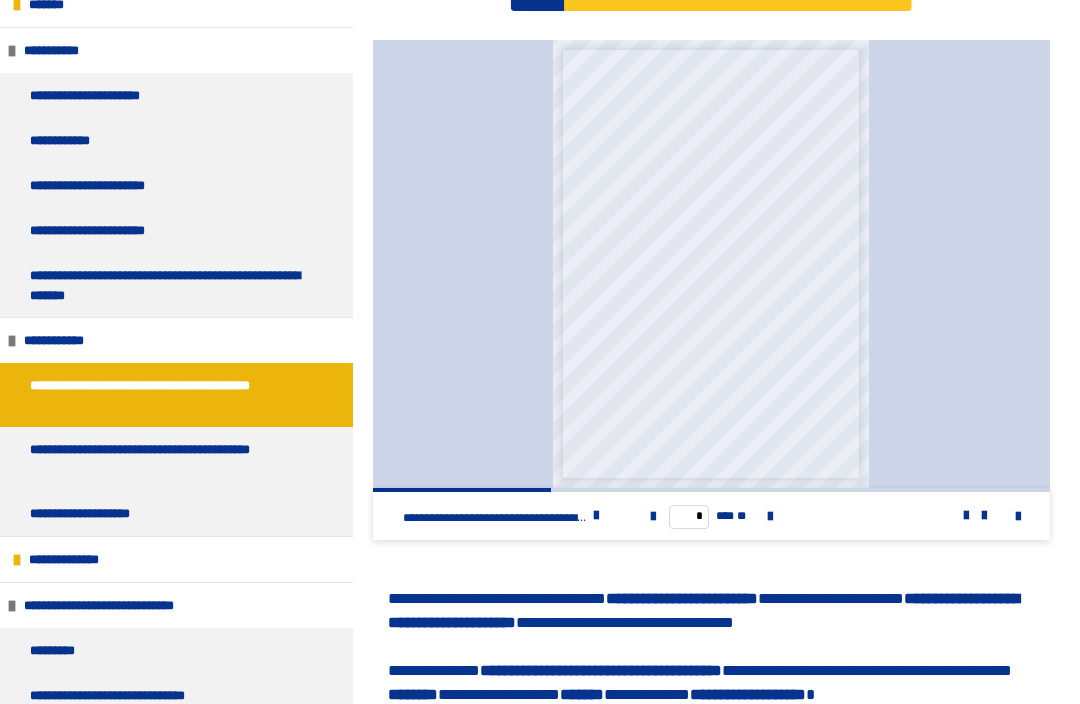 click at bounding box center (770, 516) 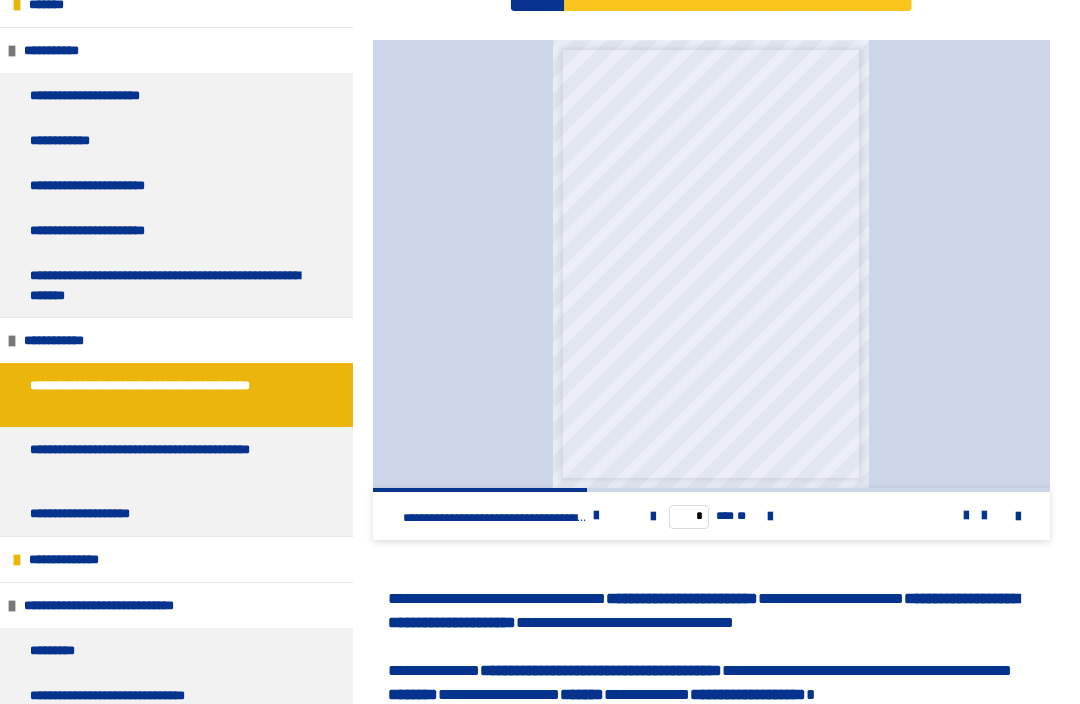 click at bounding box center [770, 517] 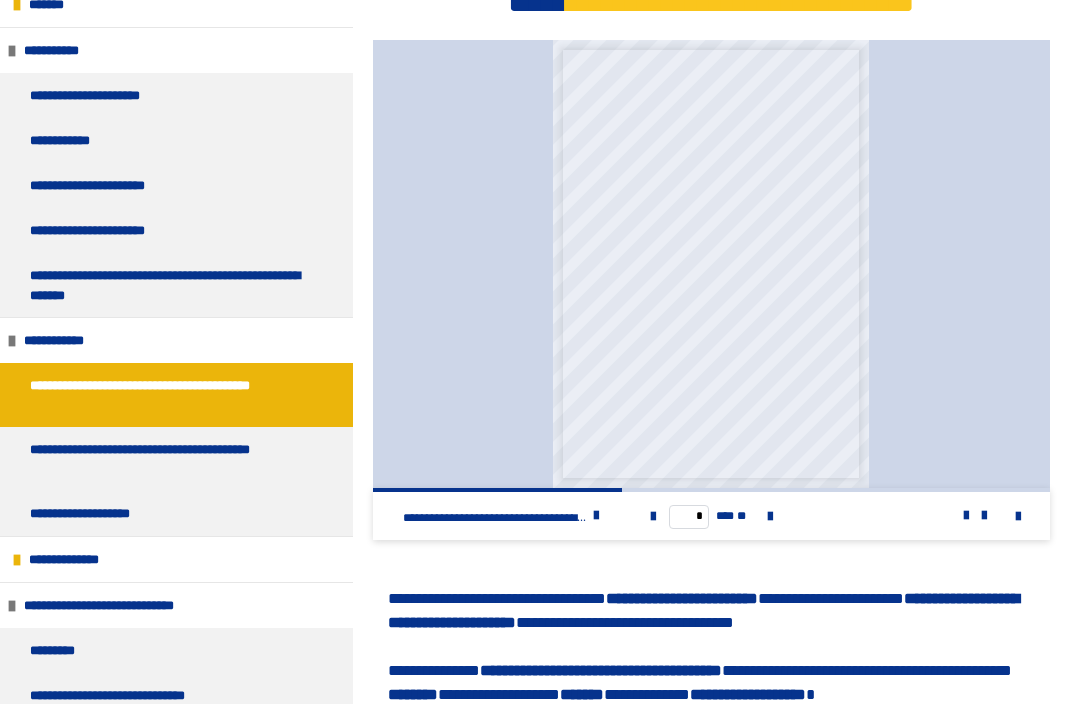click at bounding box center [770, 516] 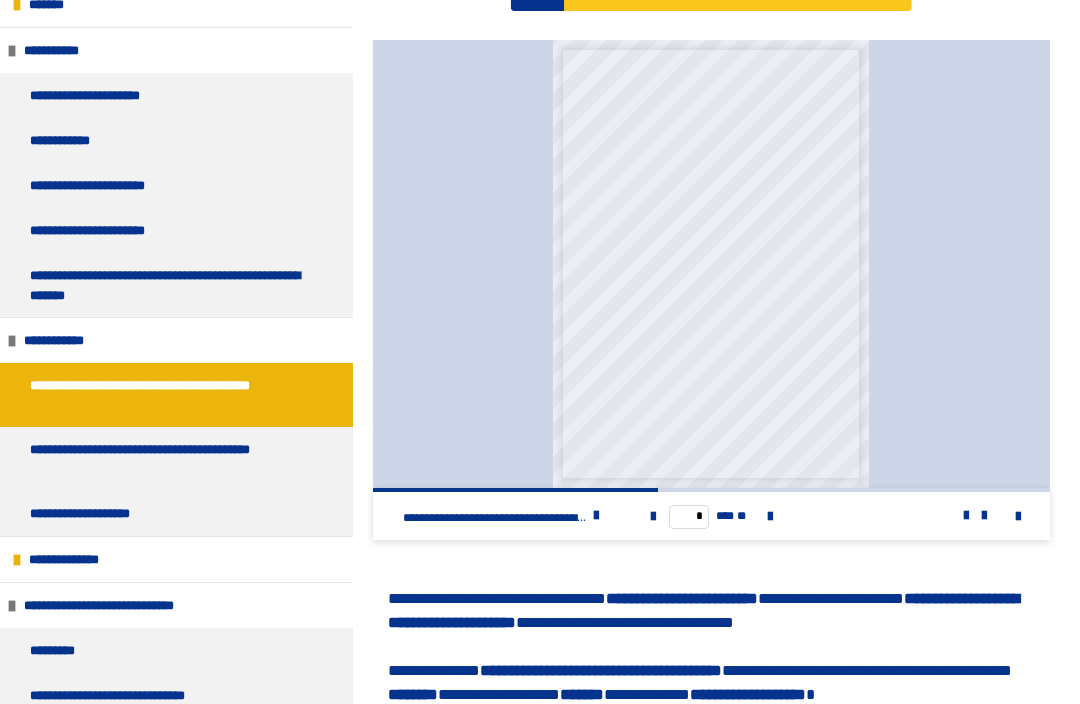 click at bounding box center [770, 517] 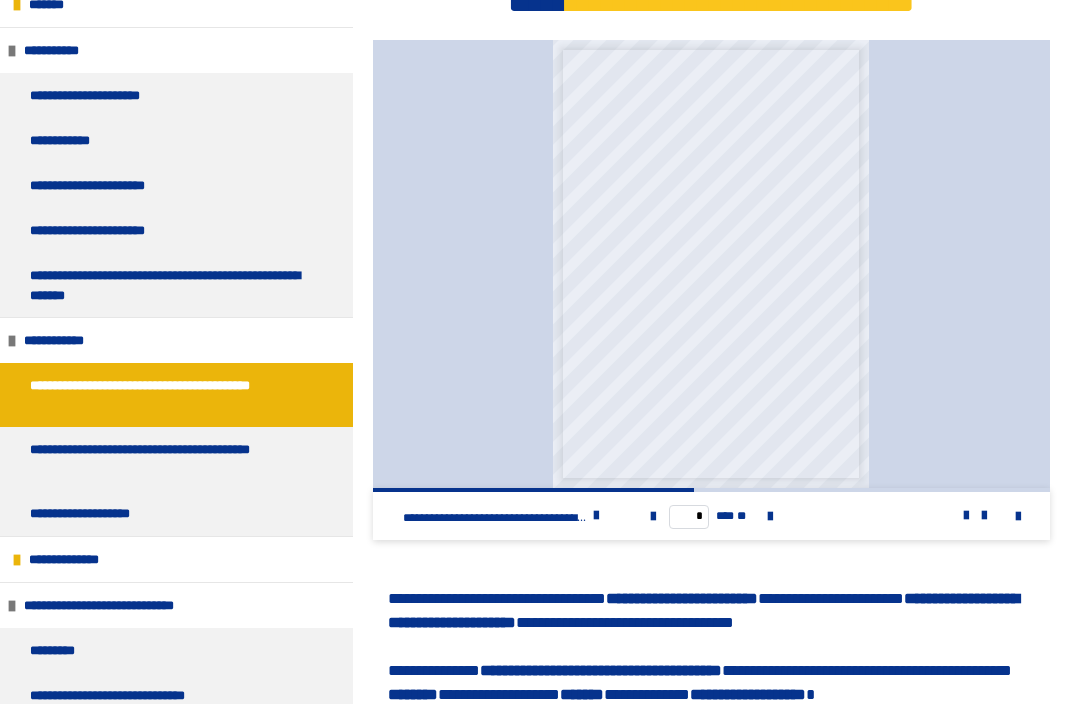 click at bounding box center [770, 517] 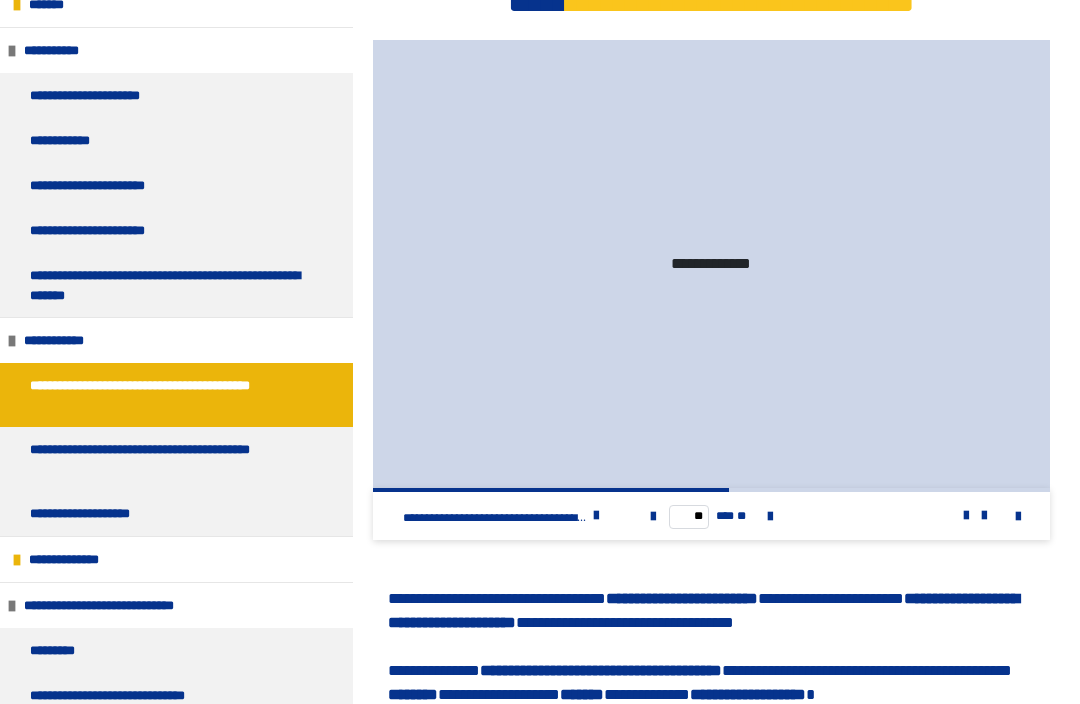 click at bounding box center (770, 517) 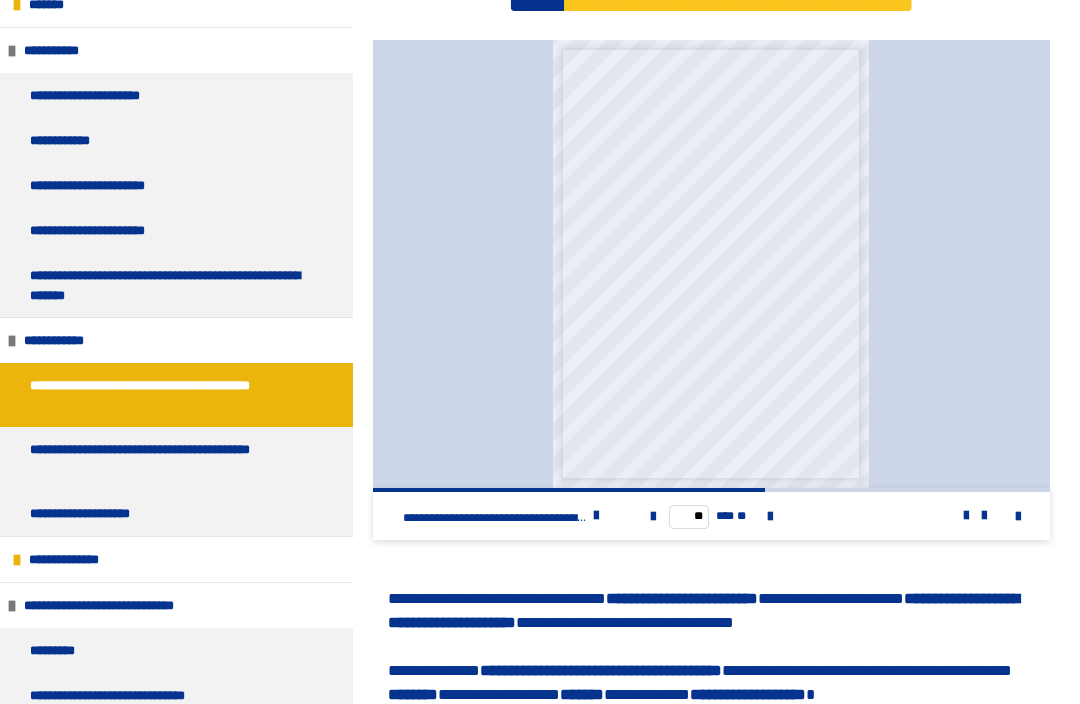 click at bounding box center [770, 517] 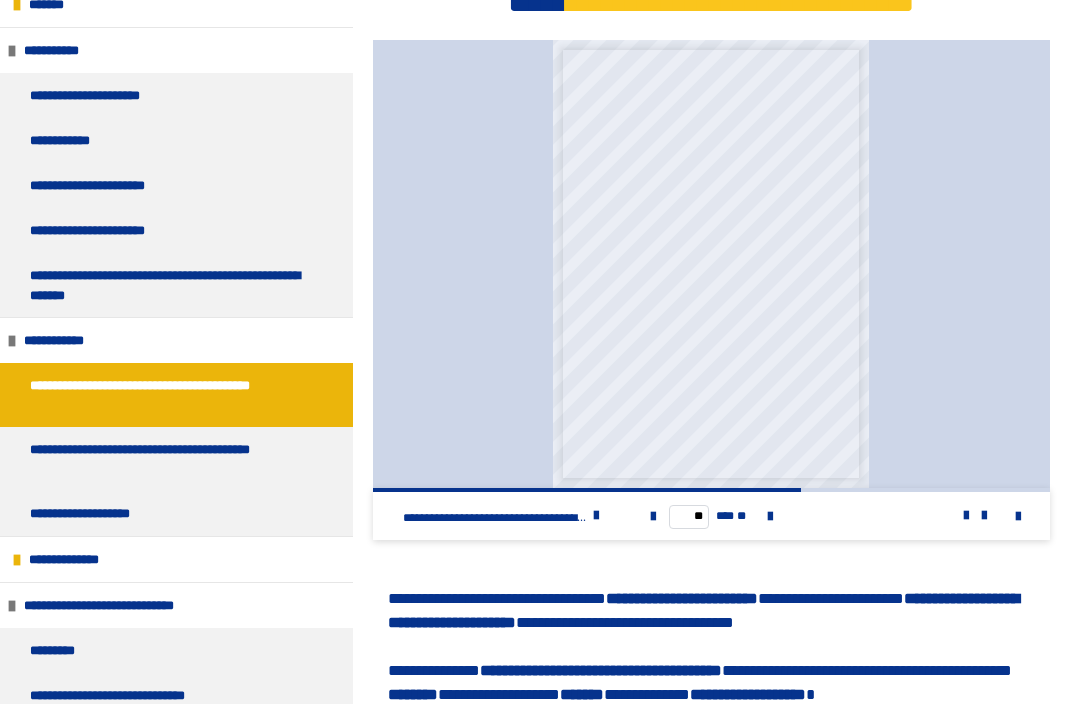 click at bounding box center (770, 517) 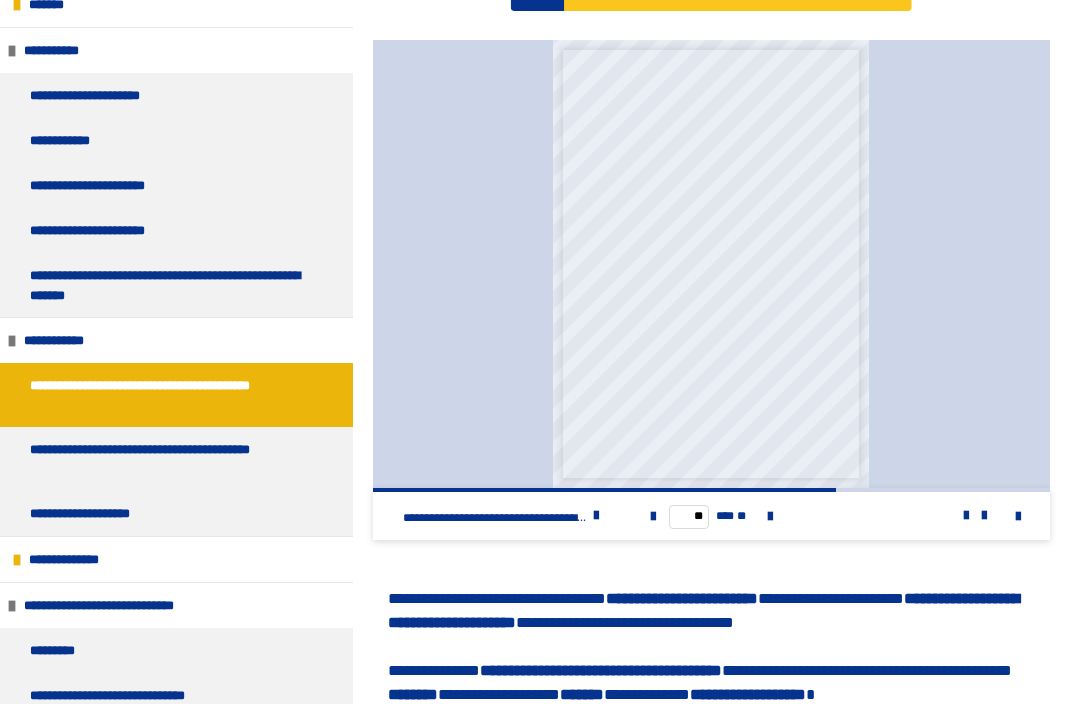 click on "**********" at bounding box center (168, 459) 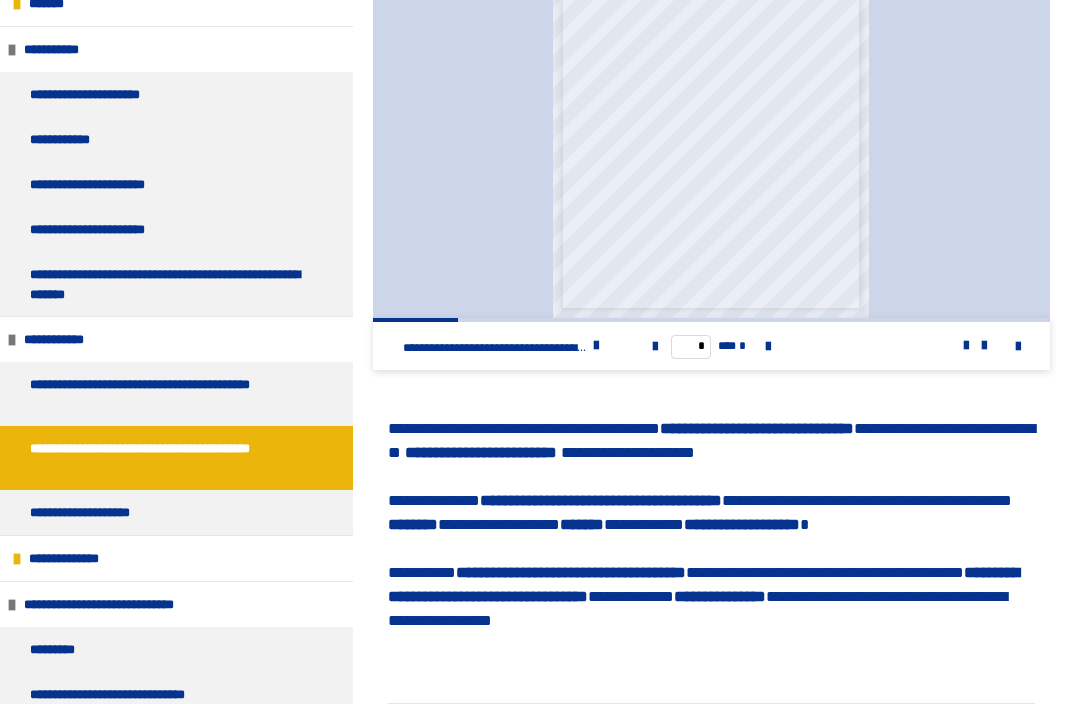 scroll, scrollTop: 1397, scrollLeft: 0, axis: vertical 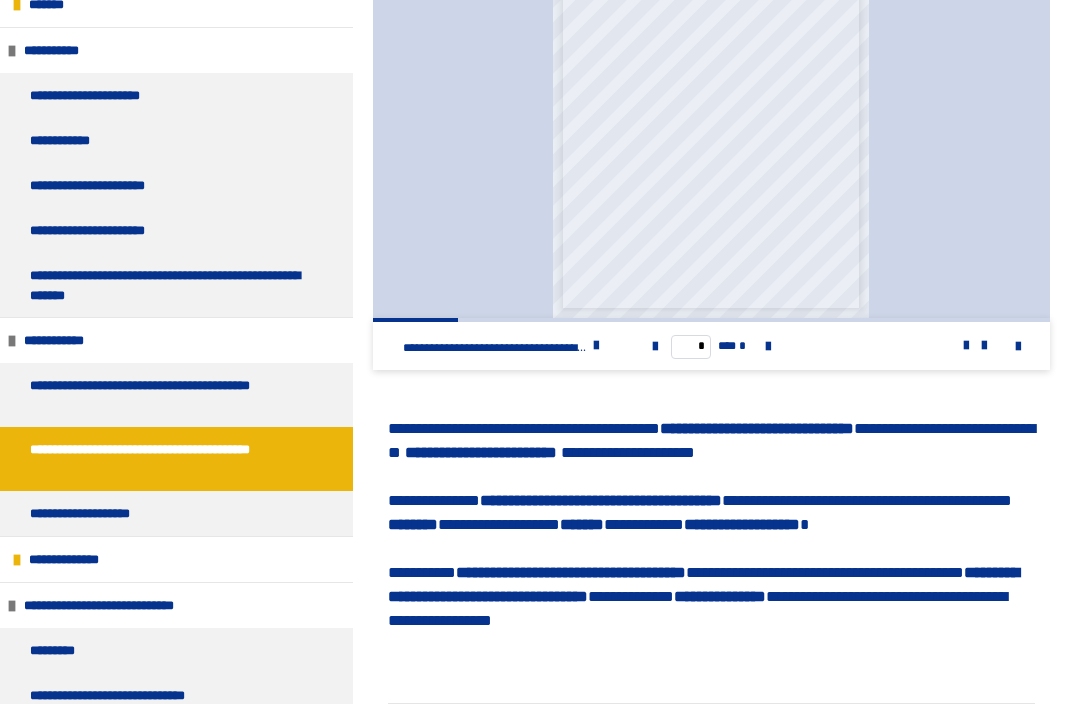 click at bounding box center (768, 346) 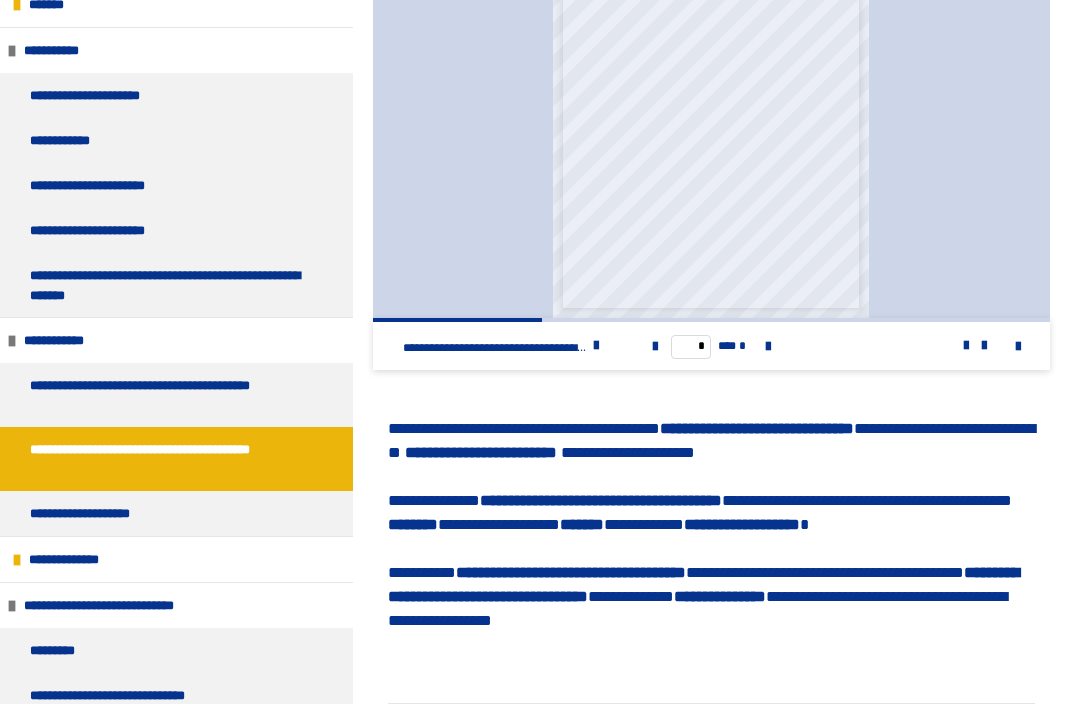 click at bounding box center (768, 346) 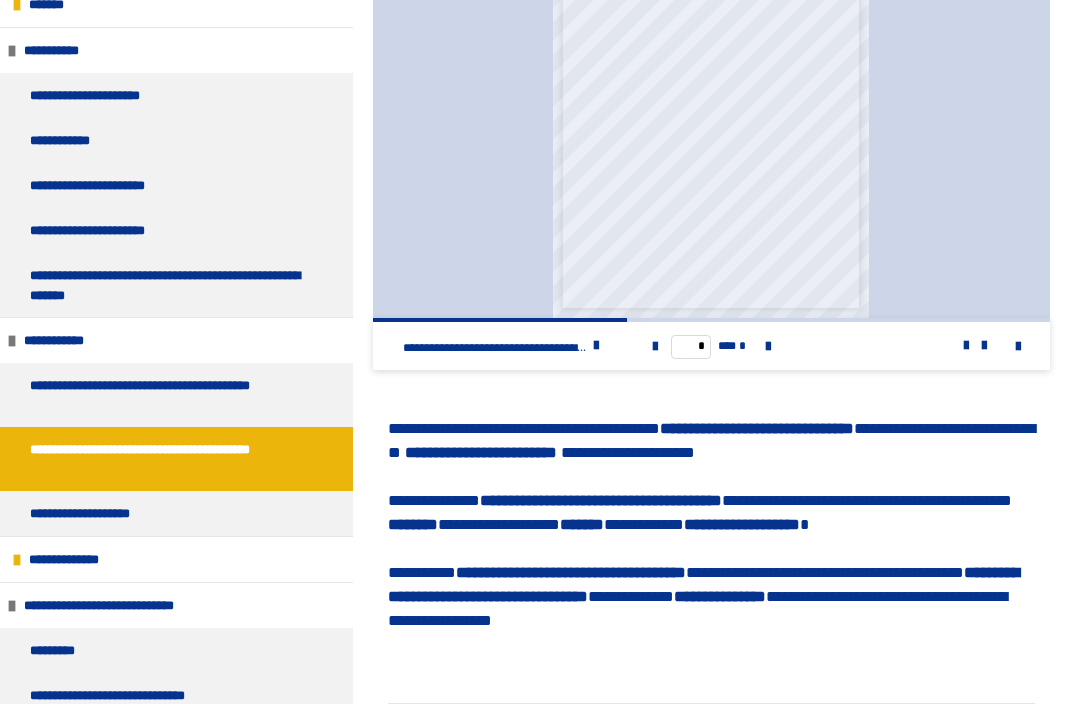 click at bounding box center (768, 347) 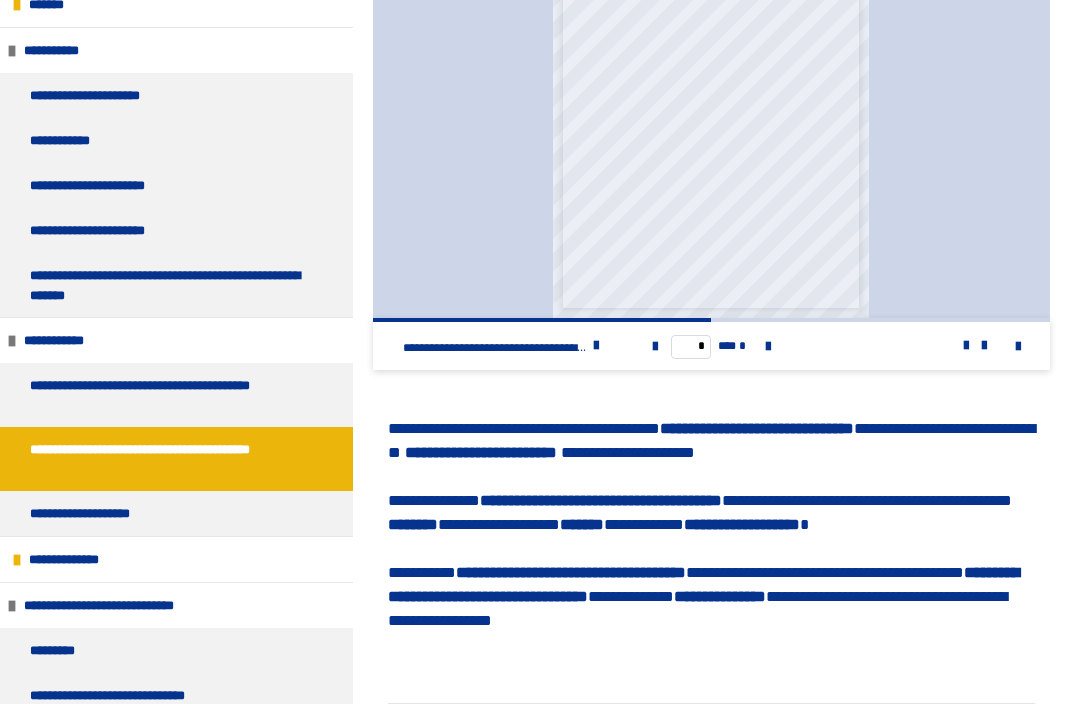 click at bounding box center (768, 347) 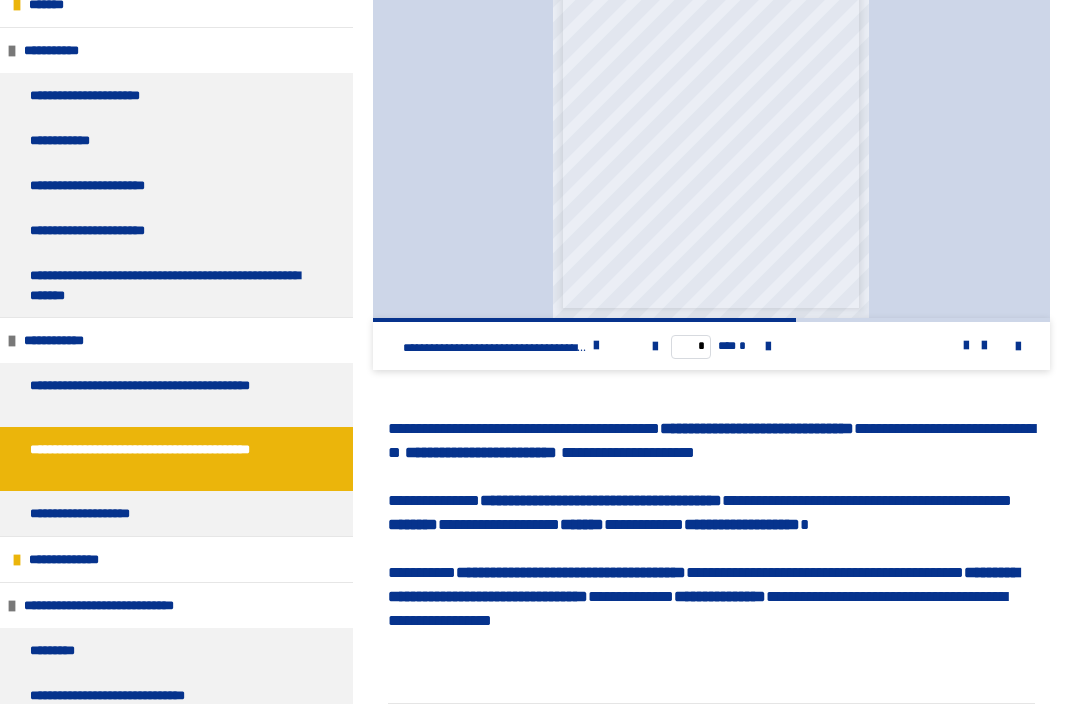 click at bounding box center (768, 346) 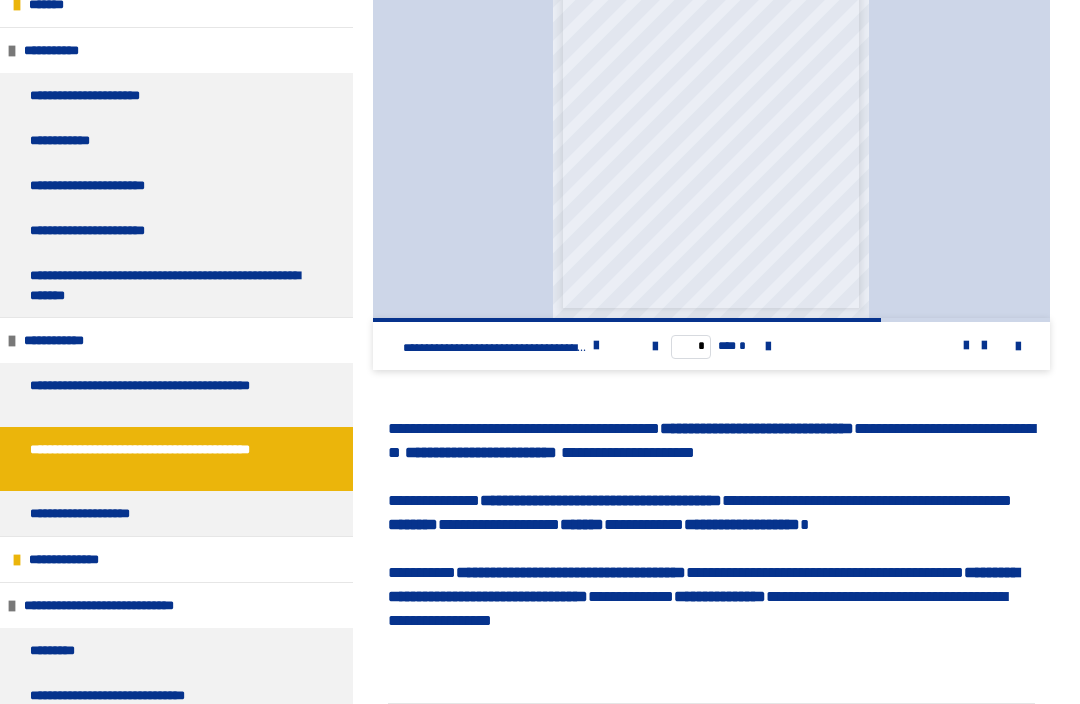 click at bounding box center [596, 346] 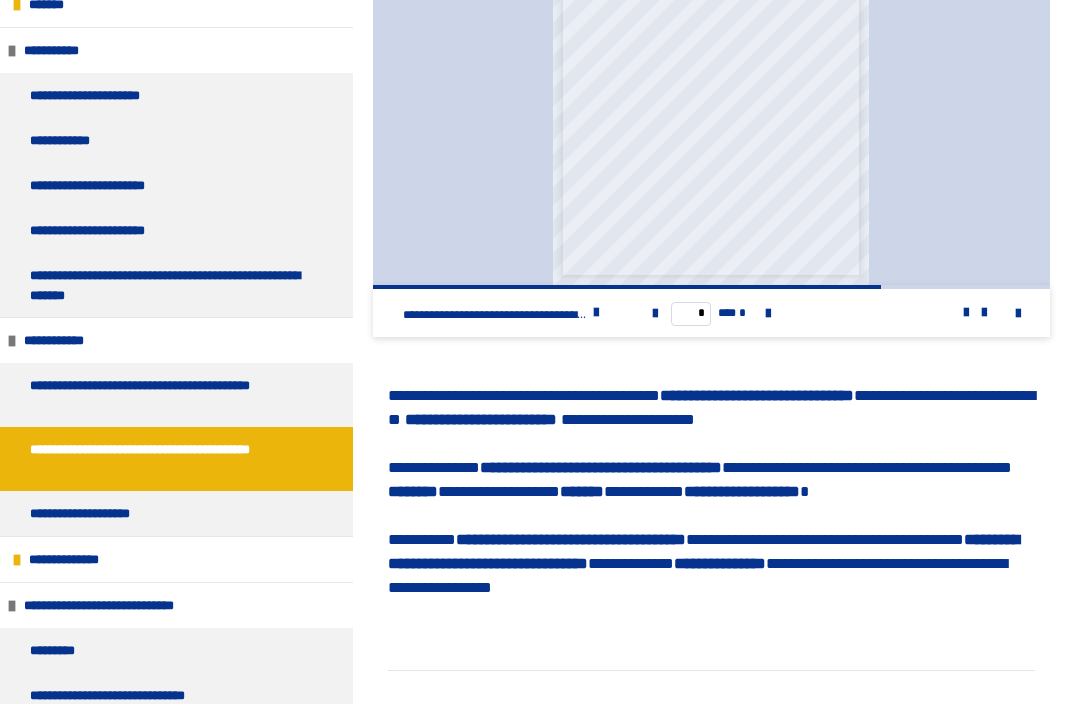click on "**********" at bounding box center (89, 513) 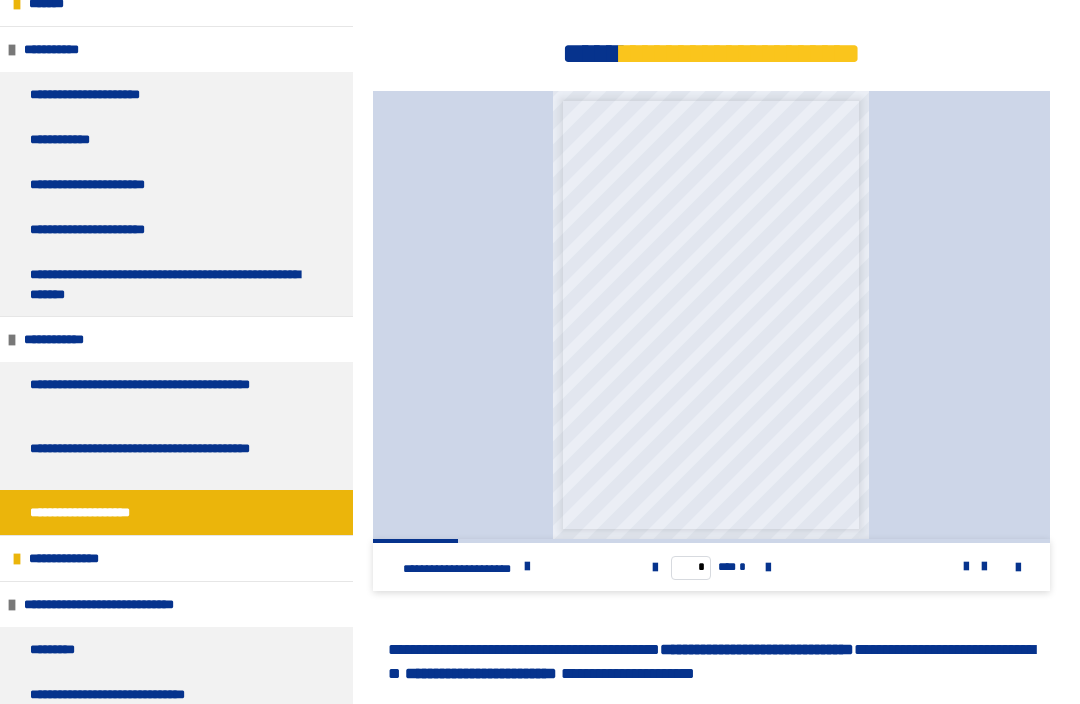 scroll, scrollTop: 807, scrollLeft: 0, axis: vertical 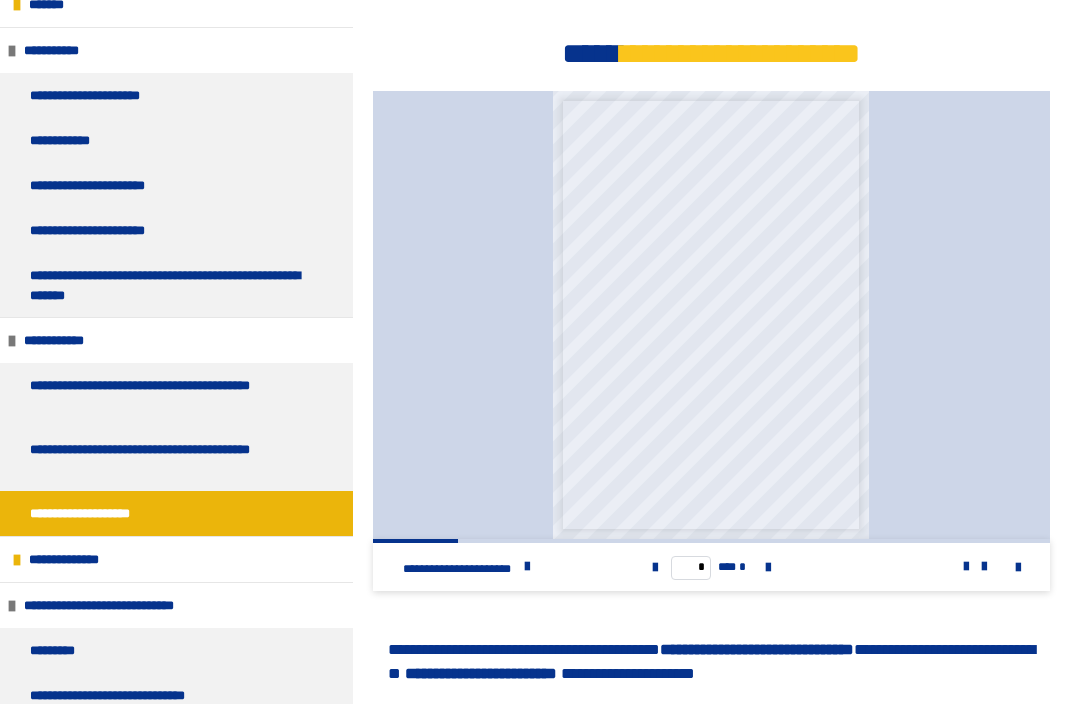 click at bounding box center [527, 567] 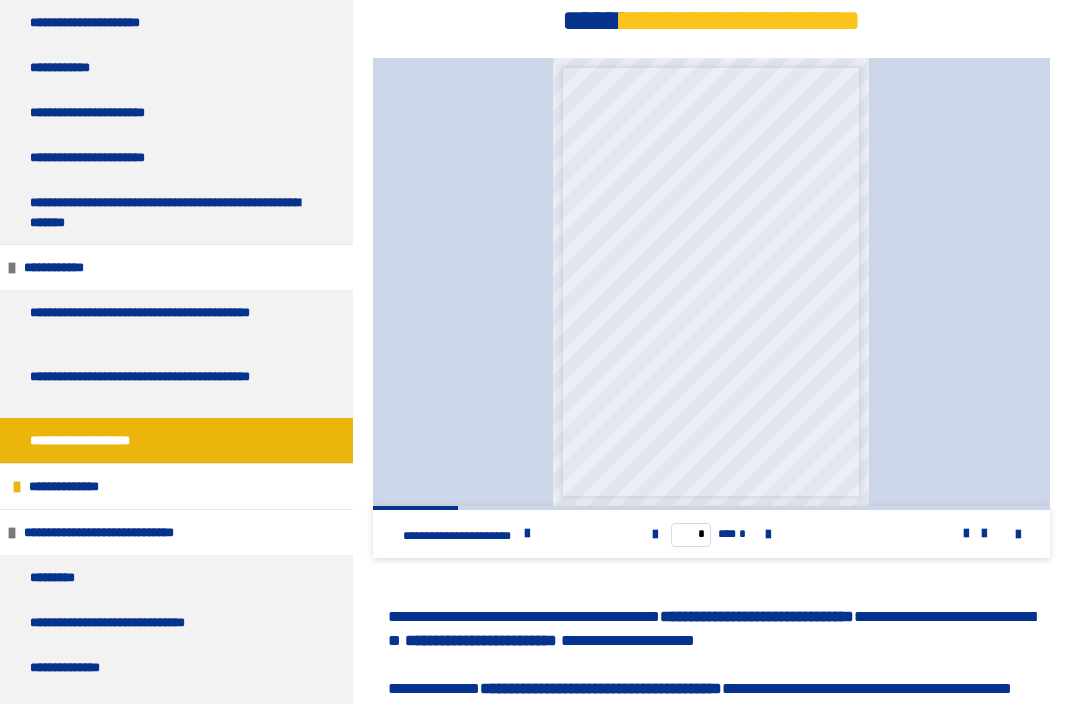 scroll, scrollTop: 367, scrollLeft: 0, axis: vertical 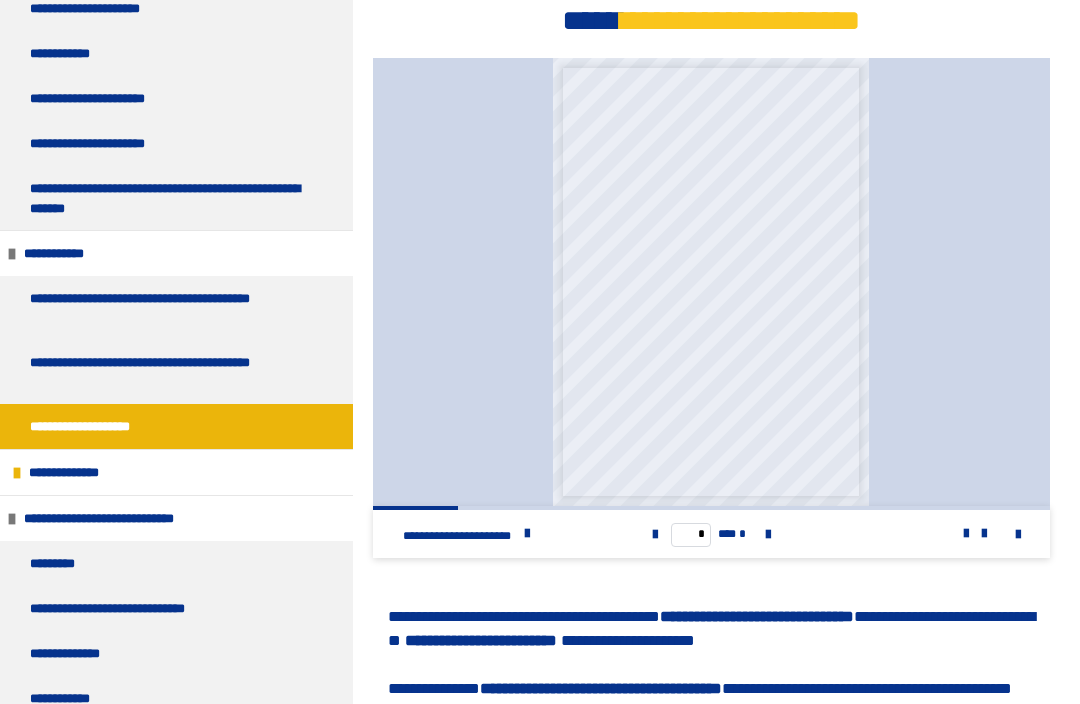 click on "**********" at bounding box center [73, 472] 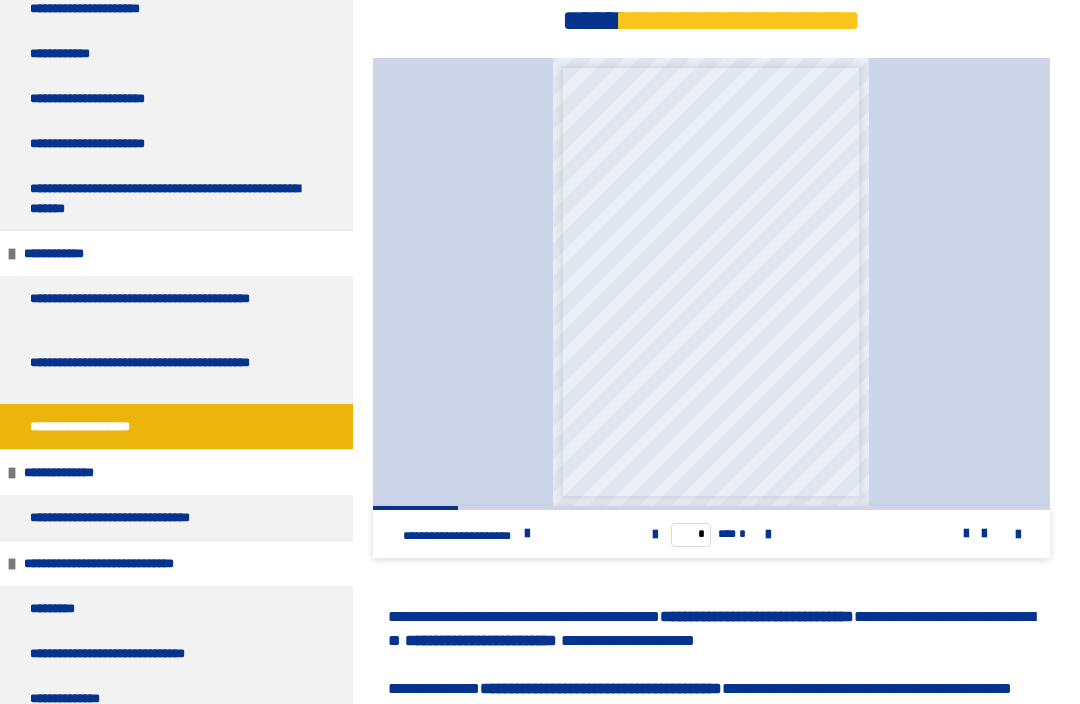 click on "**********" at bounding box center [125, 517] 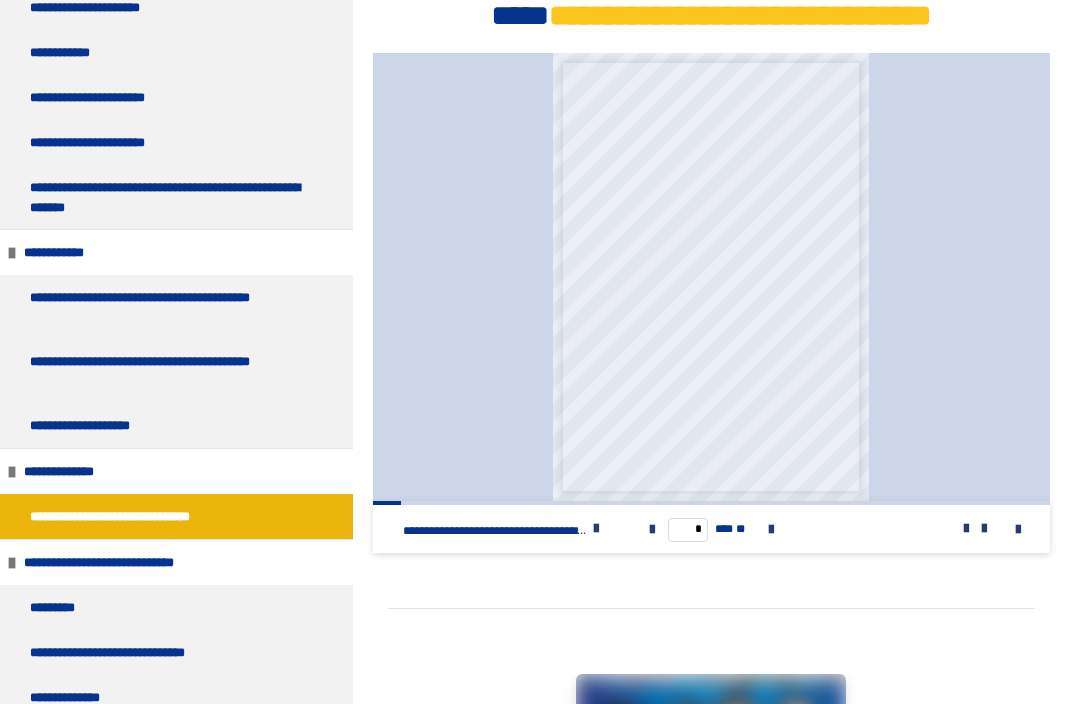 scroll, scrollTop: 1109, scrollLeft: 0, axis: vertical 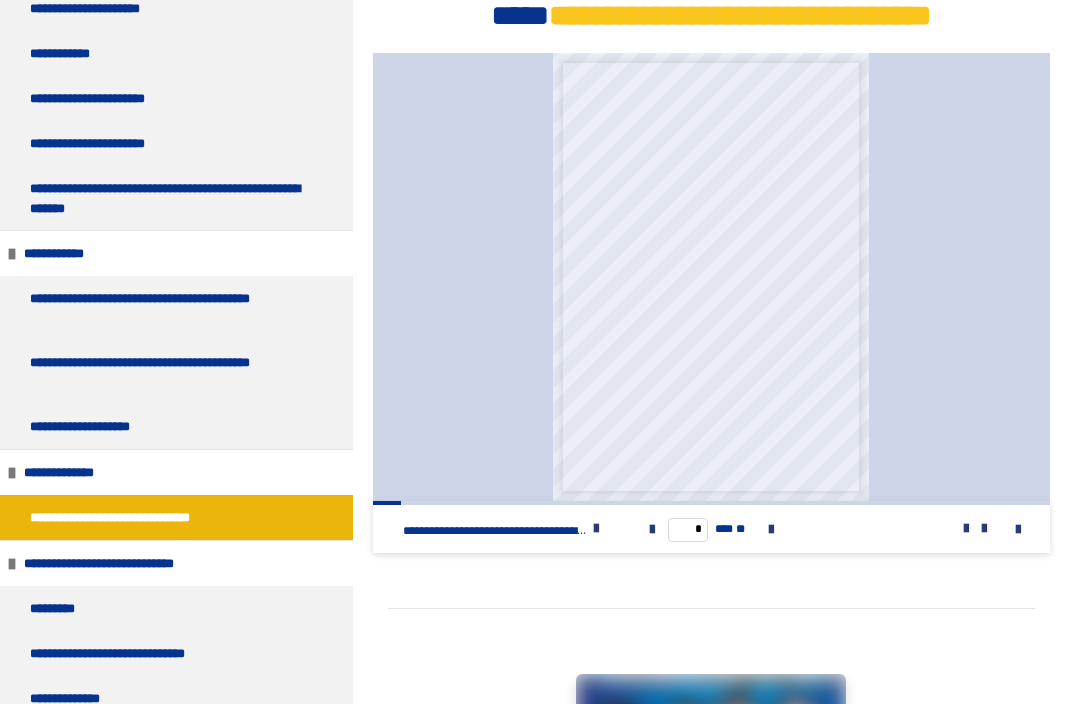 click at bounding box center (771, 530) 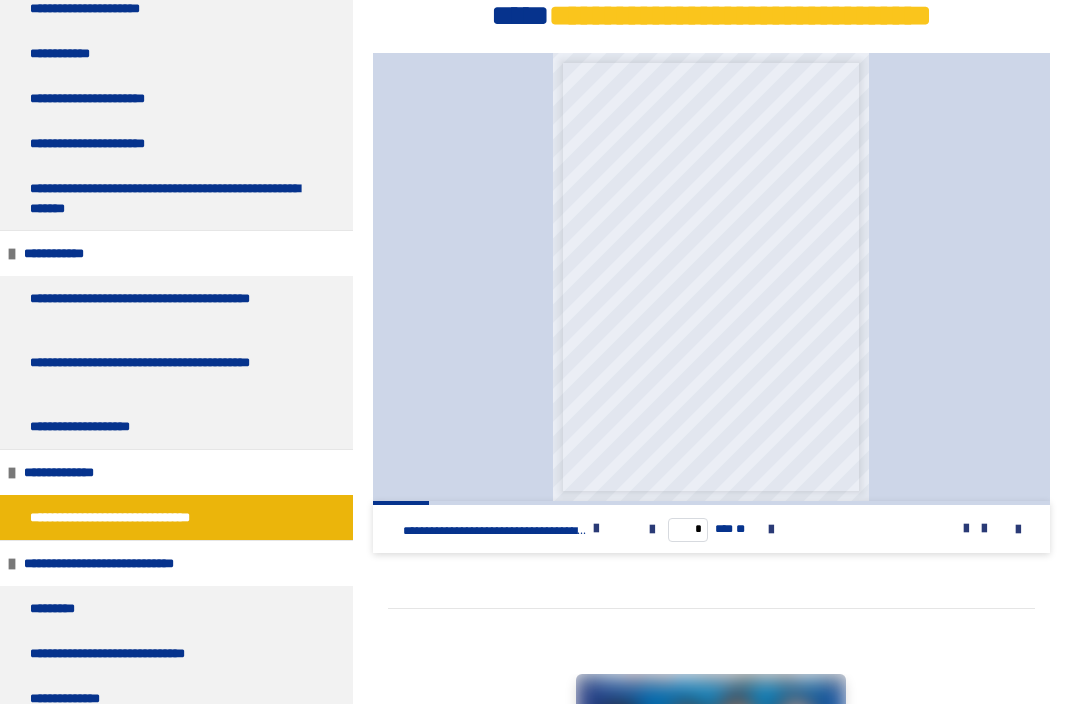 click at bounding box center (771, 530) 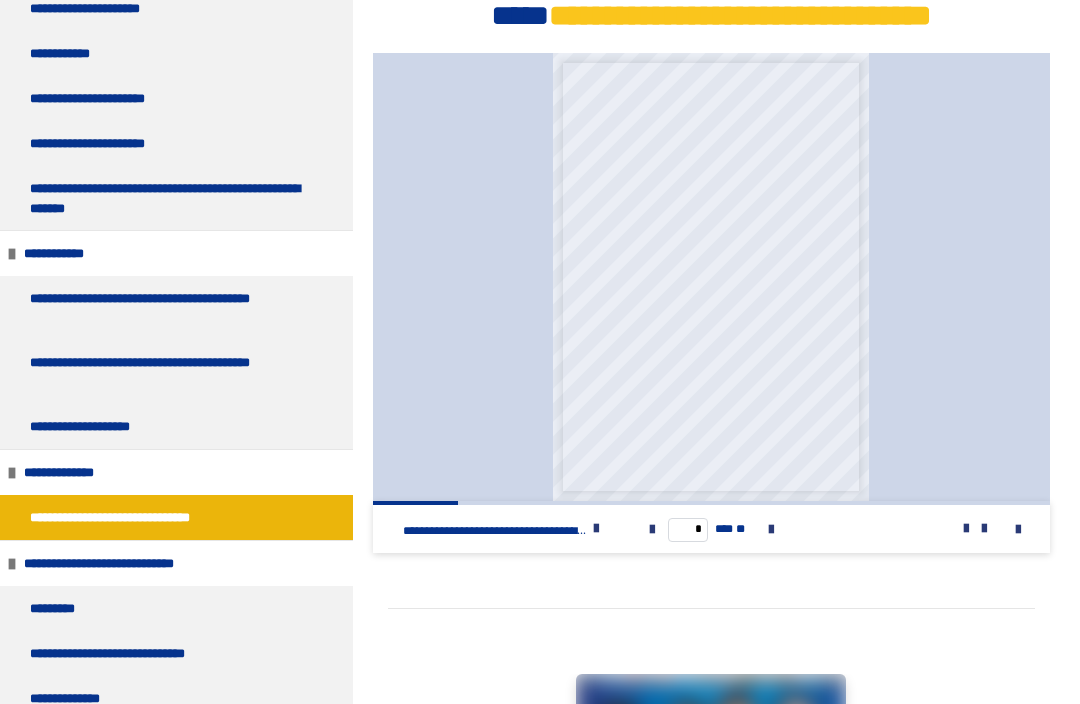 click at bounding box center (771, 530) 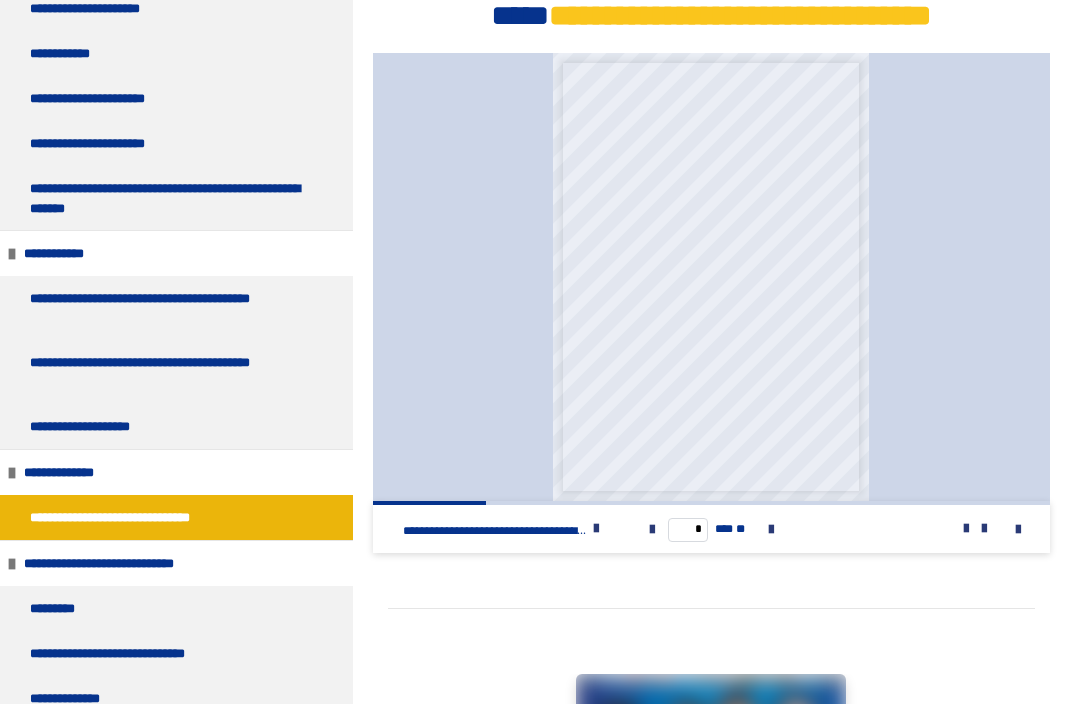 click at bounding box center (771, 530) 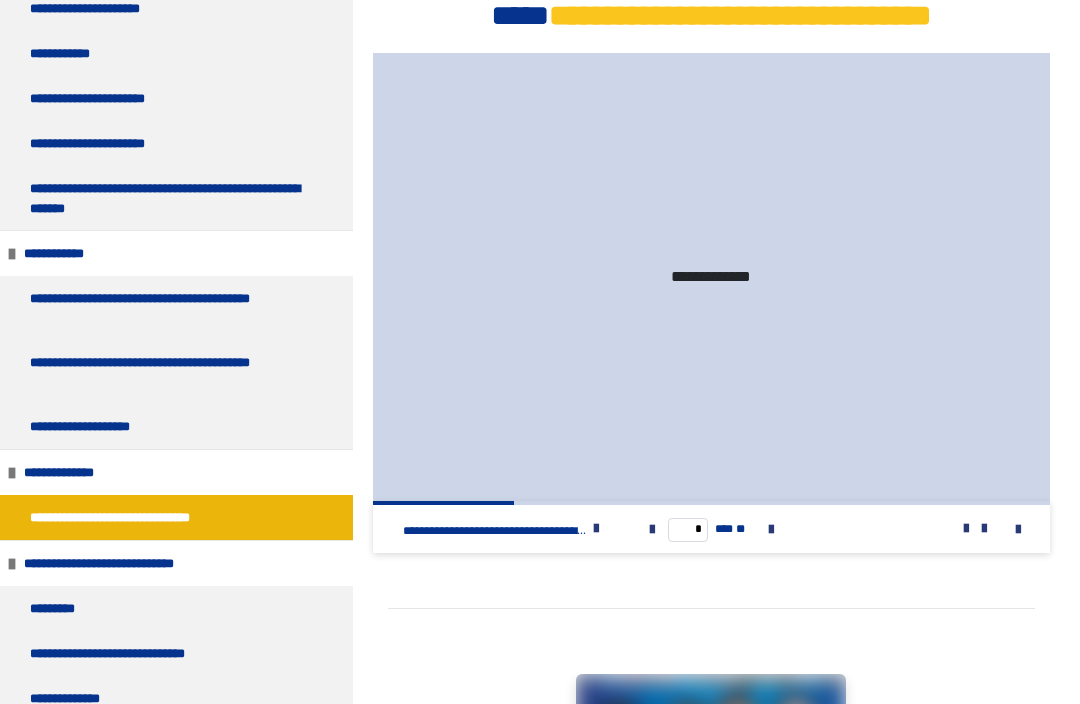 click on "* *** **" at bounding box center (711, 529) 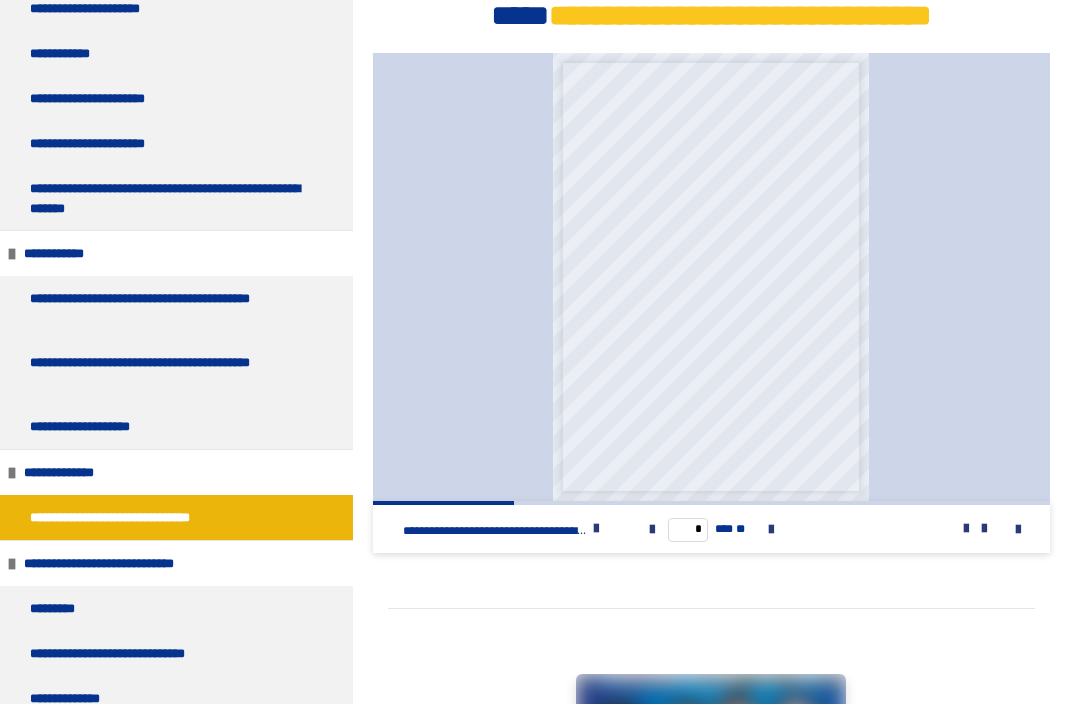 click on "* *** **" at bounding box center [711, 529] 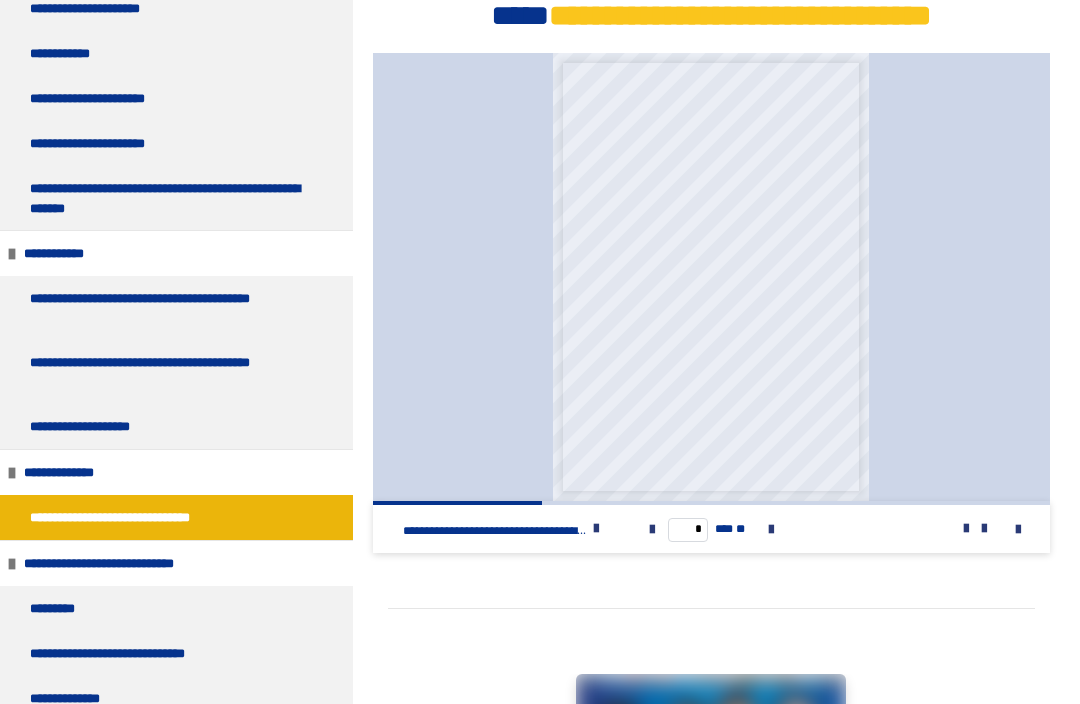 click at bounding box center [596, 529] 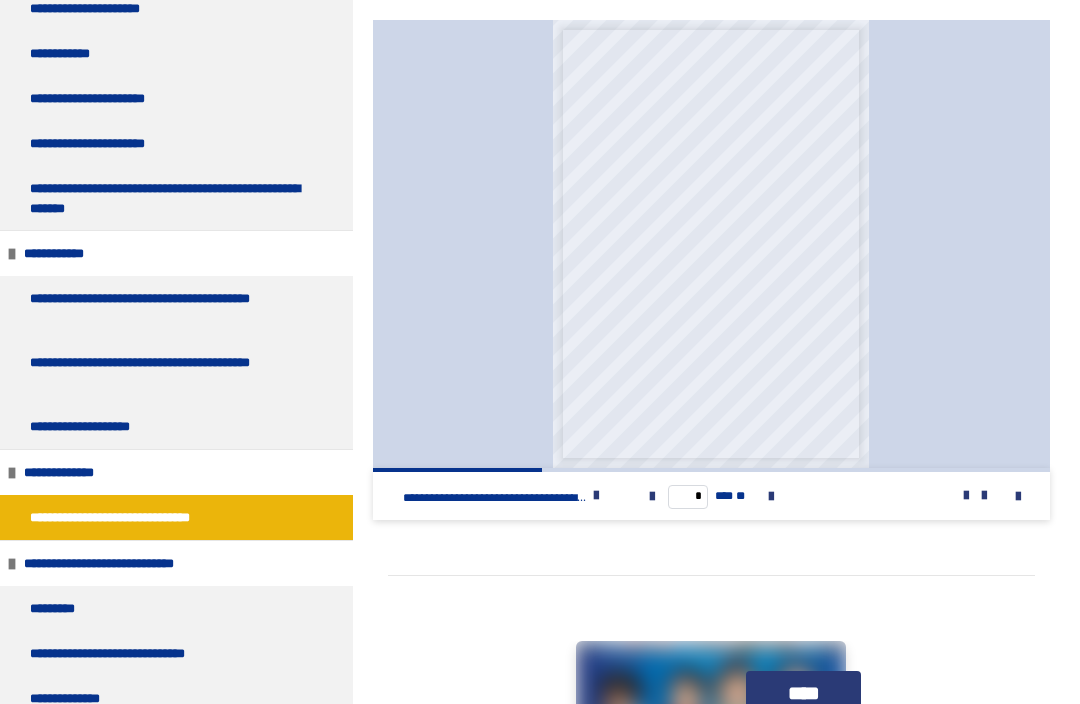 click on "**********" at bounding box center (121, 563) 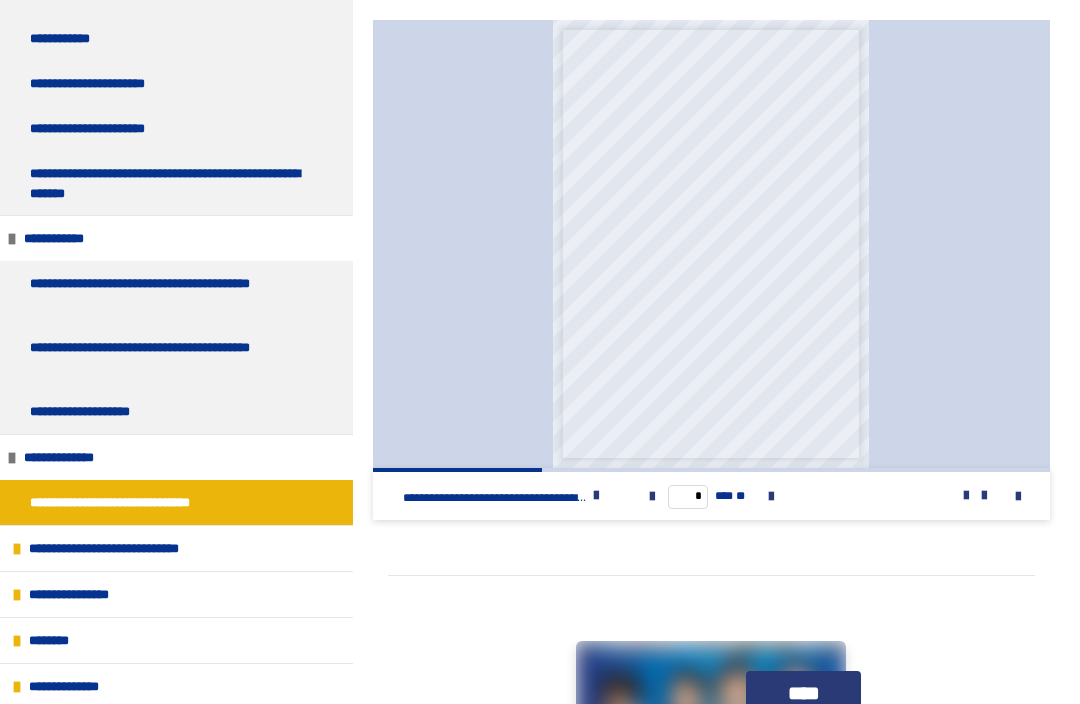 scroll, scrollTop: 382, scrollLeft: 0, axis: vertical 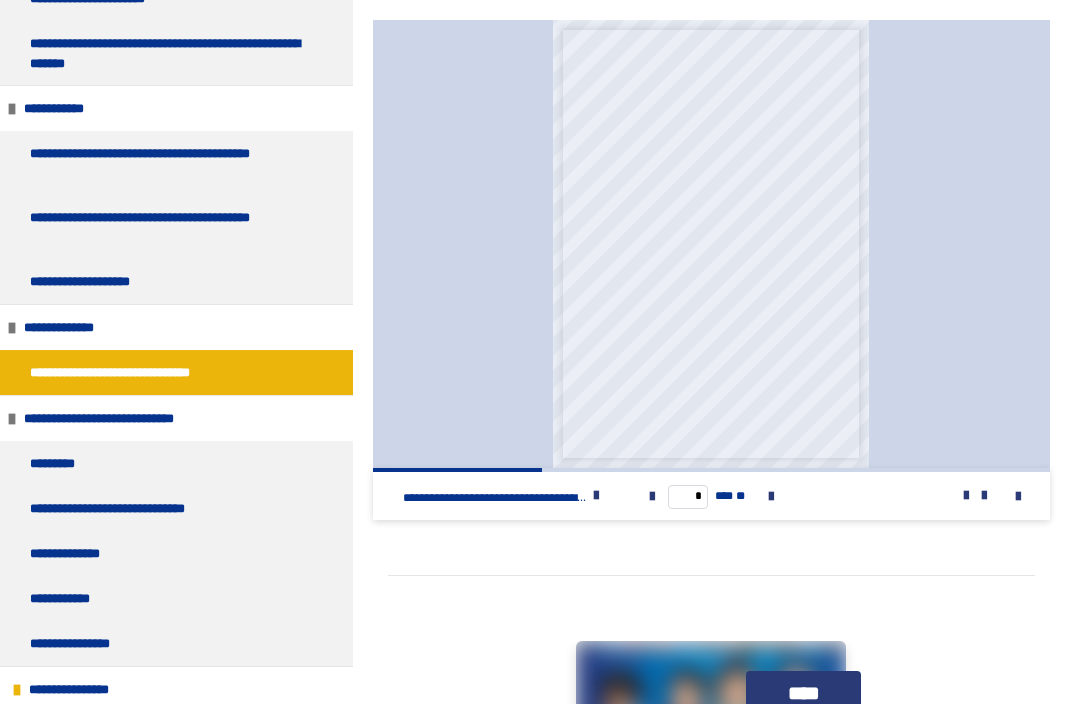 click on "*********" at bounding box center (176, 463) 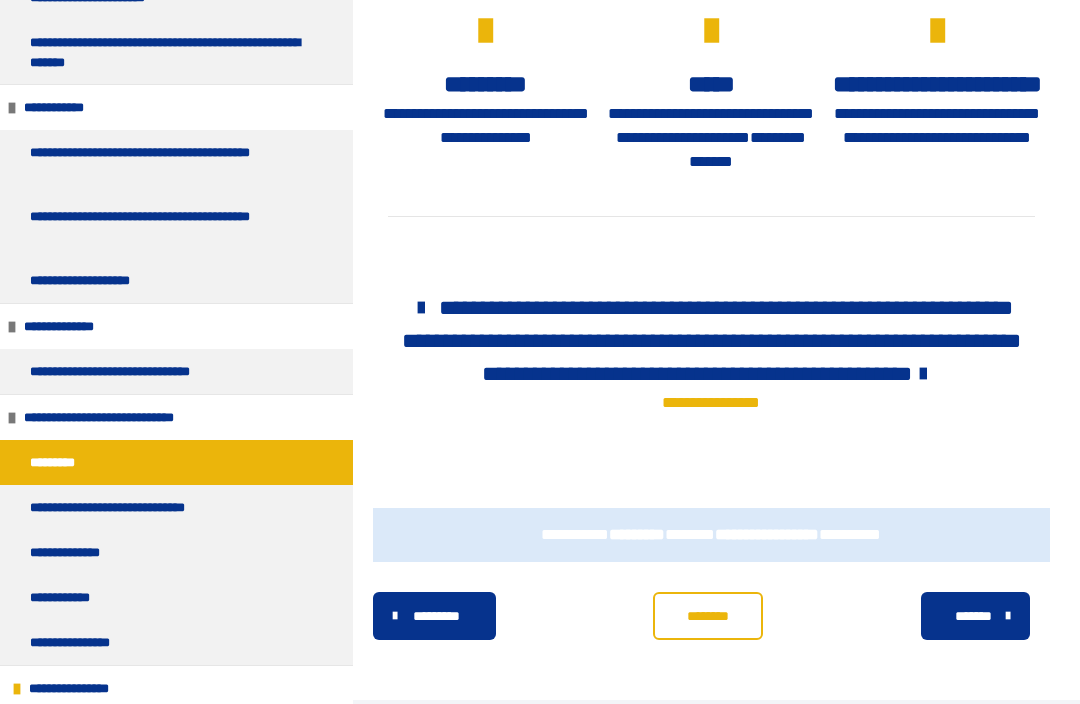 scroll, scrollTop: 2125, scrollLeft: 0, axis: vertical 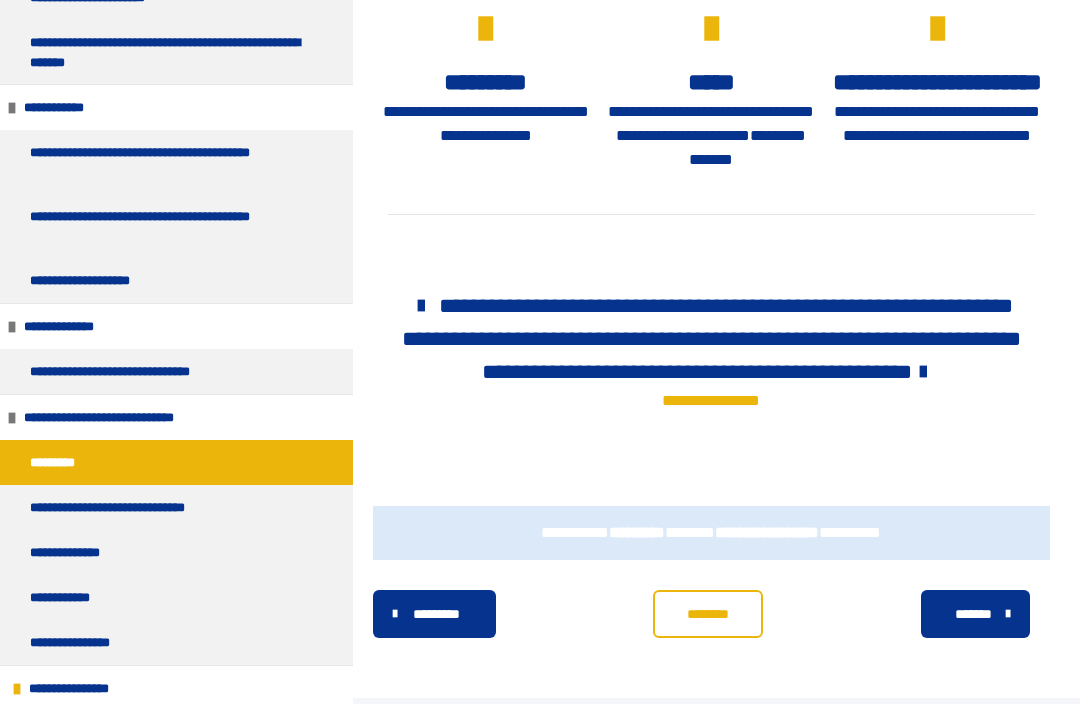 click on "**********" at bounding box center [128, 508] 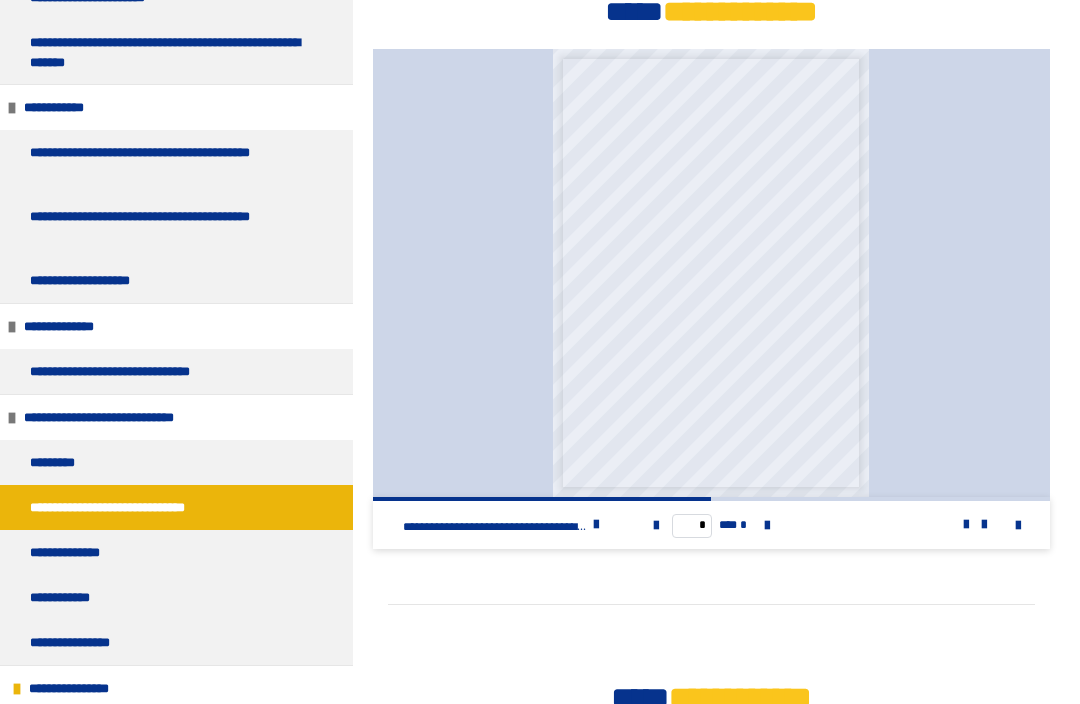 scroll, scrollTop: 849, scrollLeft: 0, axis: vertical 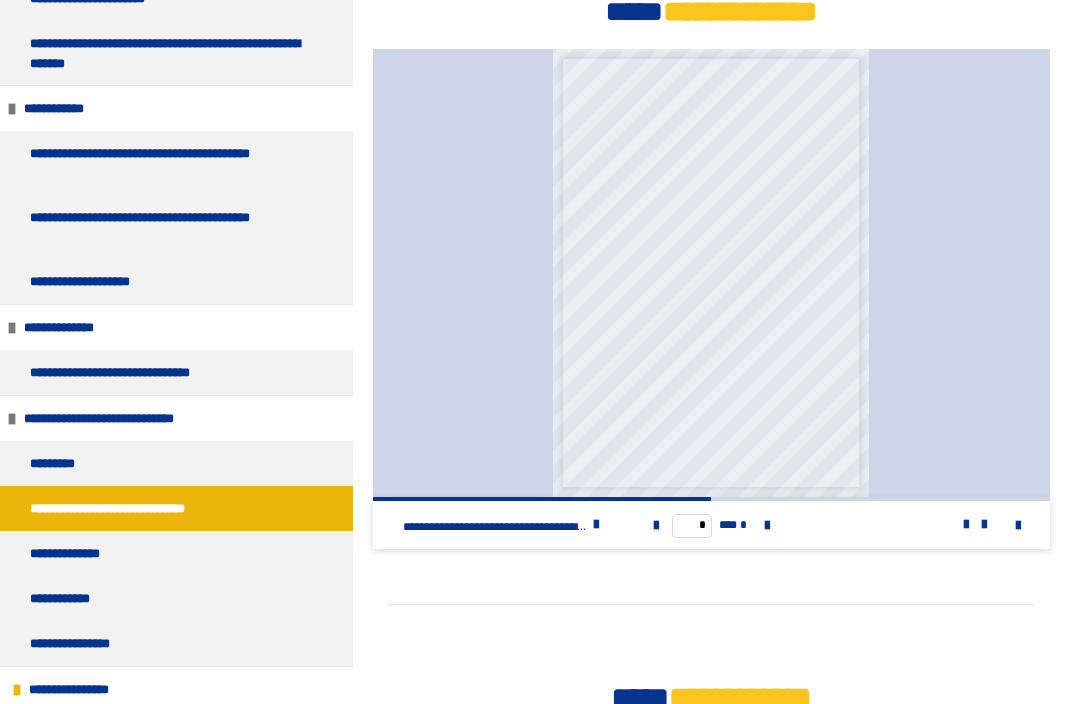 click at bounding box center [767, 526] 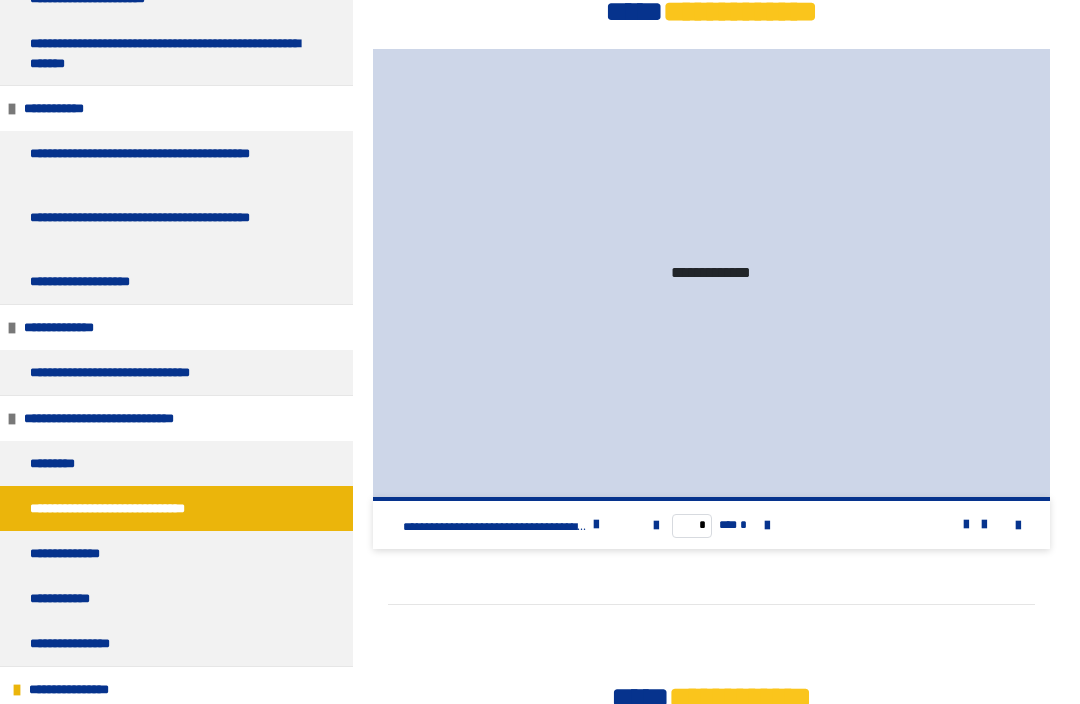 type on "*" 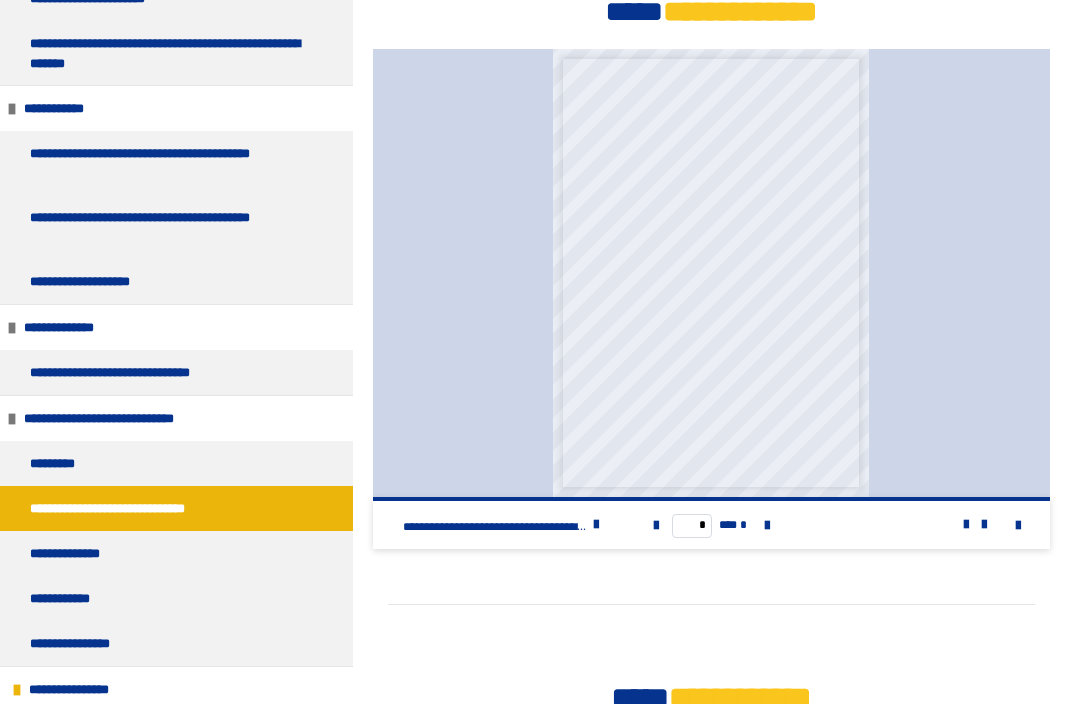 click on "**********" at bounding box center [73, 553] 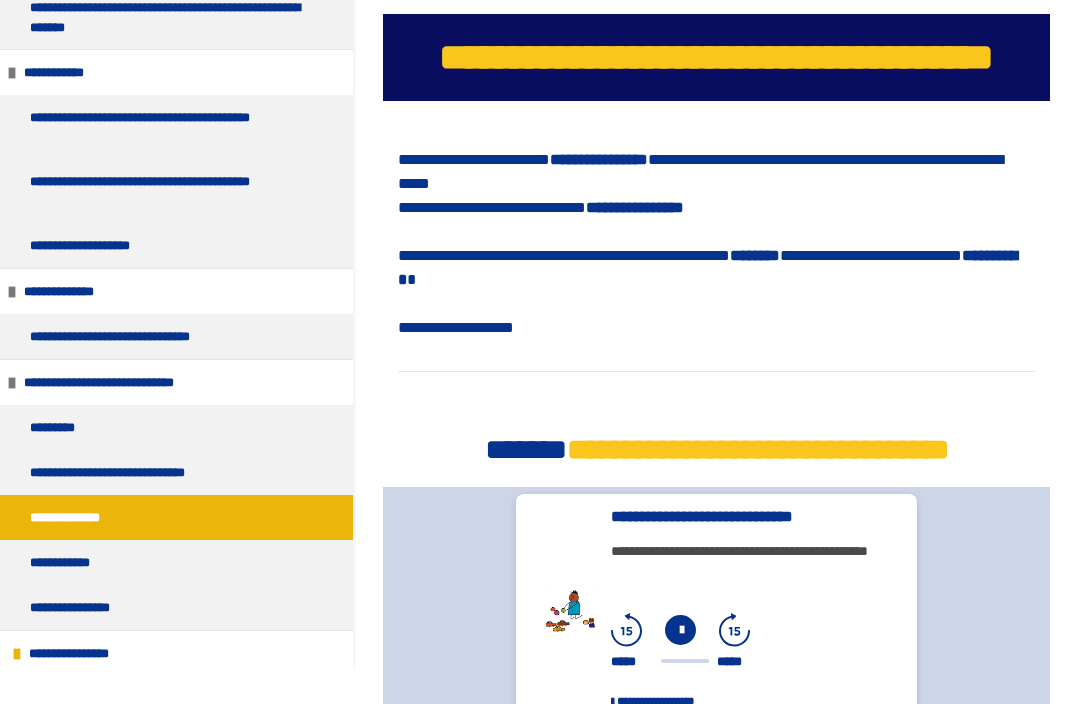 scroll, scrollTop: 230, scrollLeft: 0, axis: vertical 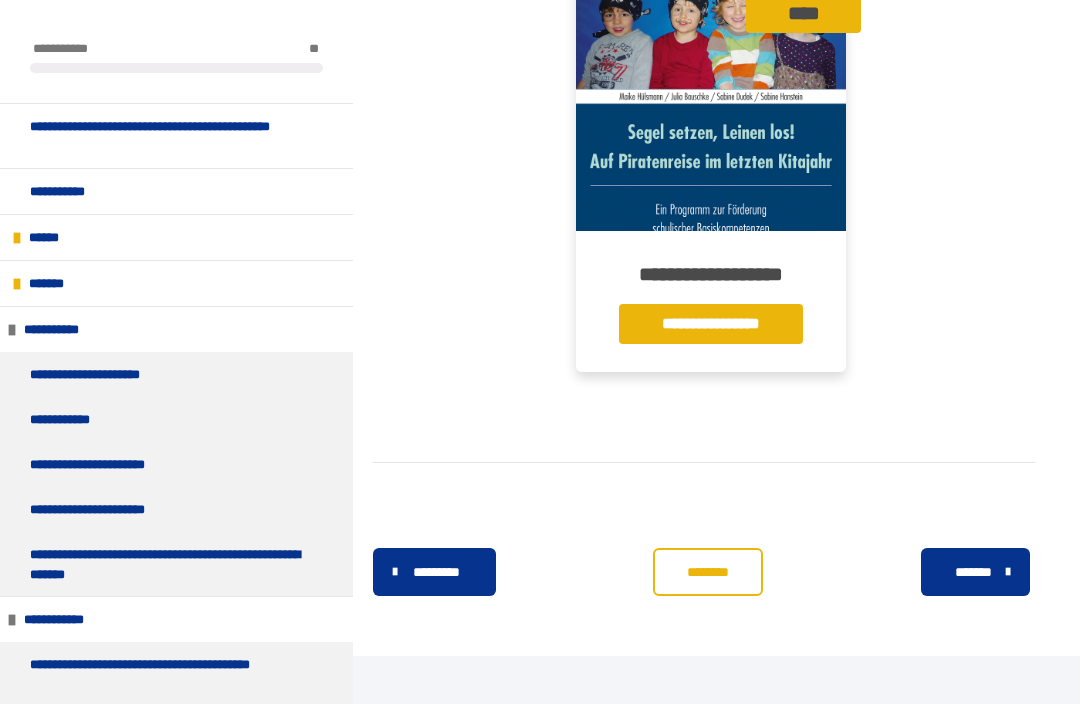click on "**********" at bounding box center [168, 565] 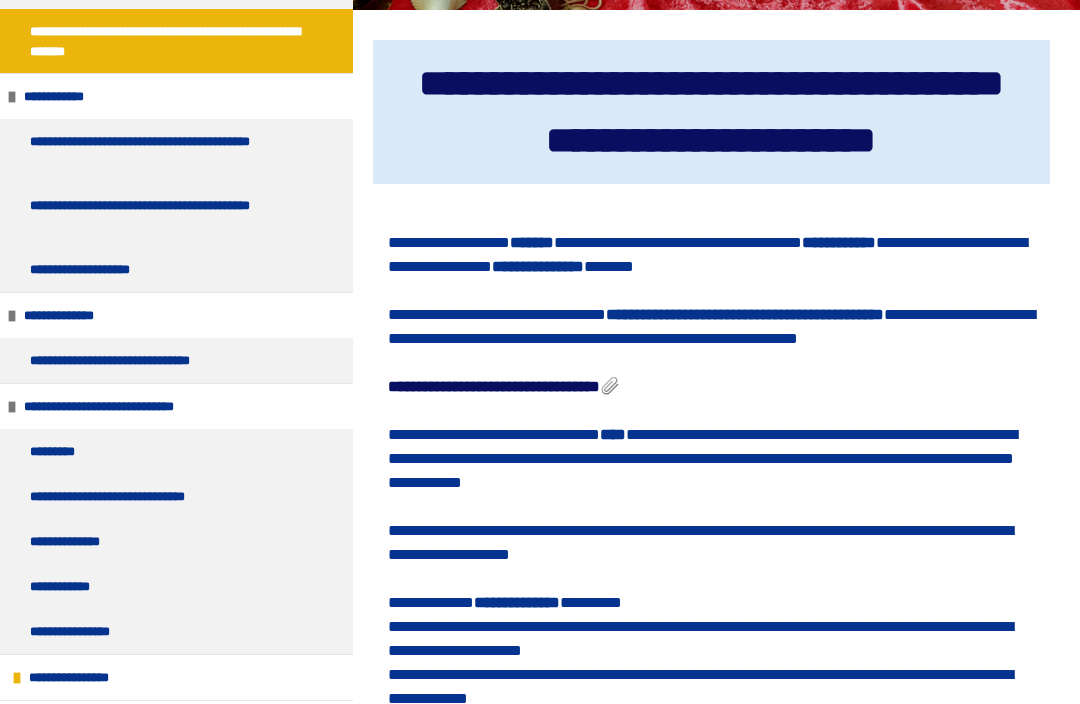 scroll, scrollTop: 534, scrollLeft: 0, axis: vertical 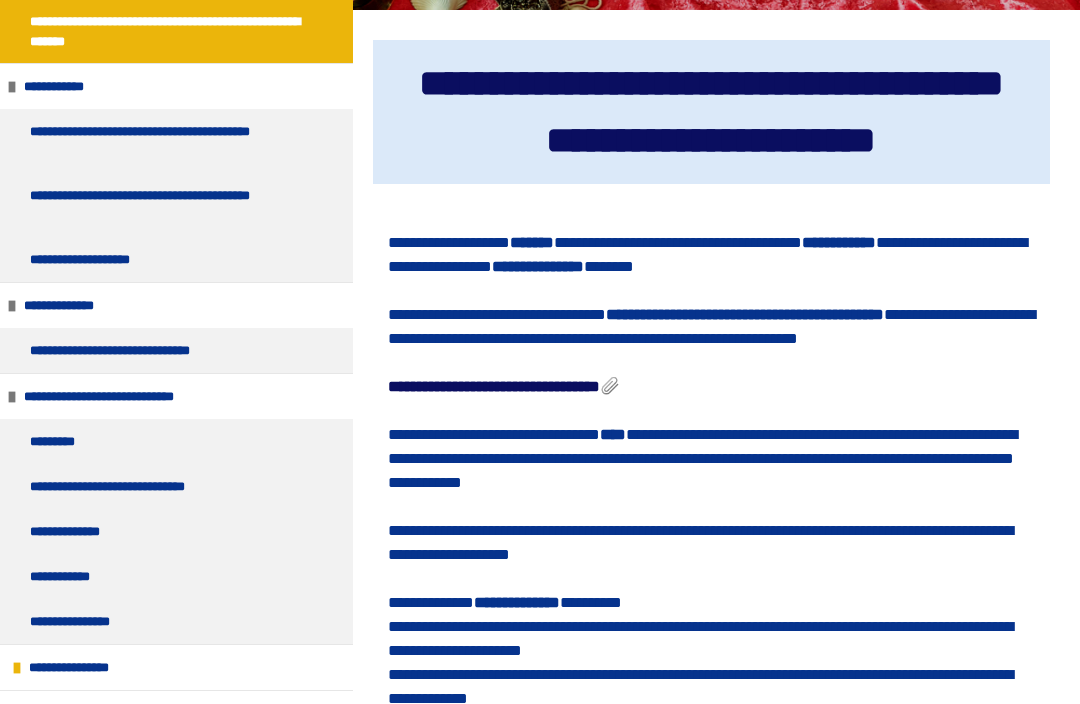 click on "**********" at bounding box center (65, 576) 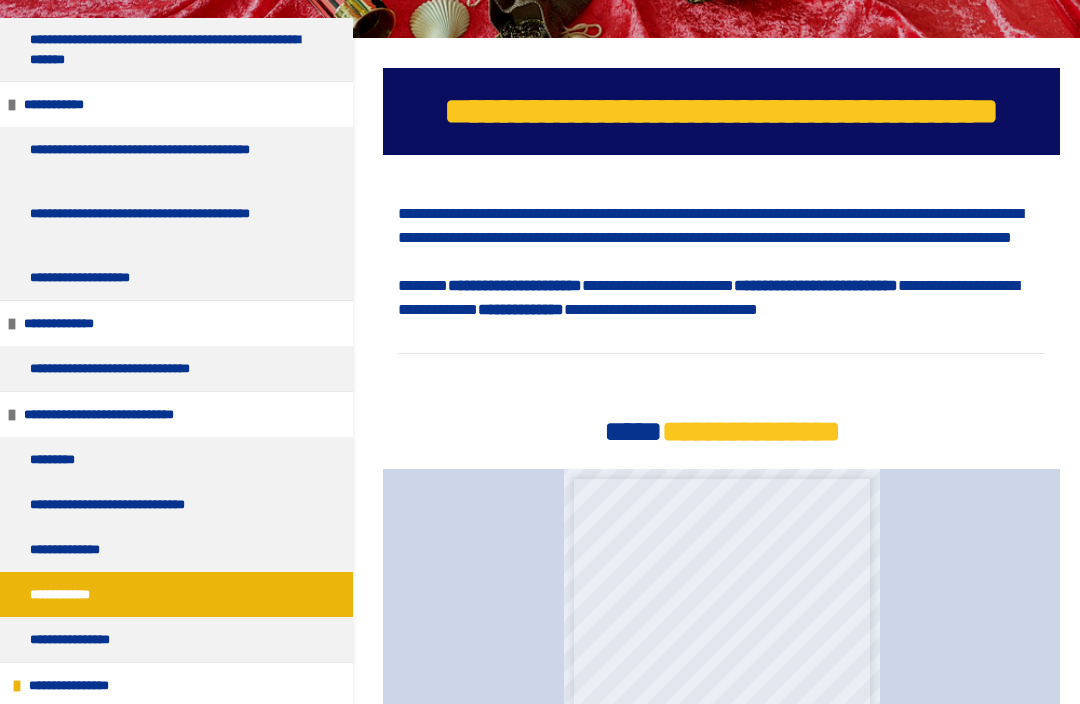 scroll, scrollTop: 167, scrollLeft: 0, axis: vertical 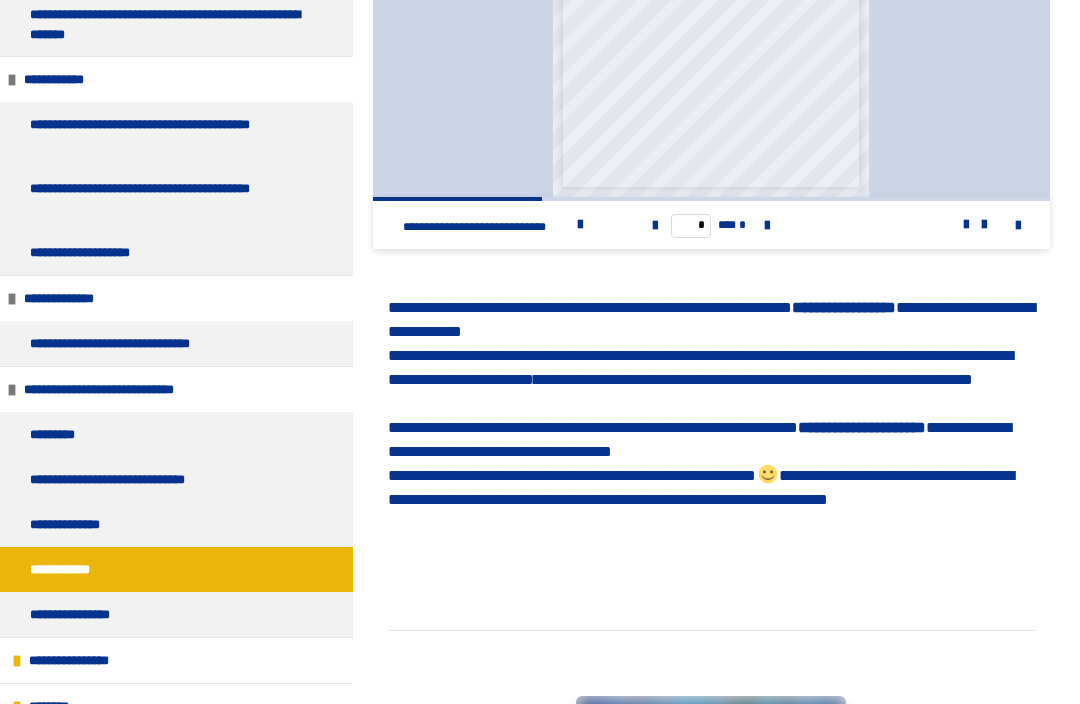 click on "**********" at bounding box center (78, 614) 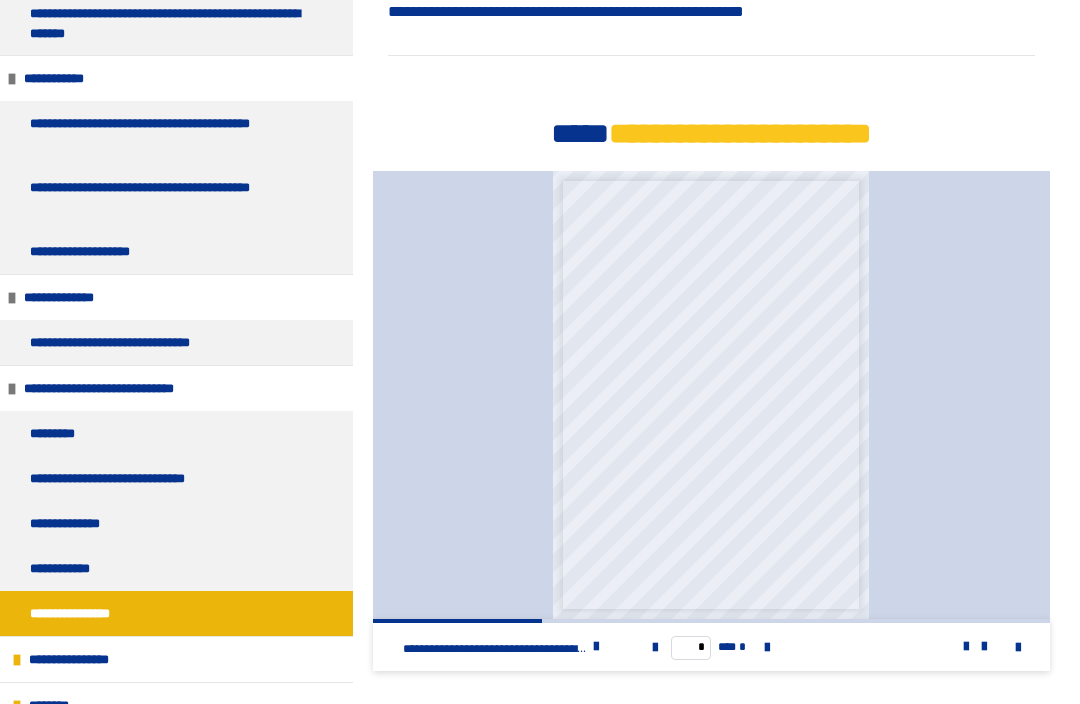 scroll, scrollTop: 775, scrollLeft: 0, axis: vertical 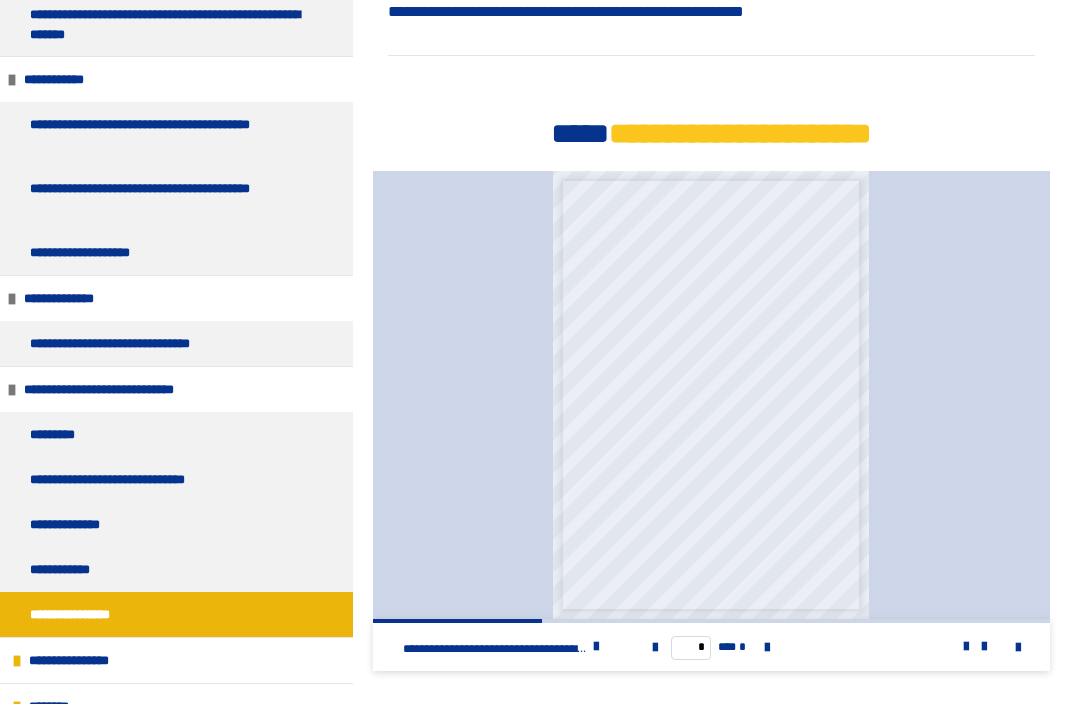 click at bounding box center (767, 648) 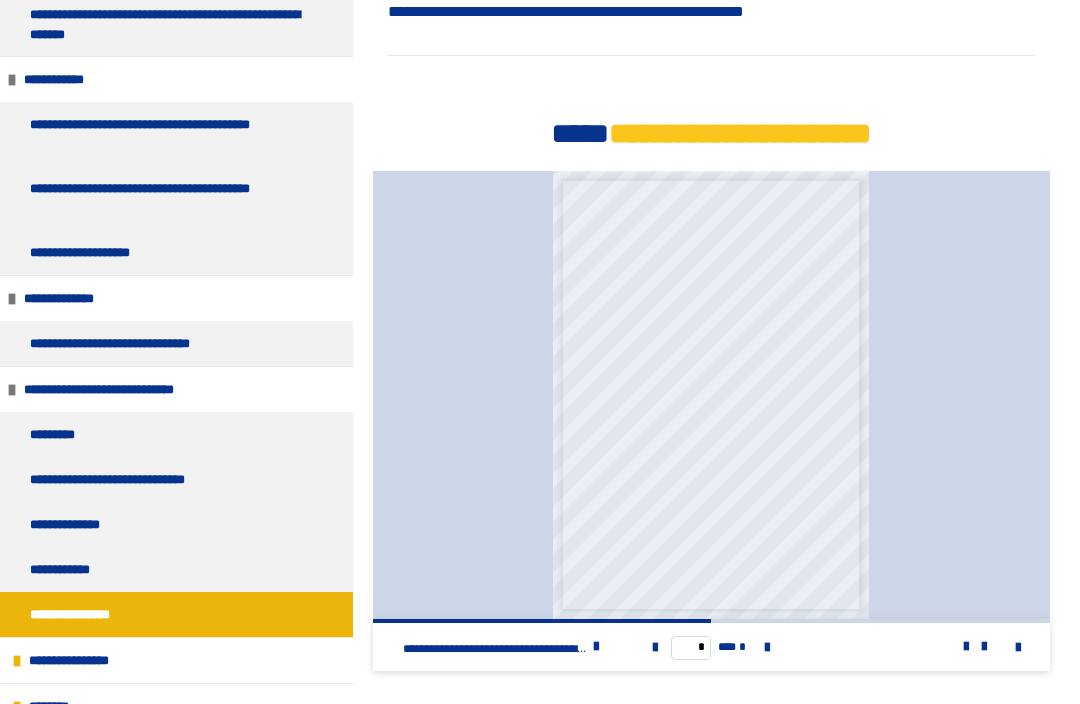 click at bounding box center [767, 648] 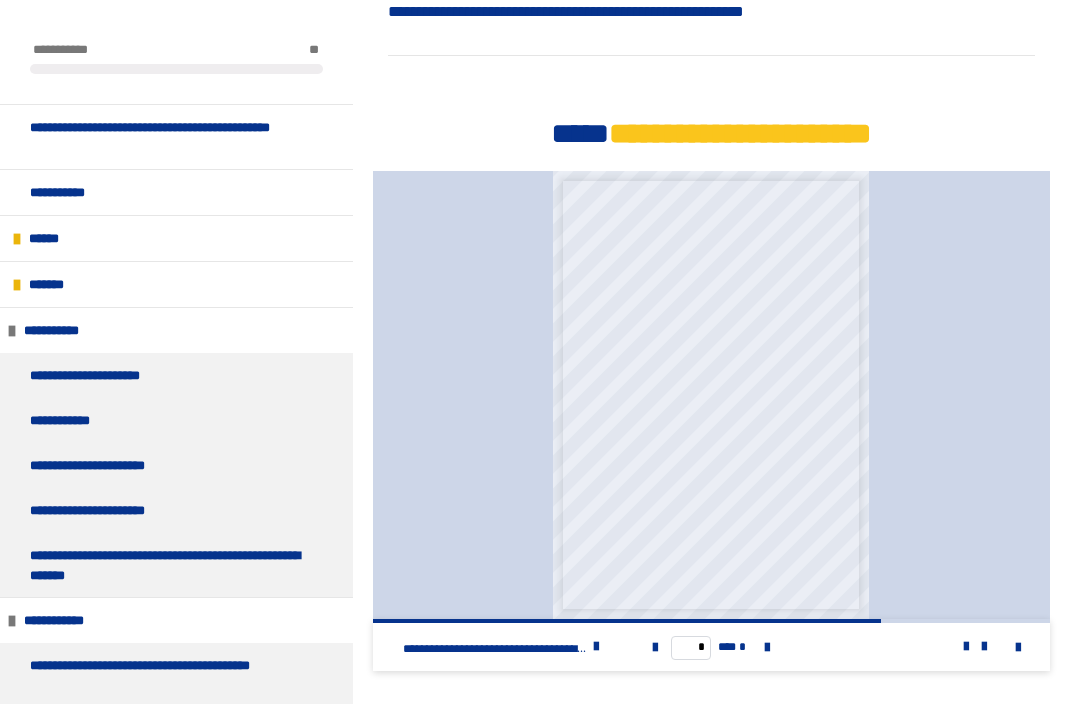scroll, scrollTop: 0, scrollLeft: 0, axis: both 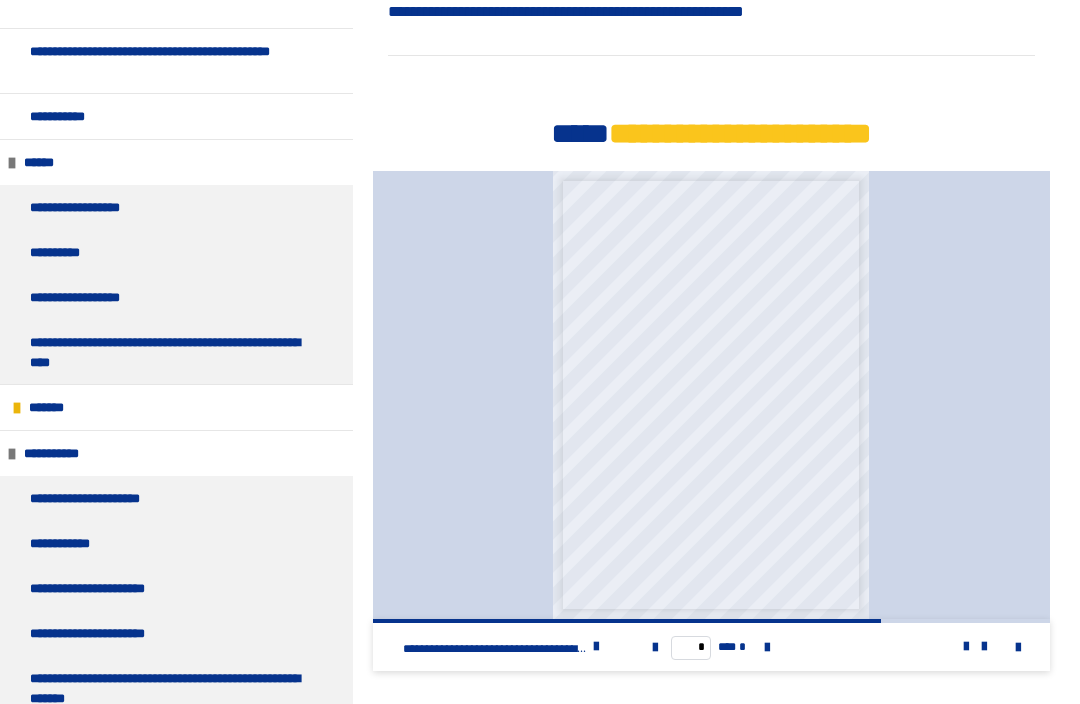 click on "*******" at bounding box center [54, 407] 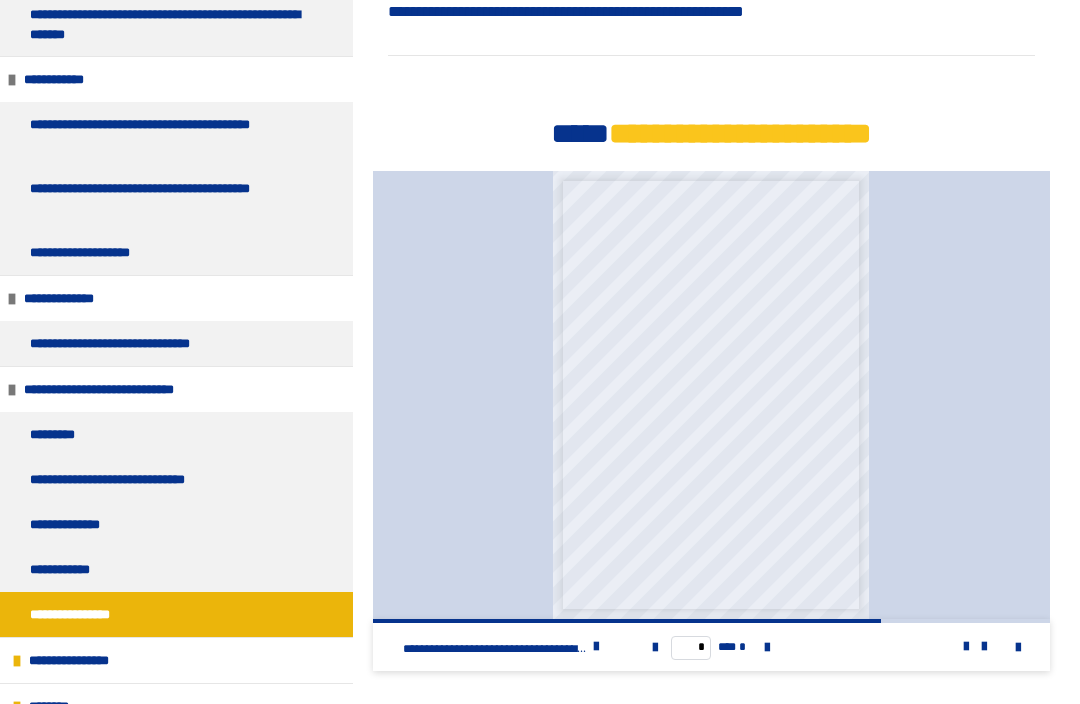 scroll, scrollTop: 6433, scrollLeft: 0, axis: vertical 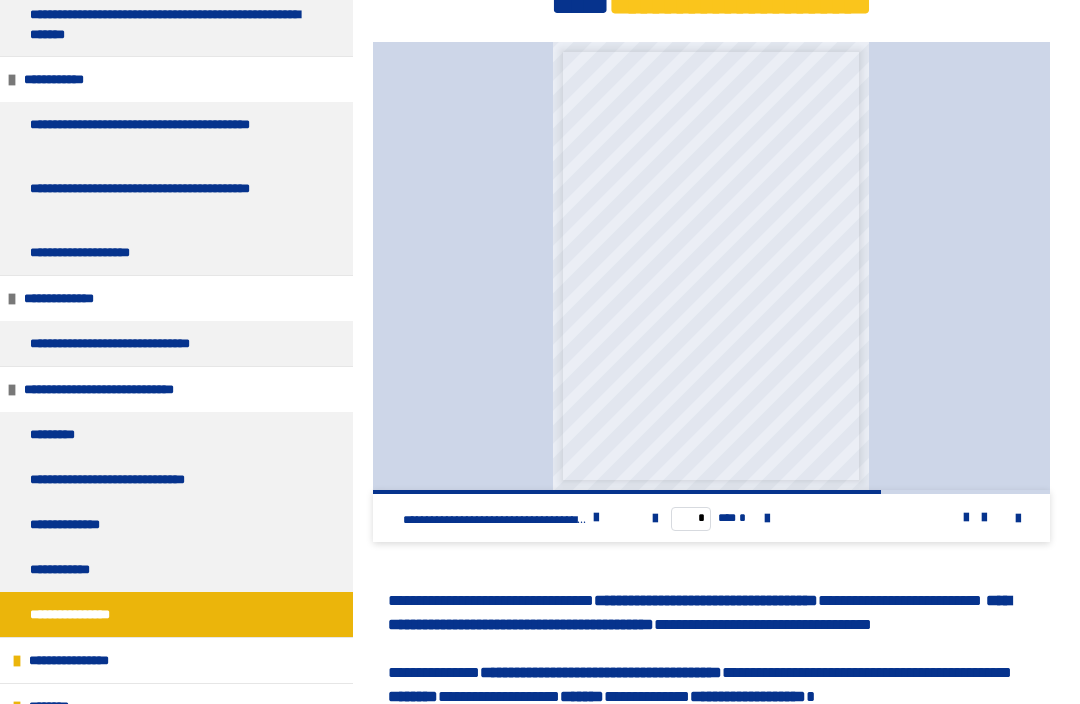 click on "**********" at bounding box center (70, 752) 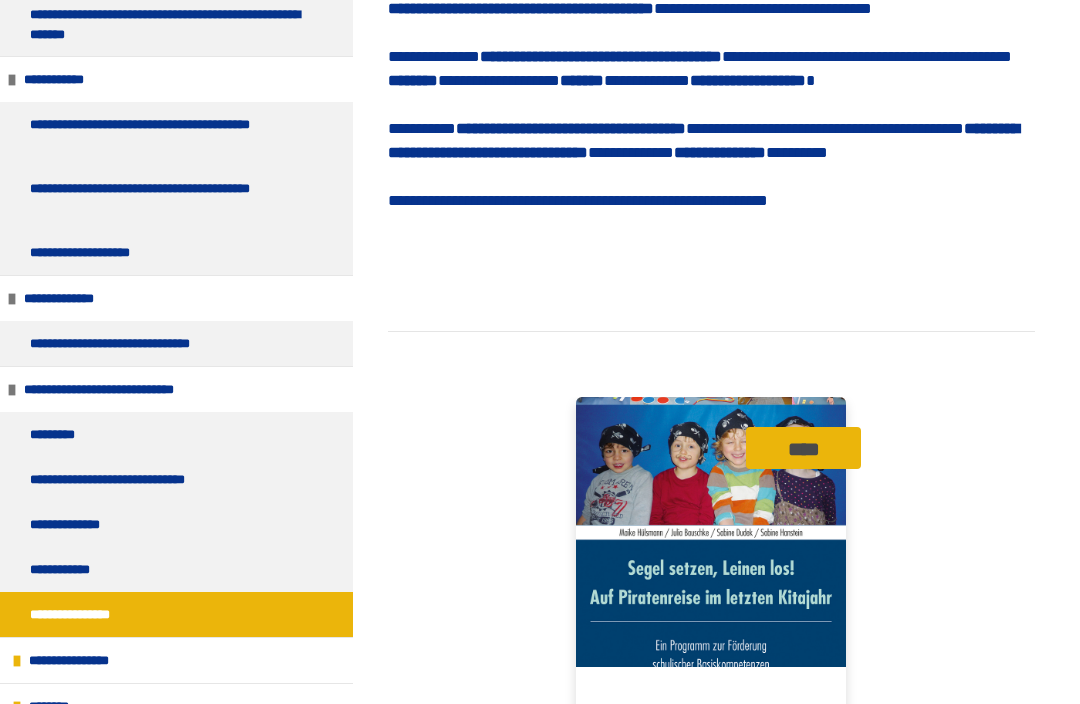 scroll, scrollTop: 1527, scrollLeft: 0, axis: vertical 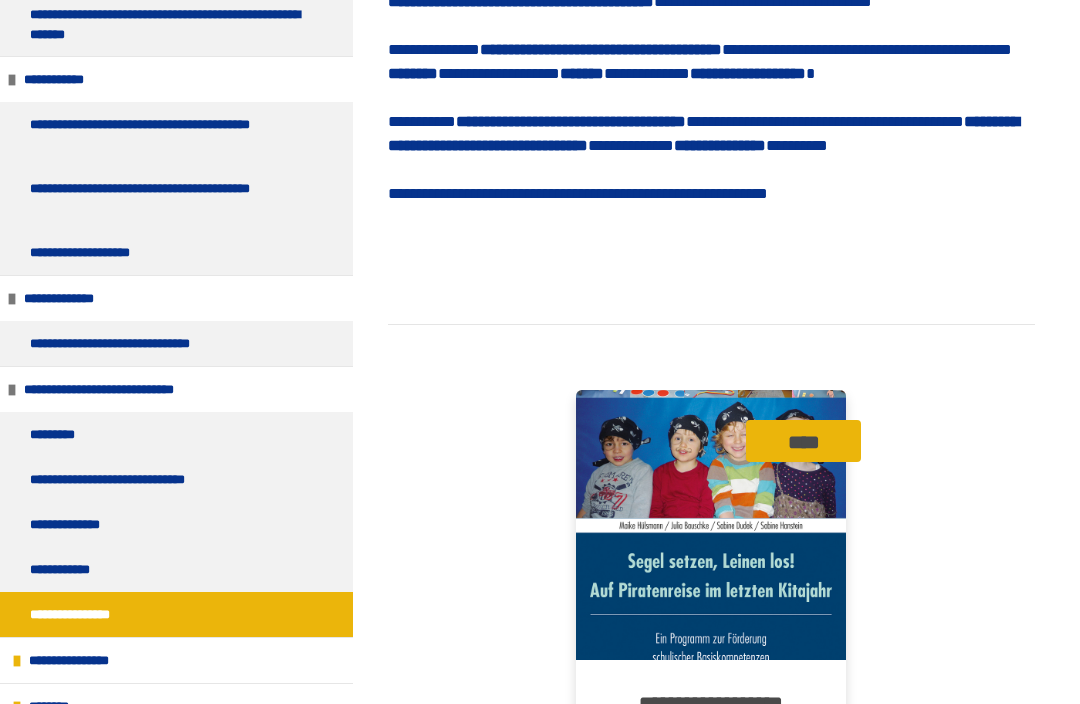 click on "**********" at bounding box center [75, 752] 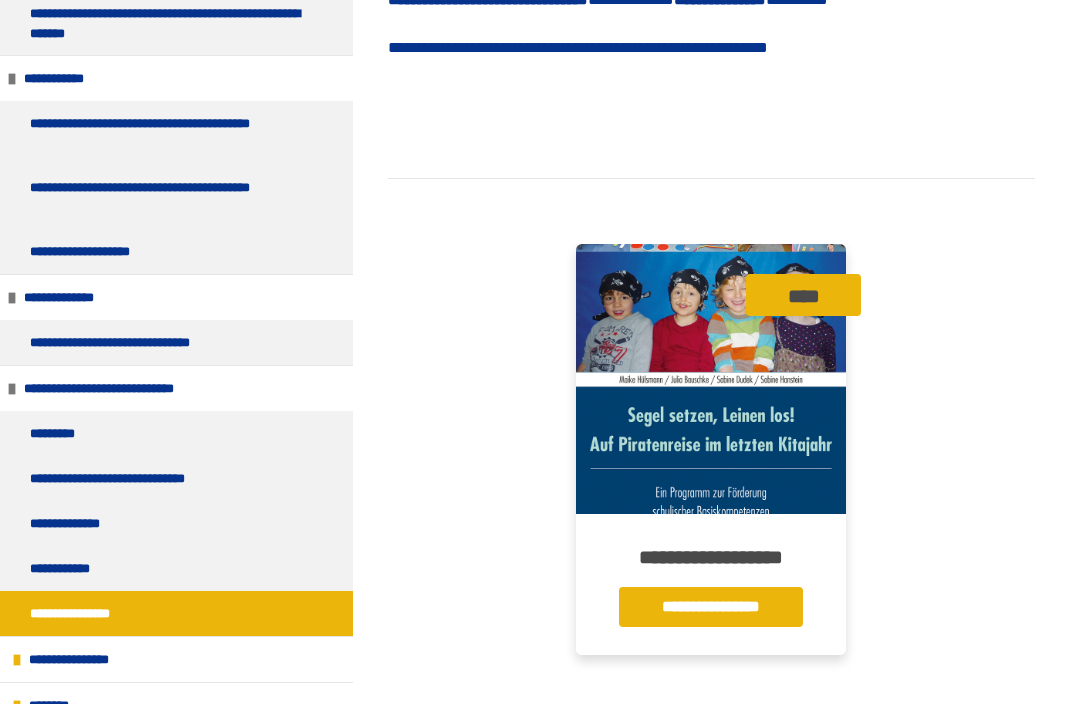 scroll, scrollTop: 1675, scrollLeft: 0, axis: vertical 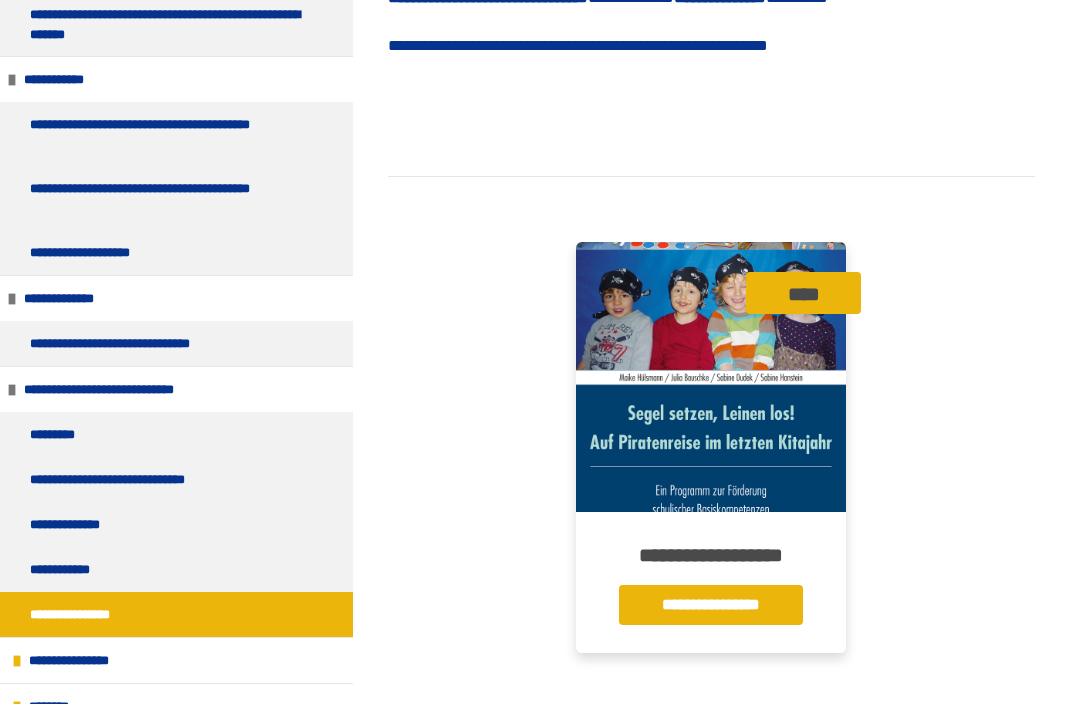 click on "**********" at bounding box center [80, 660] 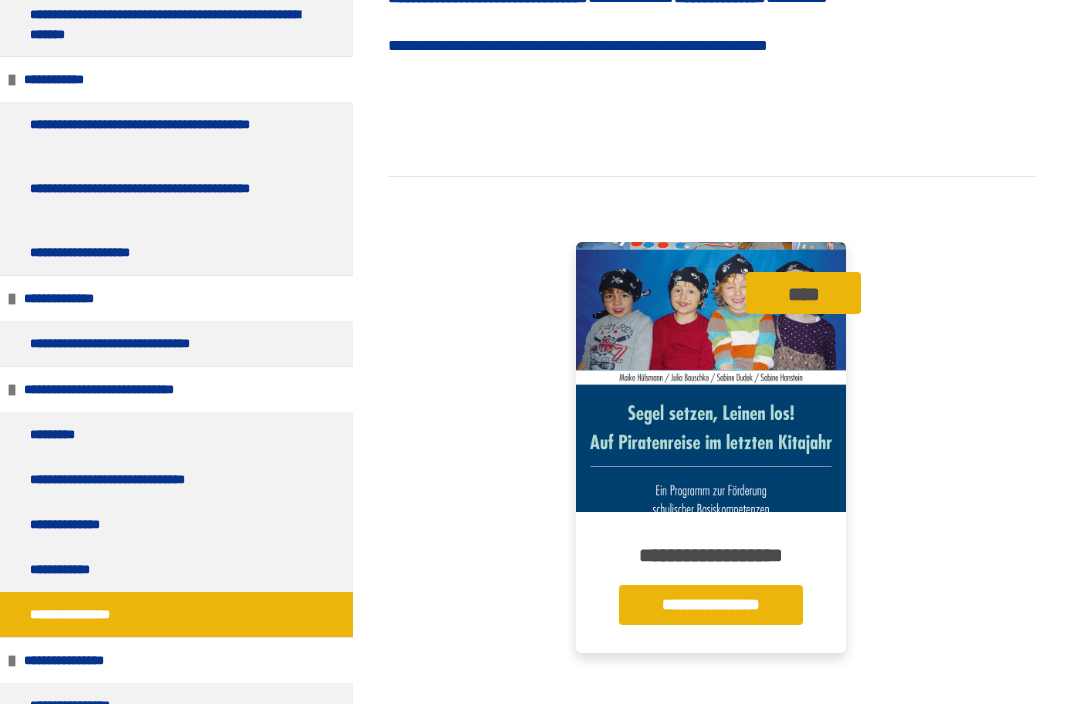 click on "**********" at bounding box center (75, 660) 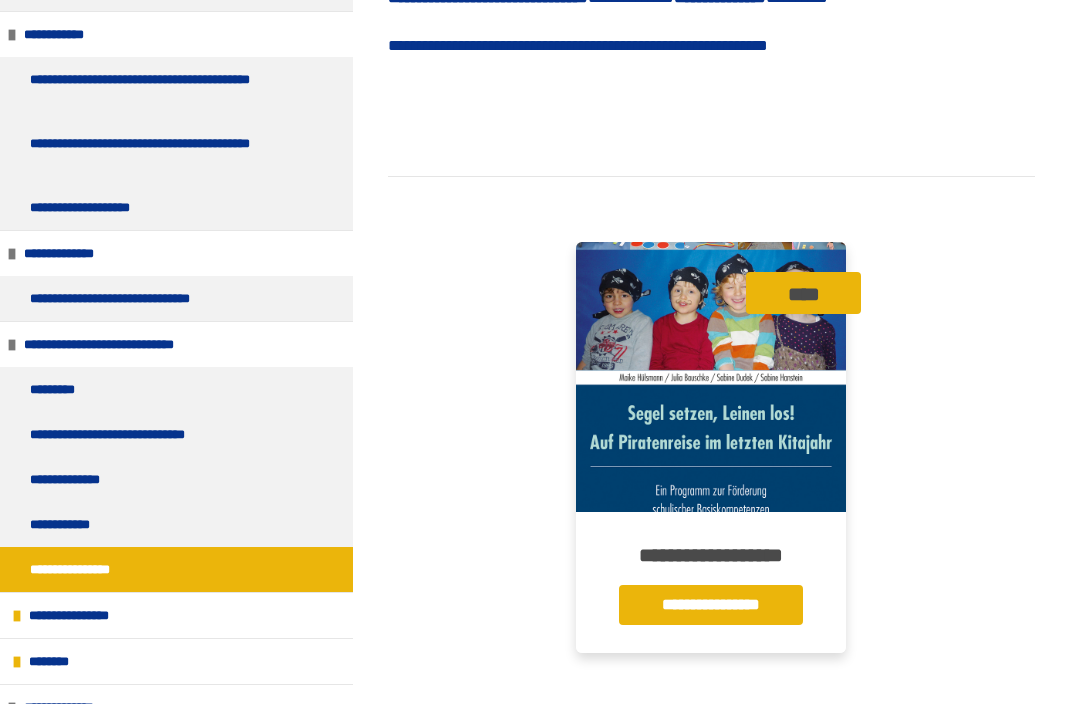 scroll, scrollTop: 6478, scrollLeft: 0, axis: vertical 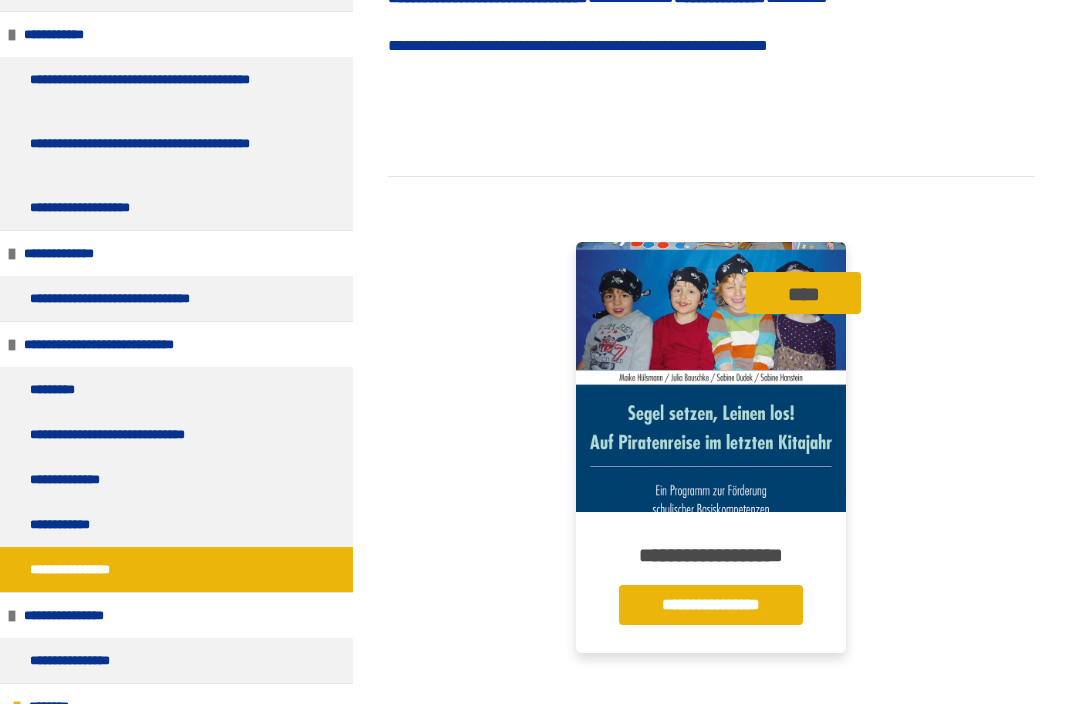 click at bounding box center (12, 616) 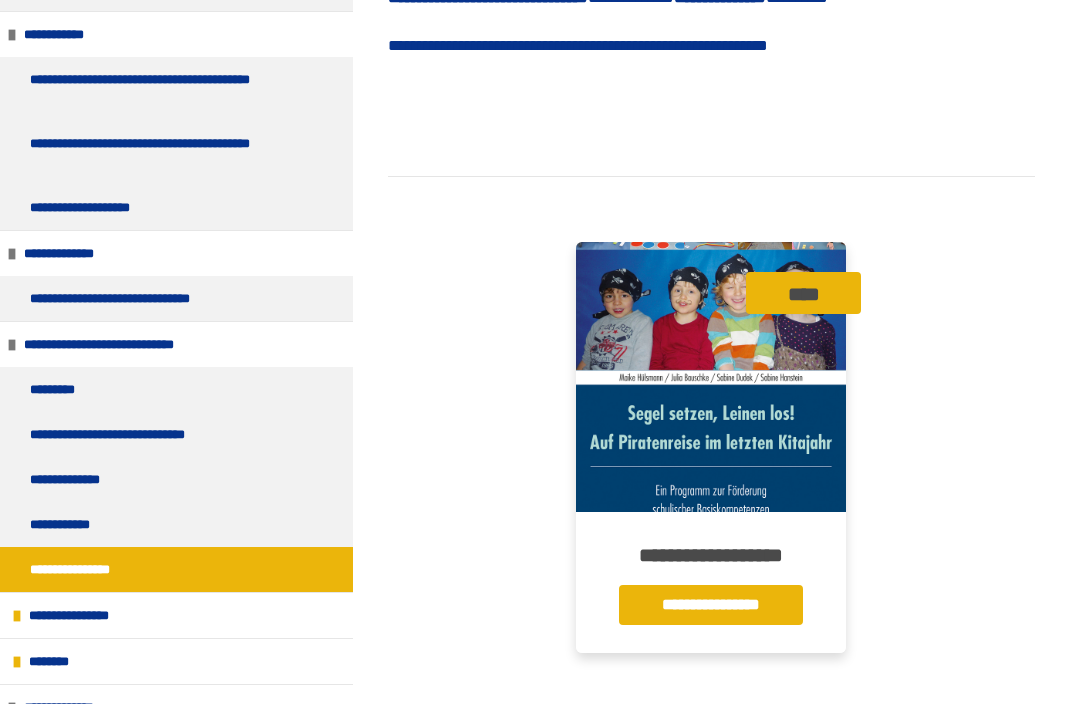 click on "**********" at bounding box center [176, 615] 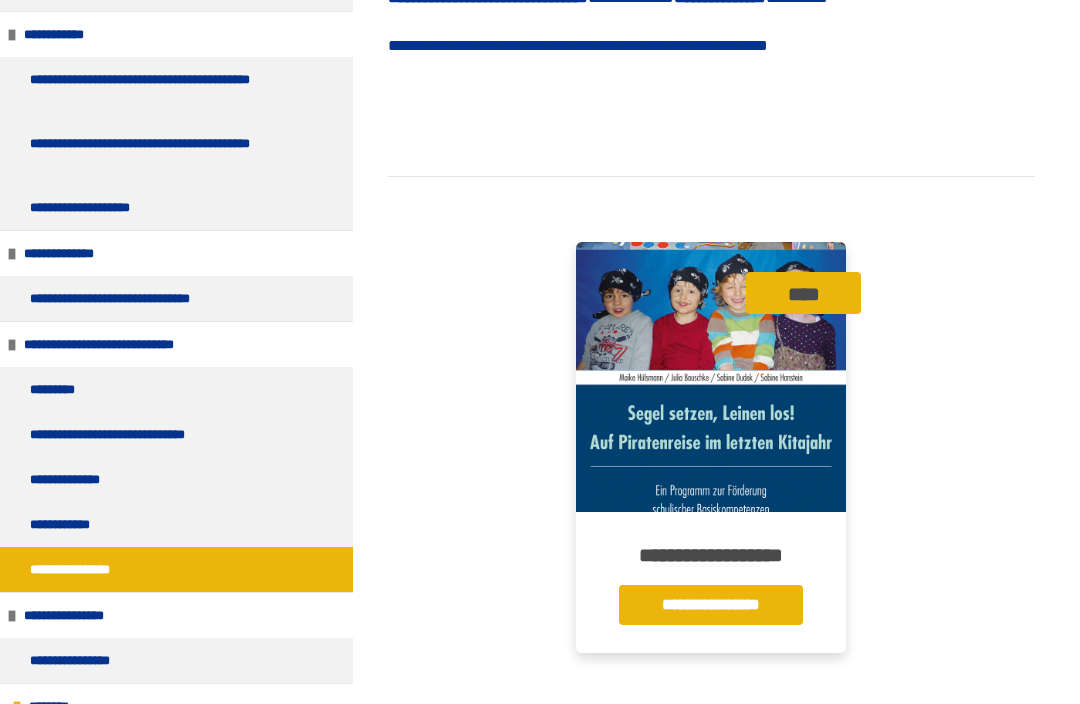 click on "**********" at bounding box center [81, 660] 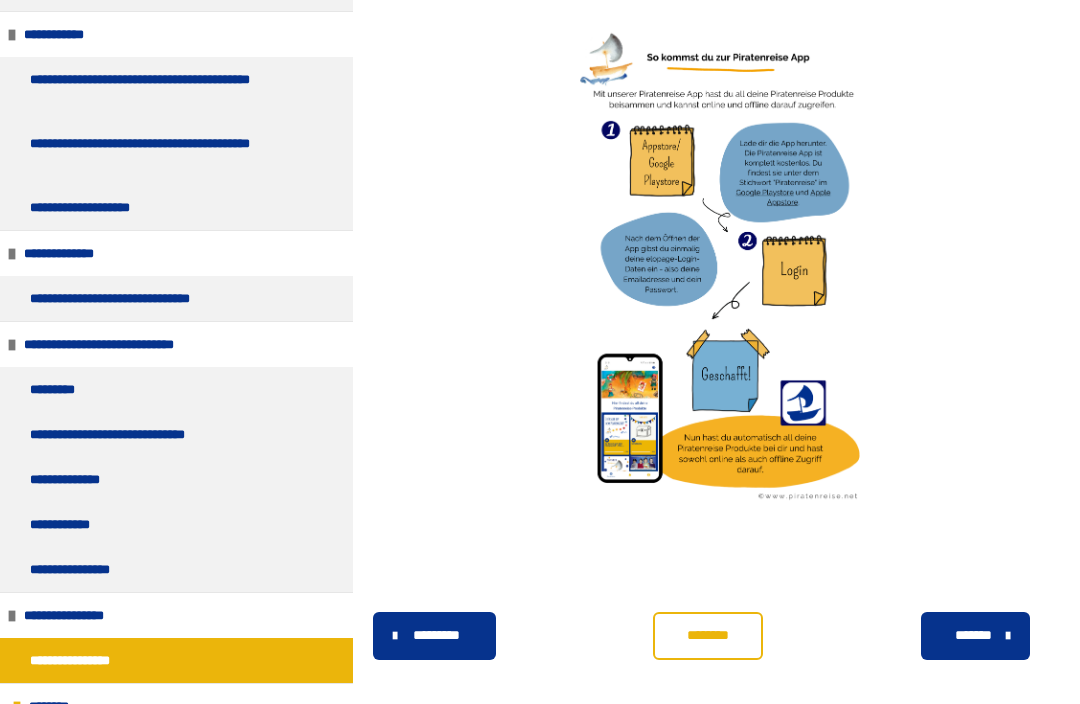 scroll, scrollTop: 1241, scrollLeft: 0, axis: vertical 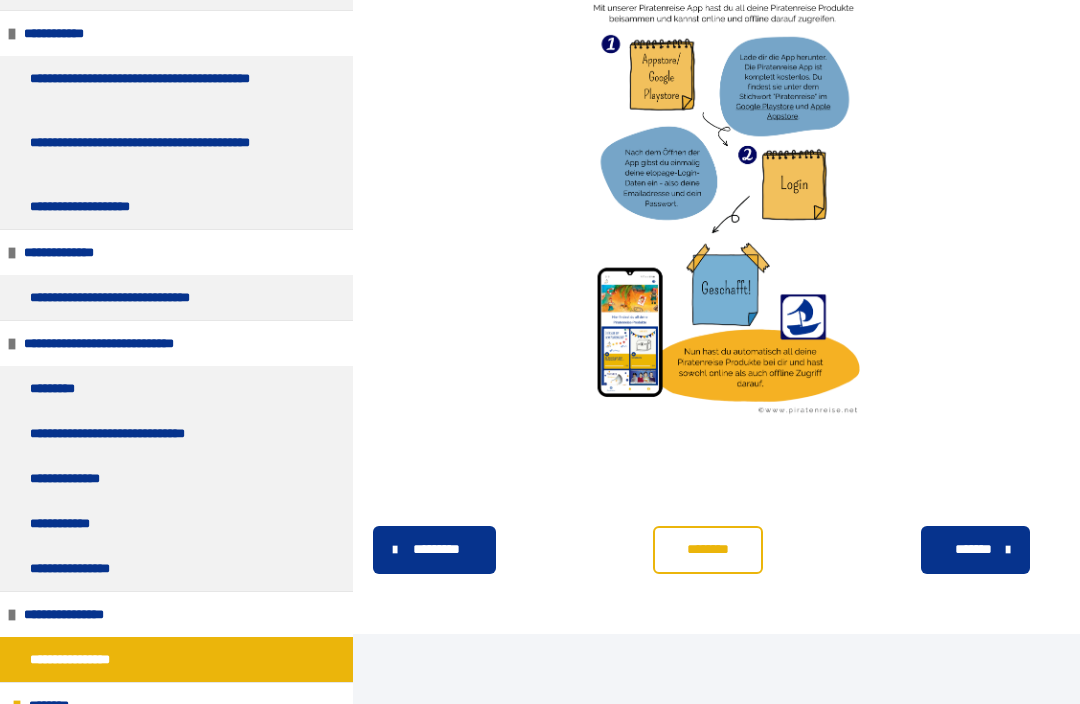 click on "*******" at bounding box center [973, 550] 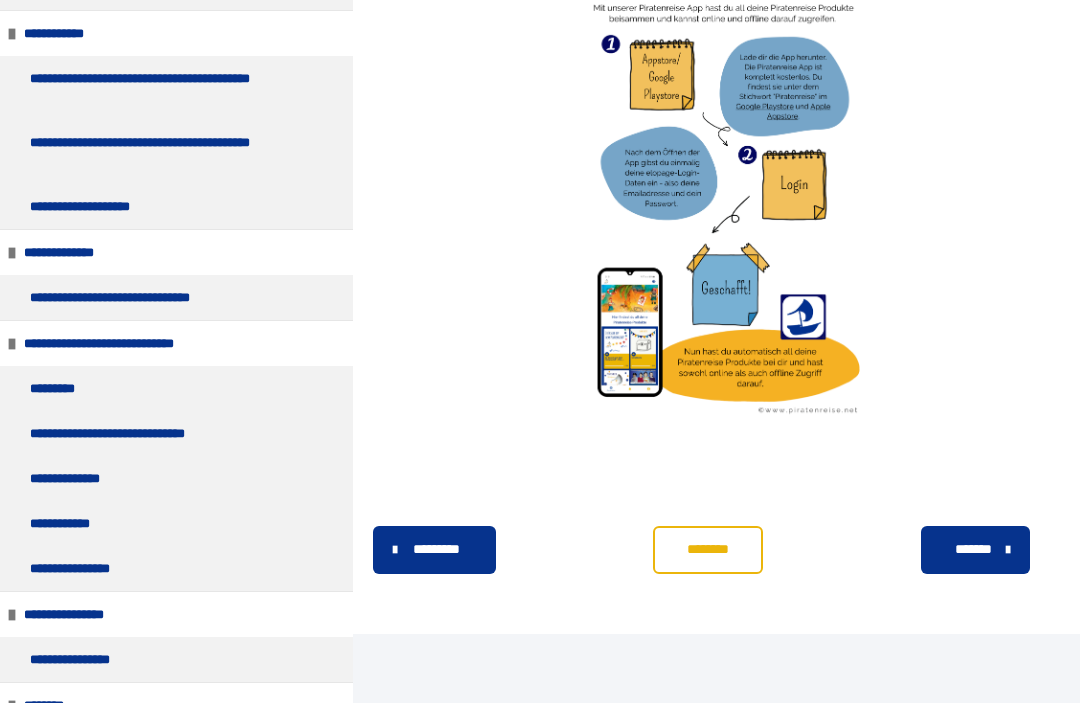 scroll, scrollTop: 1242, scrollLeft: 0, axis: vertical 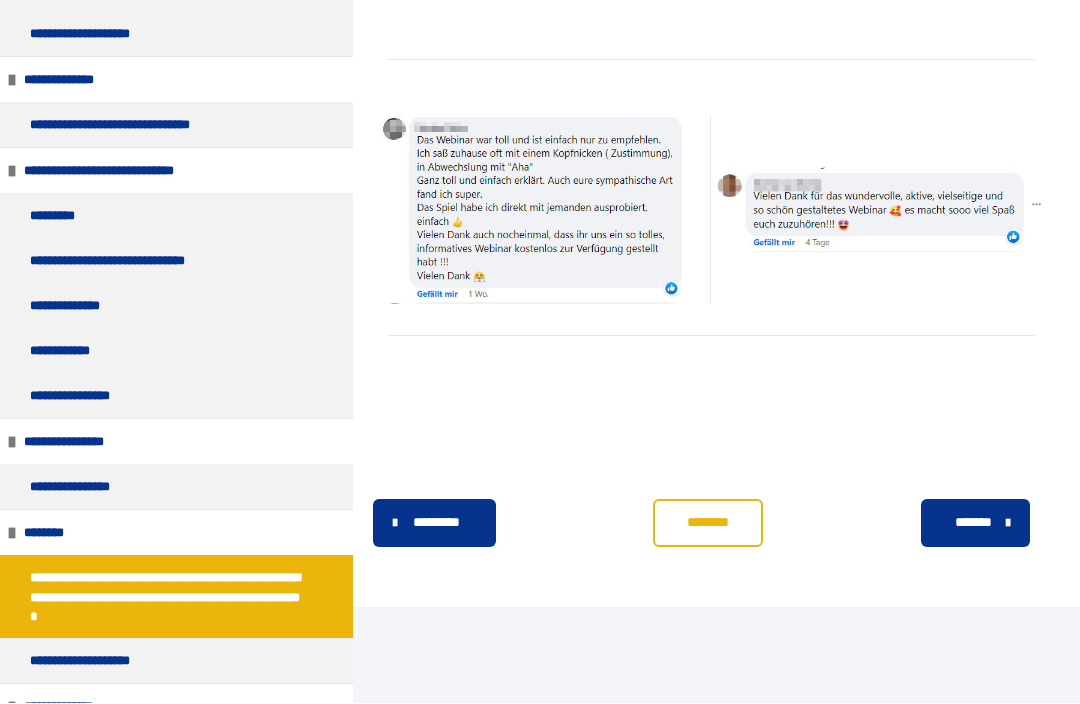 click on "**********" at bounding box center [70, 707] 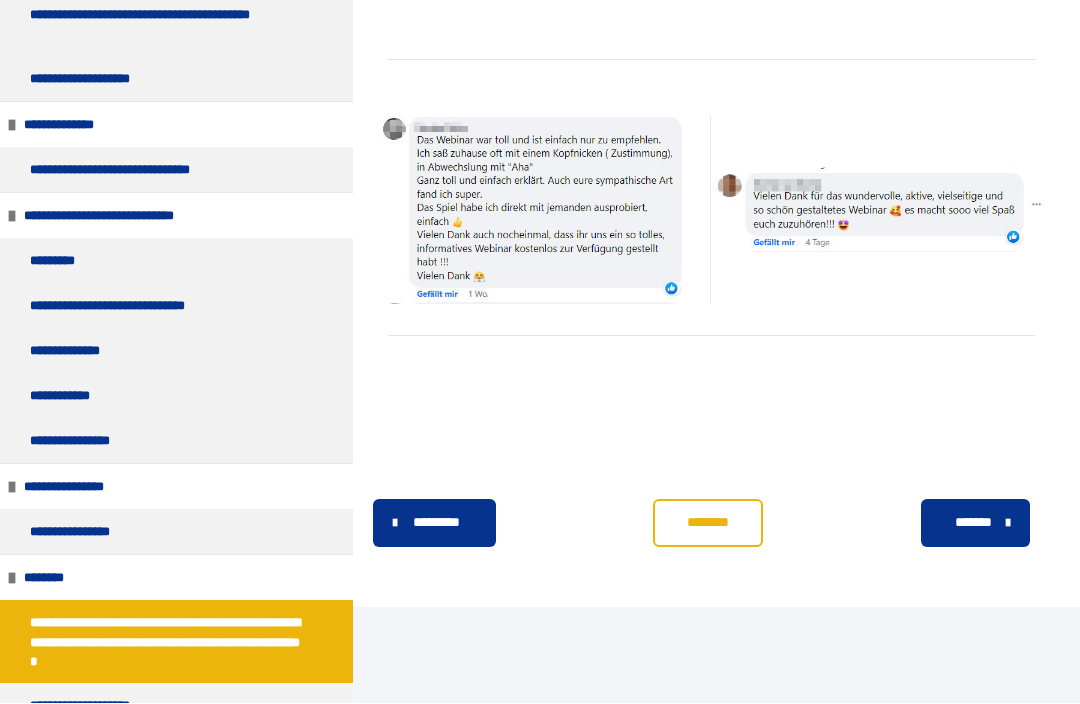 scroll, scrollTop: 6606, scrollLeft: 0, axis: vertical 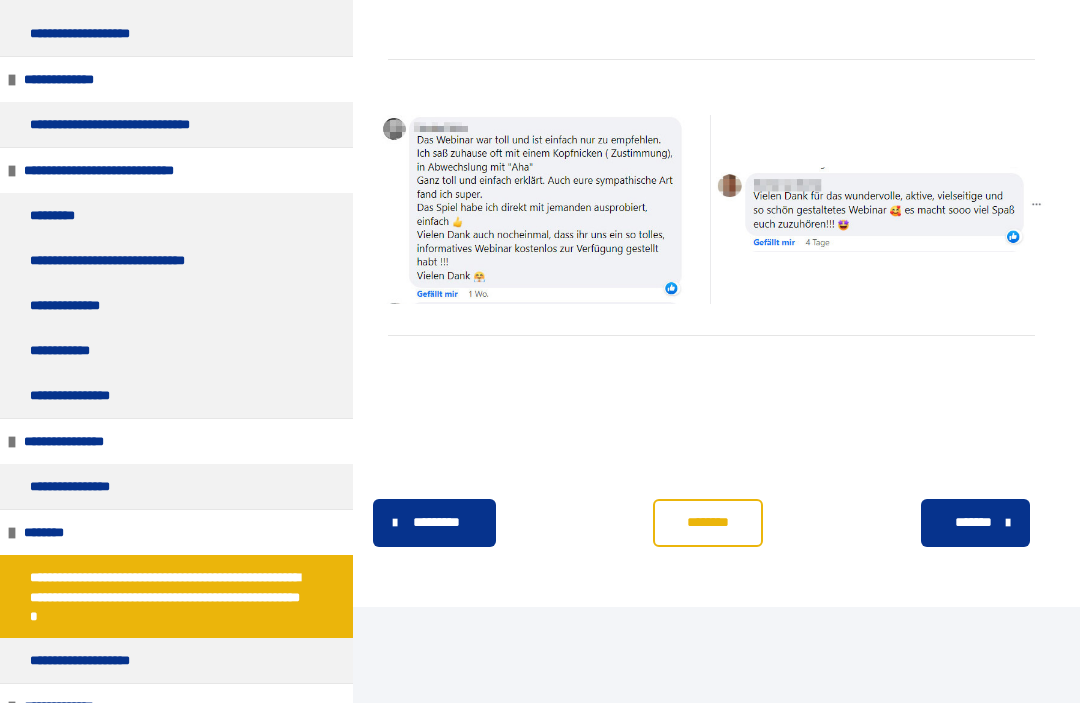 click on "**********" at bounding box center (142, 752) 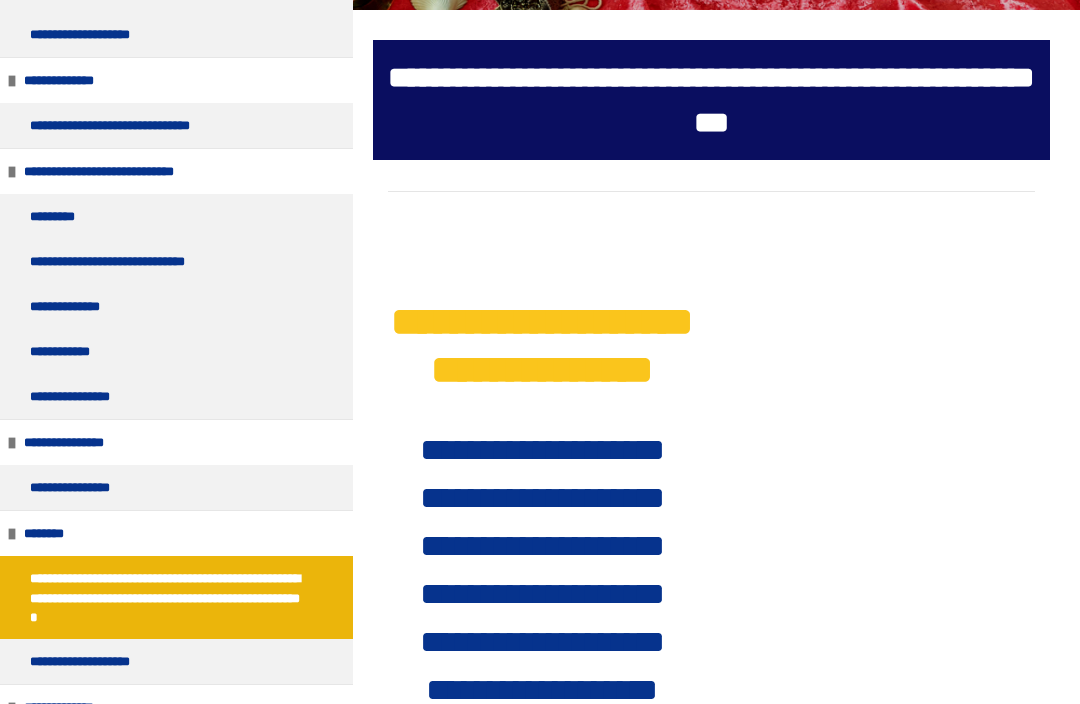 click on "**********" at bounding box center [540, 1049] 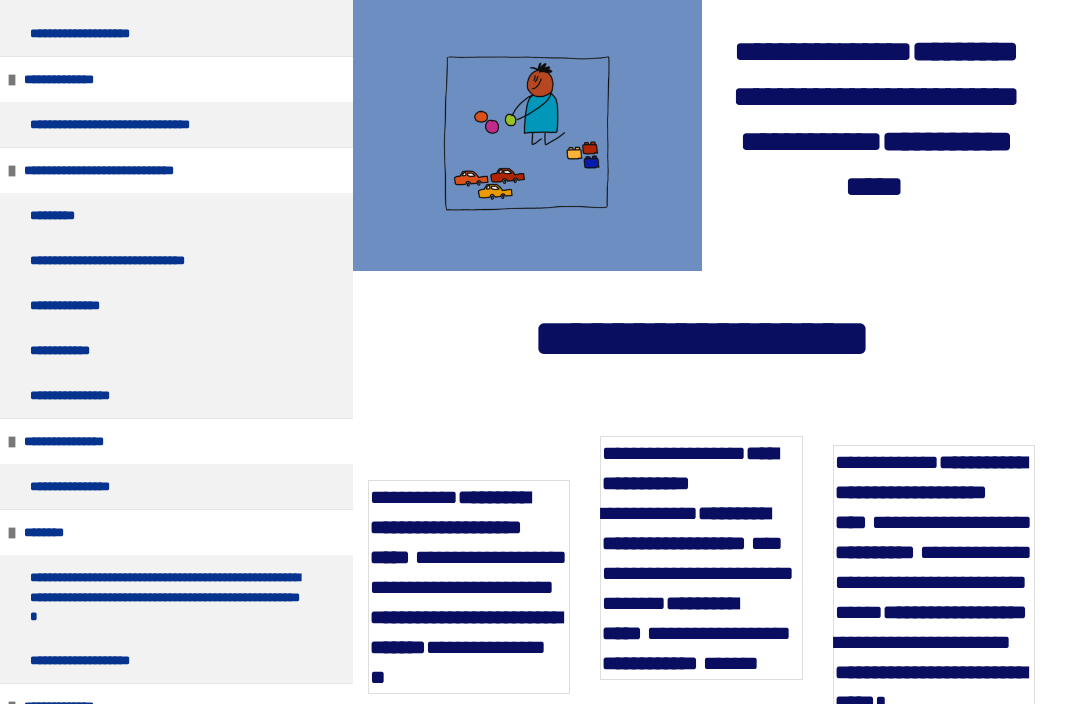 scroll, scrollTop: 2983, scrollLeft: 0, axis: vertical 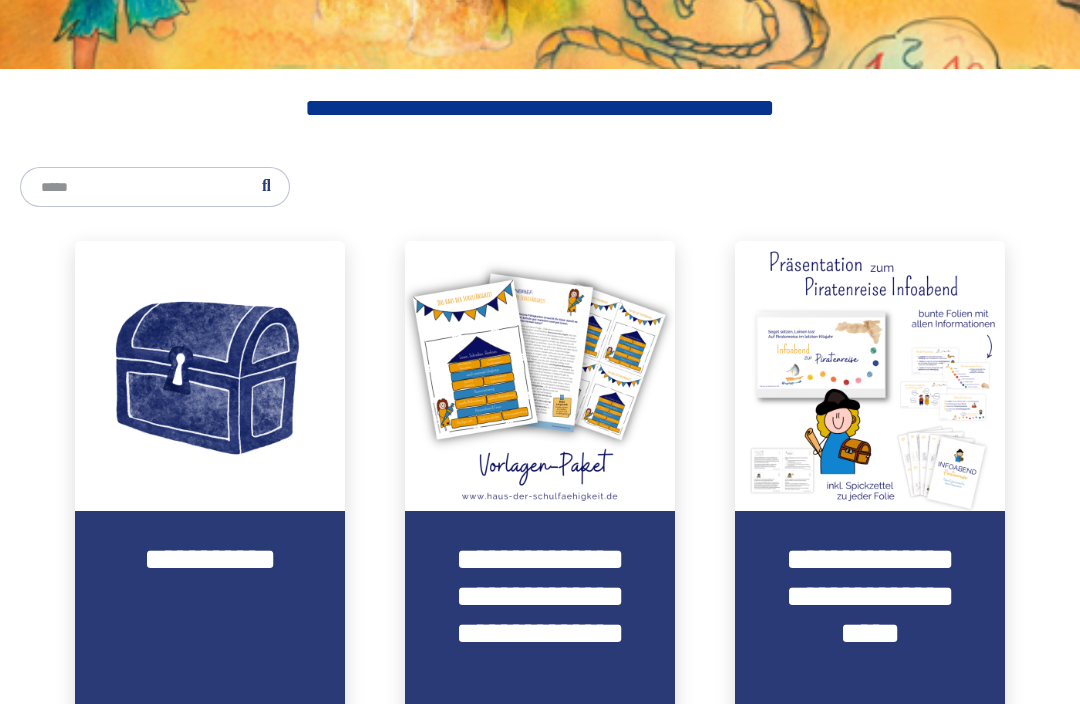 click on "**********" at bounding box center [540, 633] 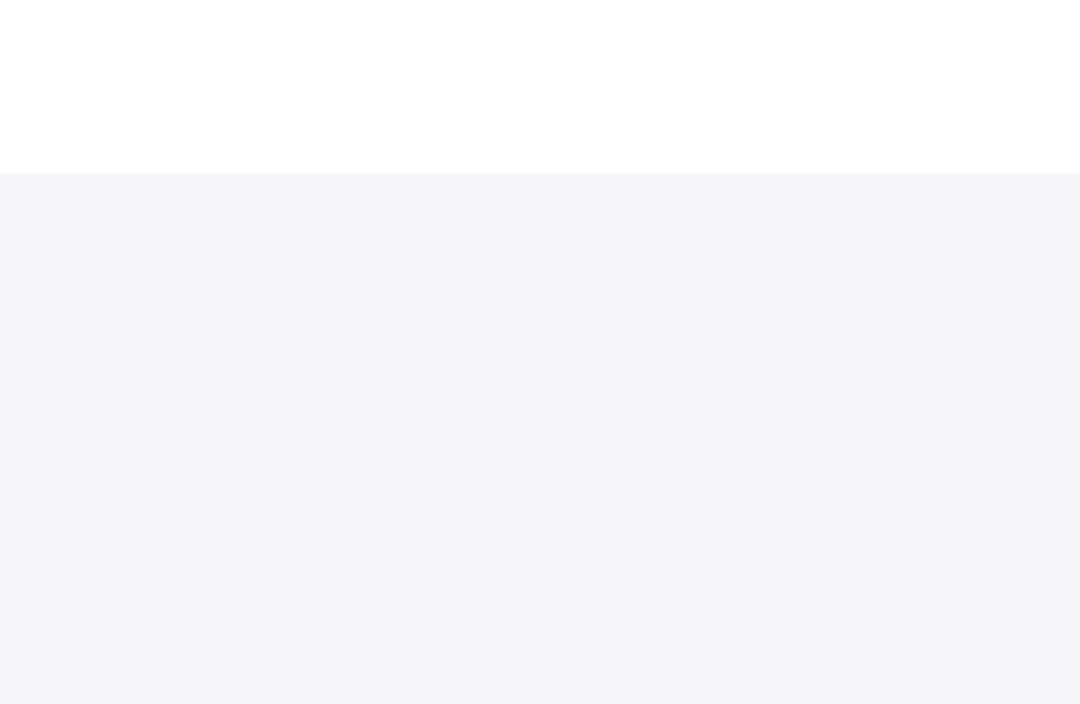 scroll, scrollTop: 91, scrollLeft: 0, axis: vertical 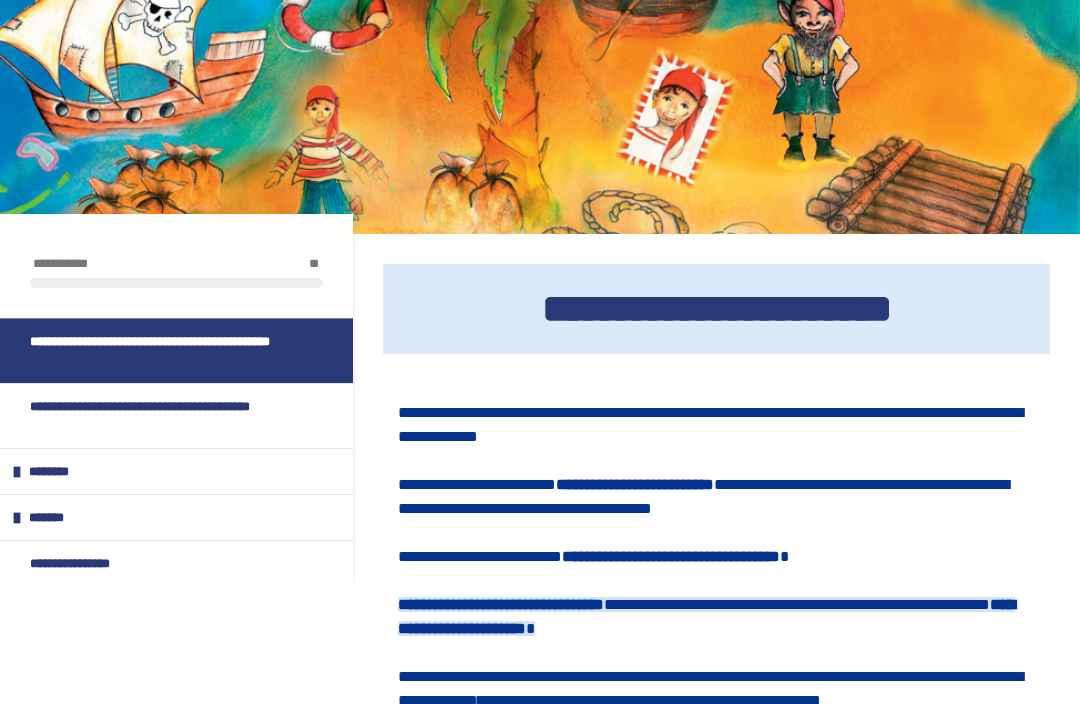 click at bounding box center [17, 472] 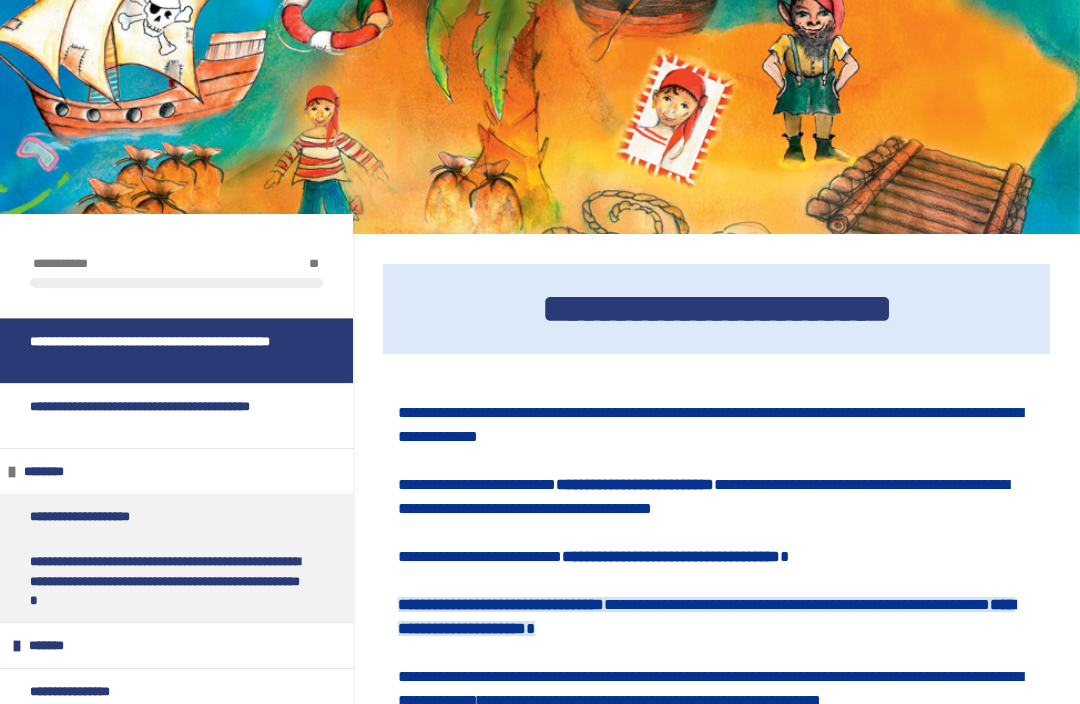 click on "**********" at bounding box center (168, 416) 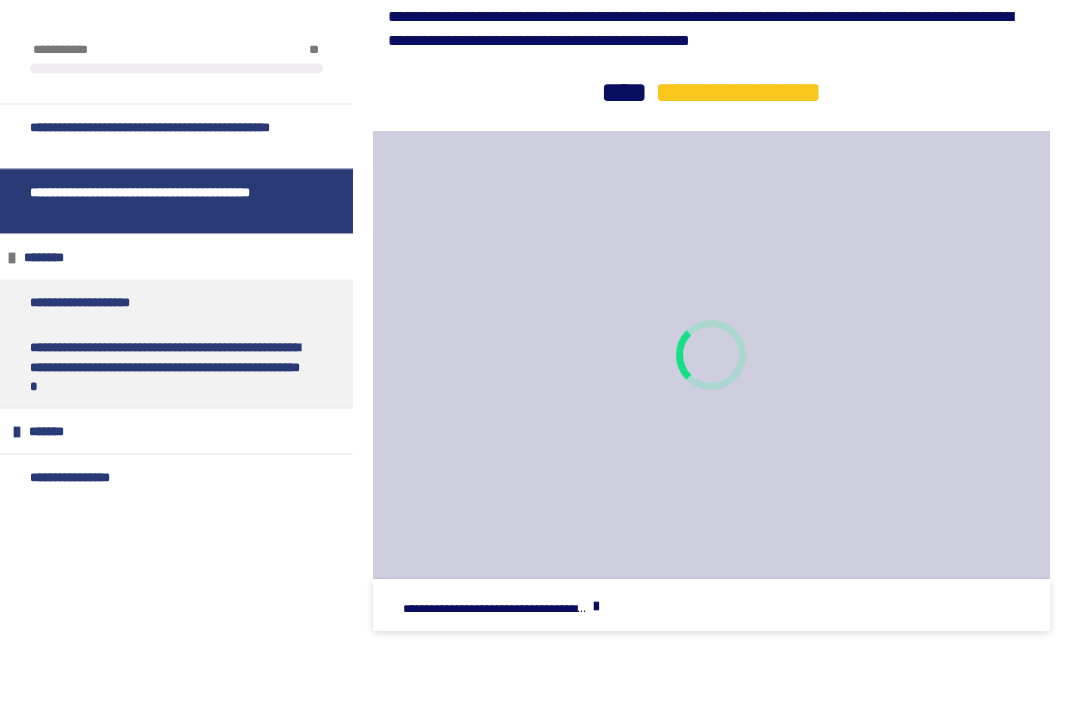 scroll, scrollTop: 617, scrollLeft: 0, axis: vertical 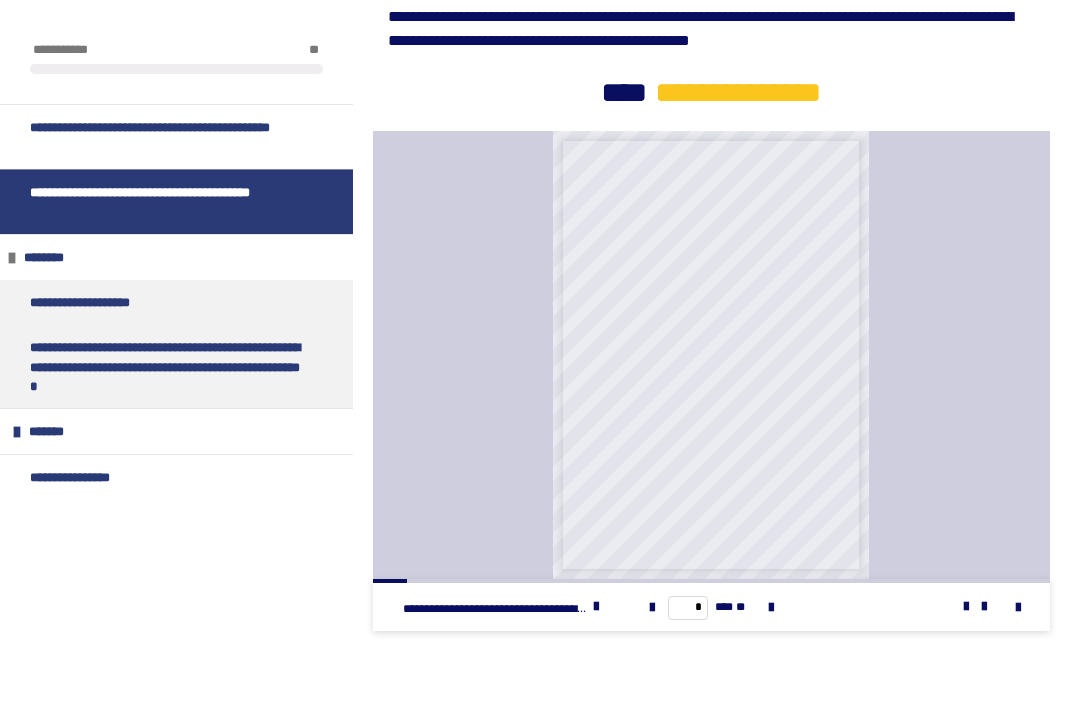 click at bounding box center (771, 608) 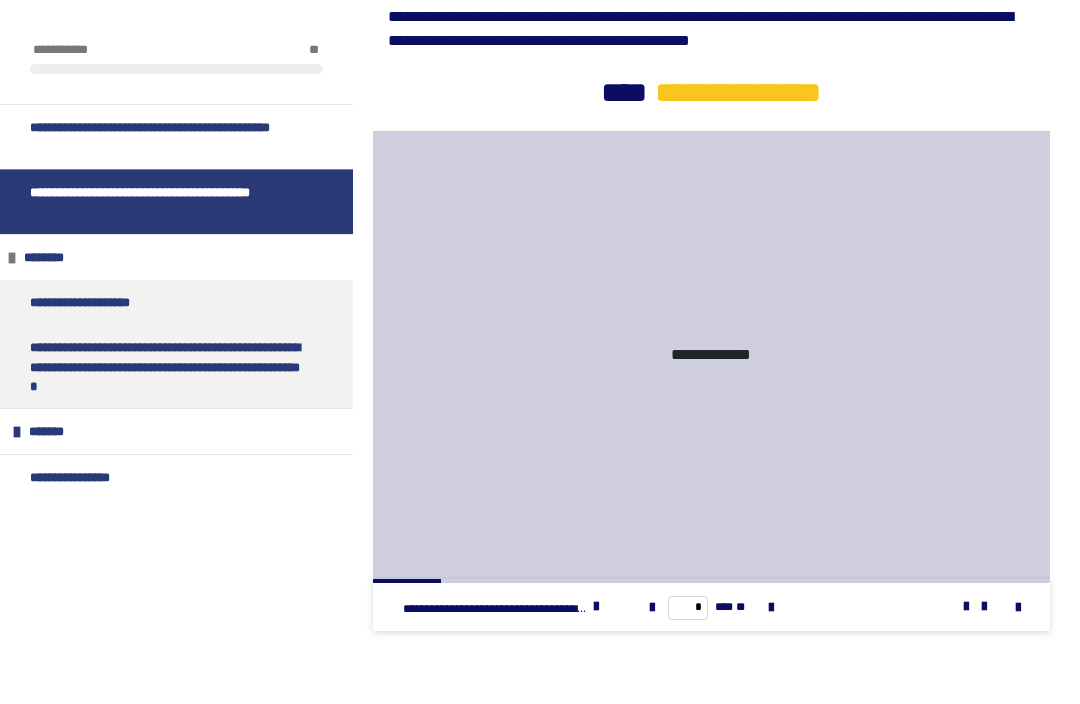 click at bounding box center (771, 608) 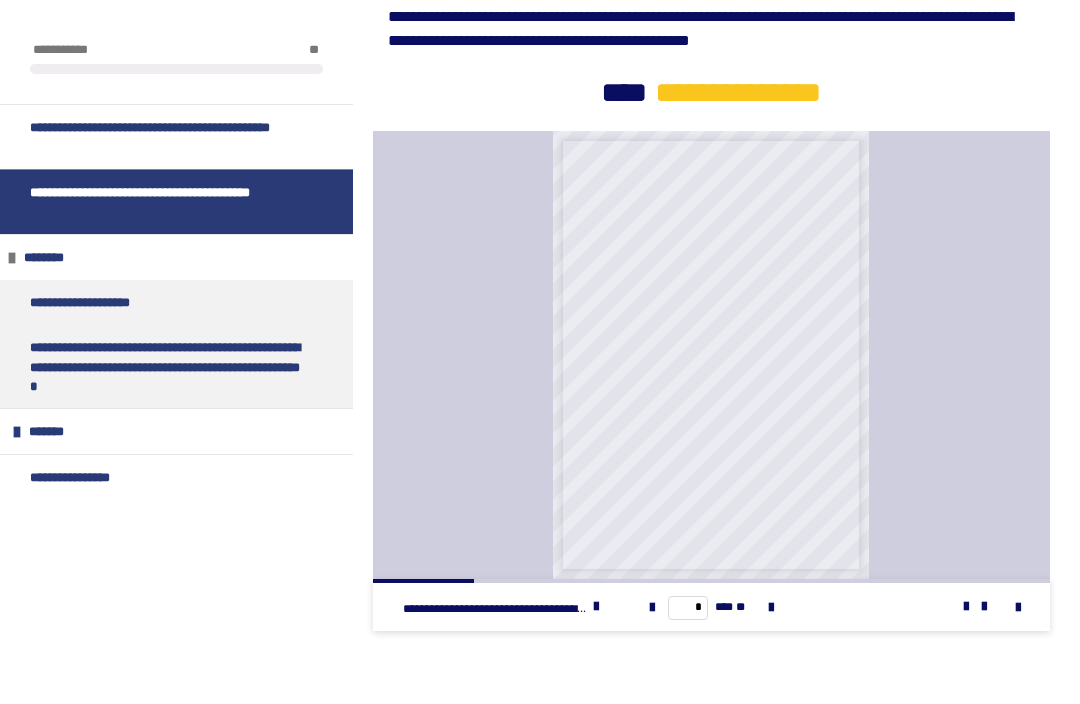 click at bounding box center [771, 608] 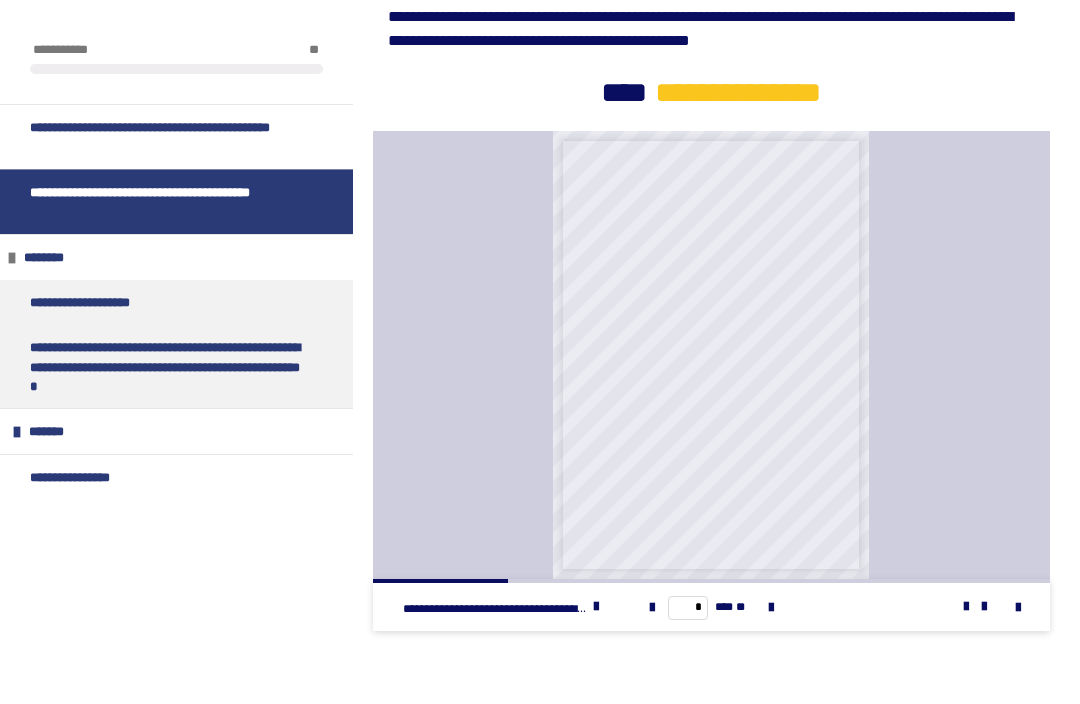 click at bounding box center [771, 608] 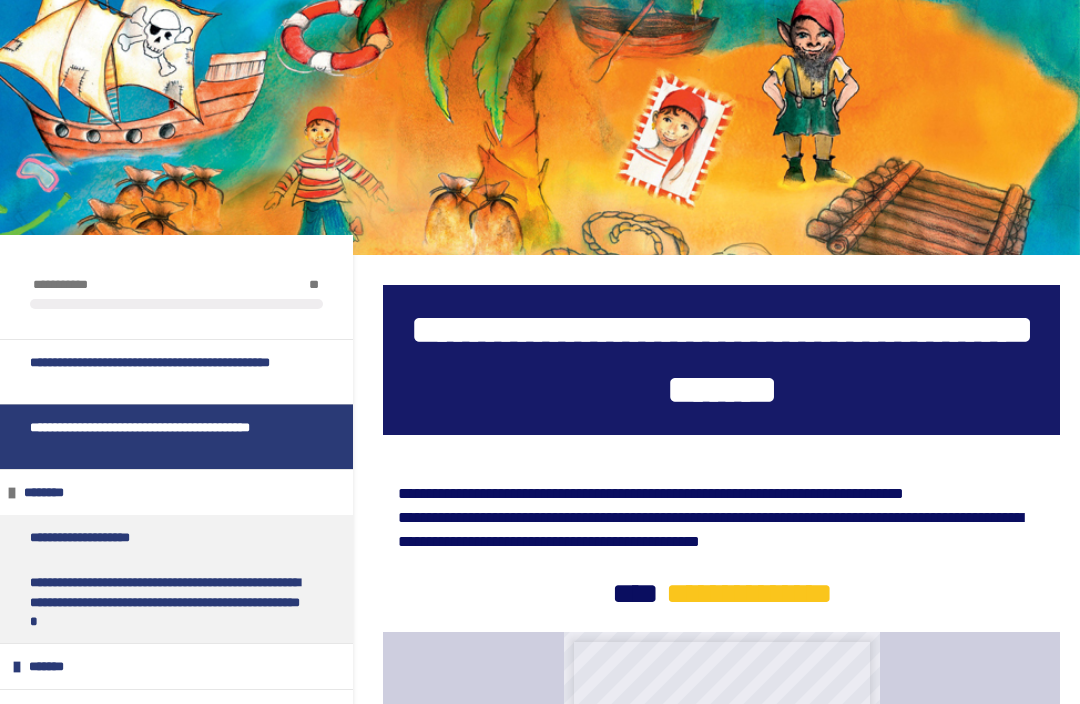 scroll, scrollTop: 0, scrollLeft: 0, axis: both 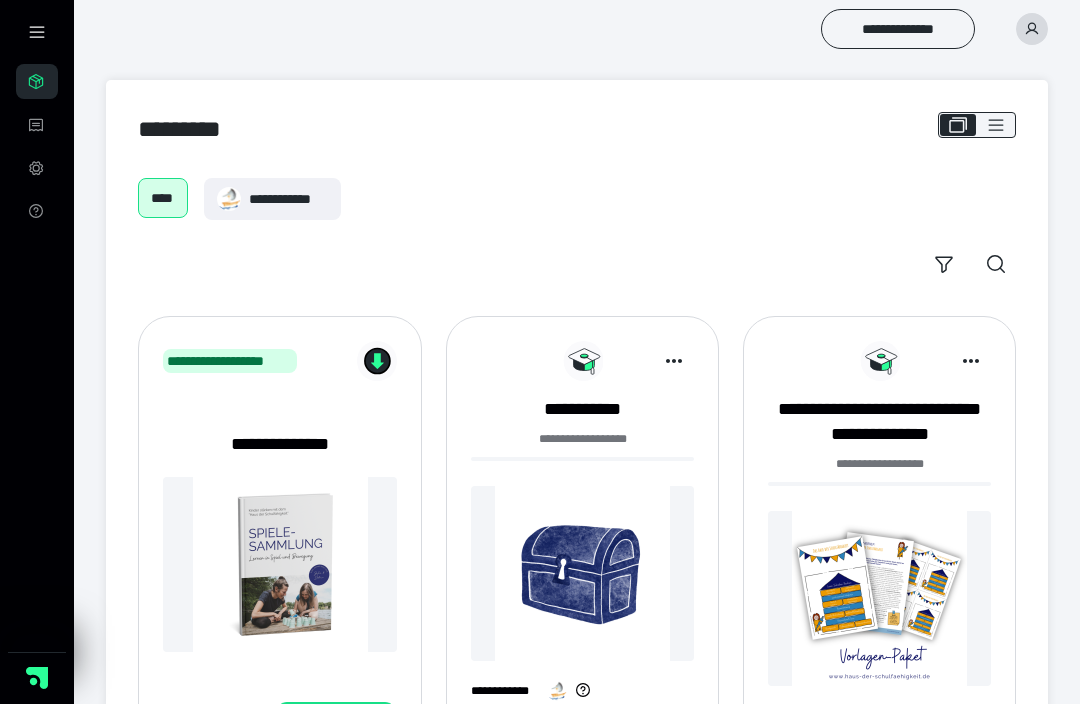 click 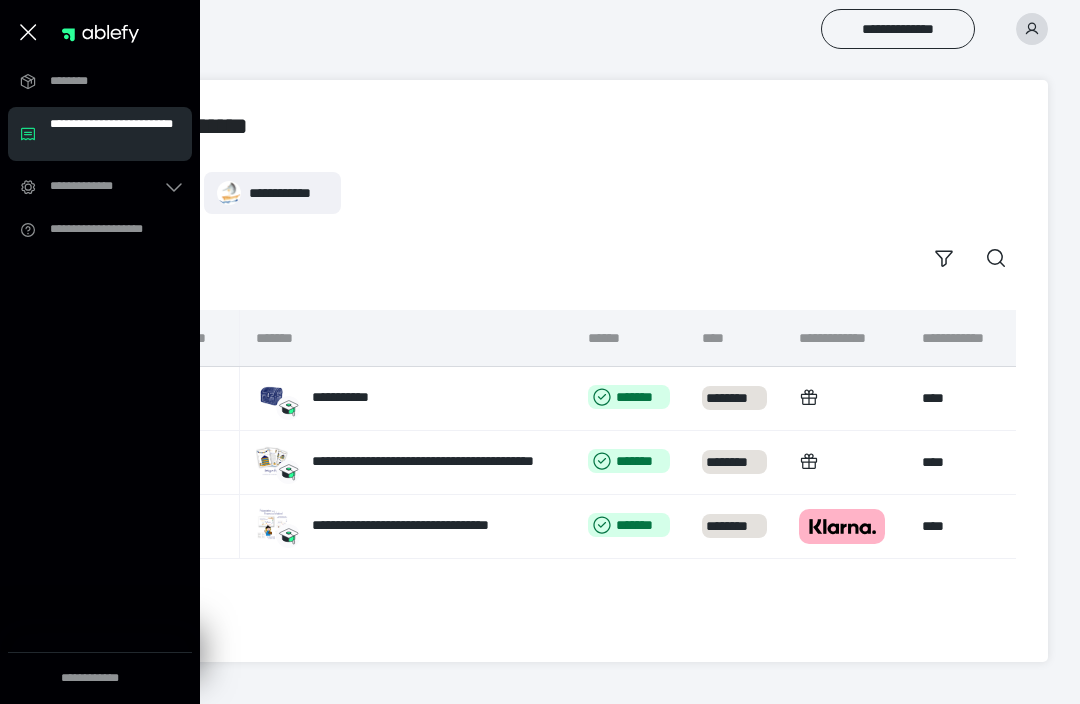 click on "********" at bounding box center (106, 81) 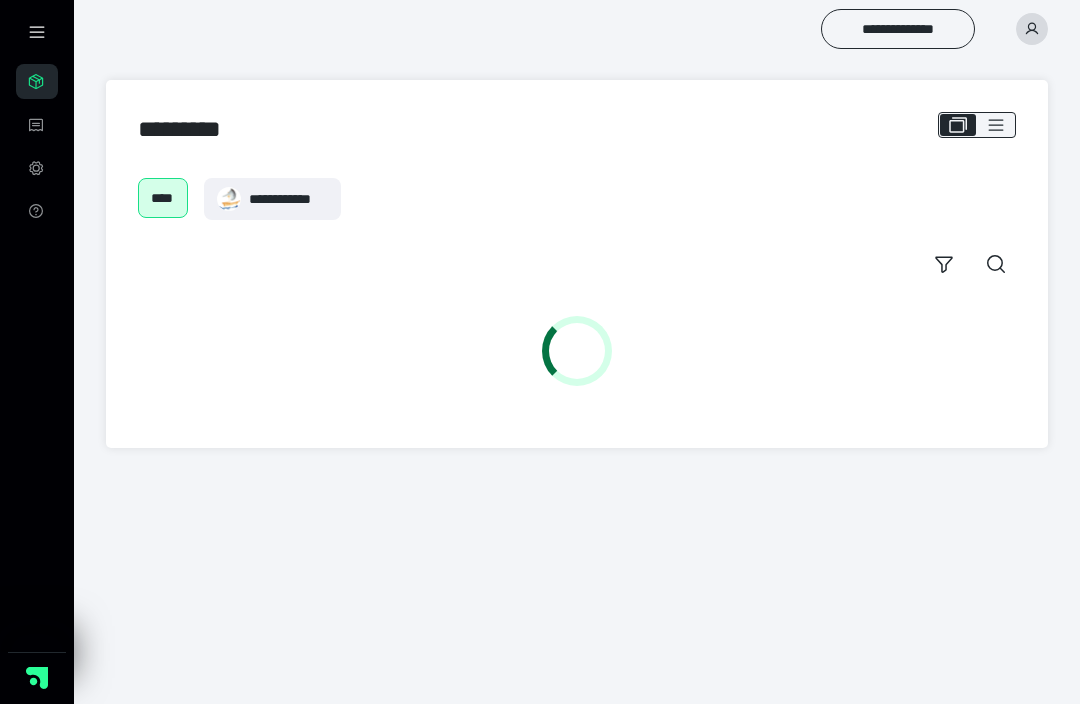 scroll, scrollTop: 0, scrollLeft: 0, axis: both 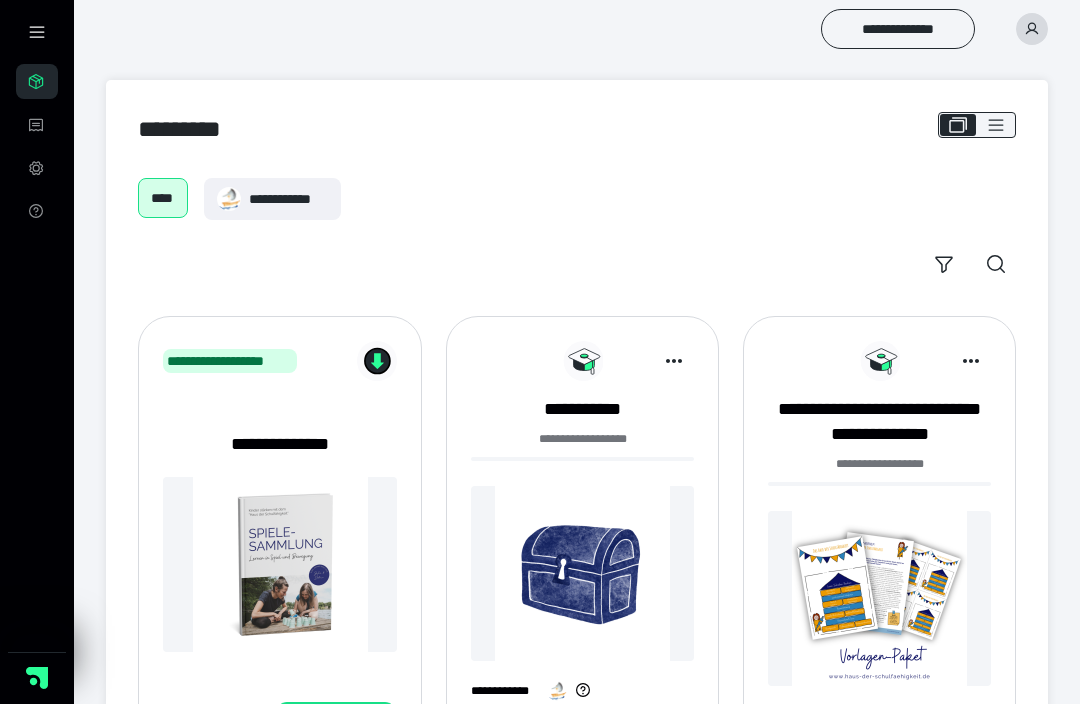 click 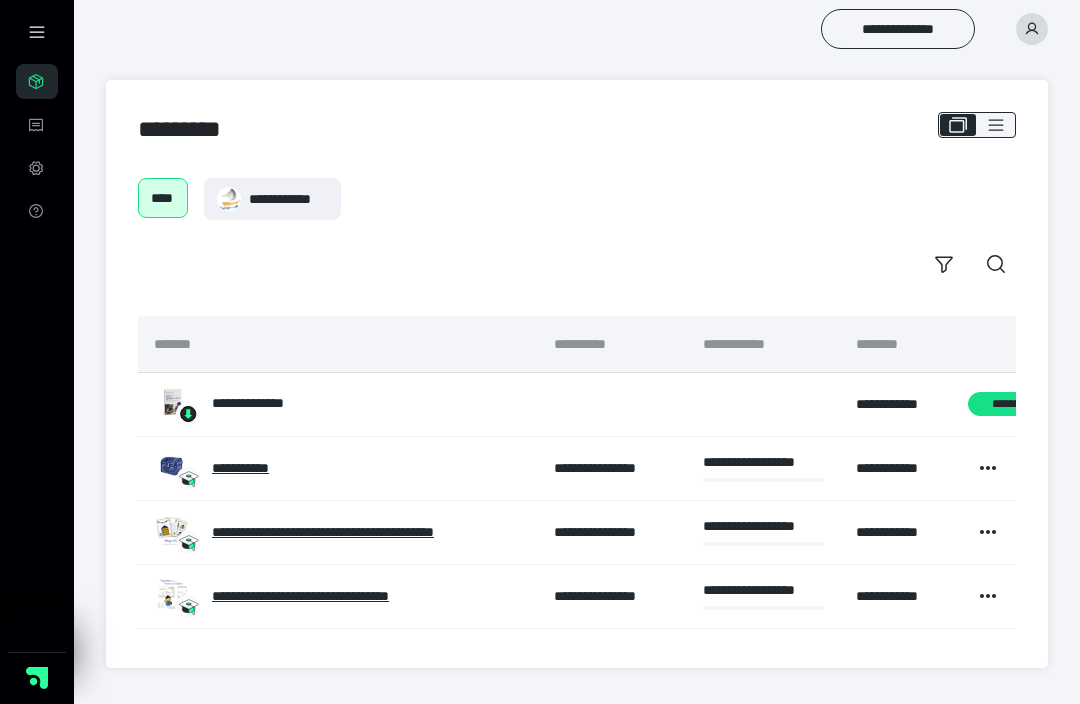 click at bounding box center (938, 125) 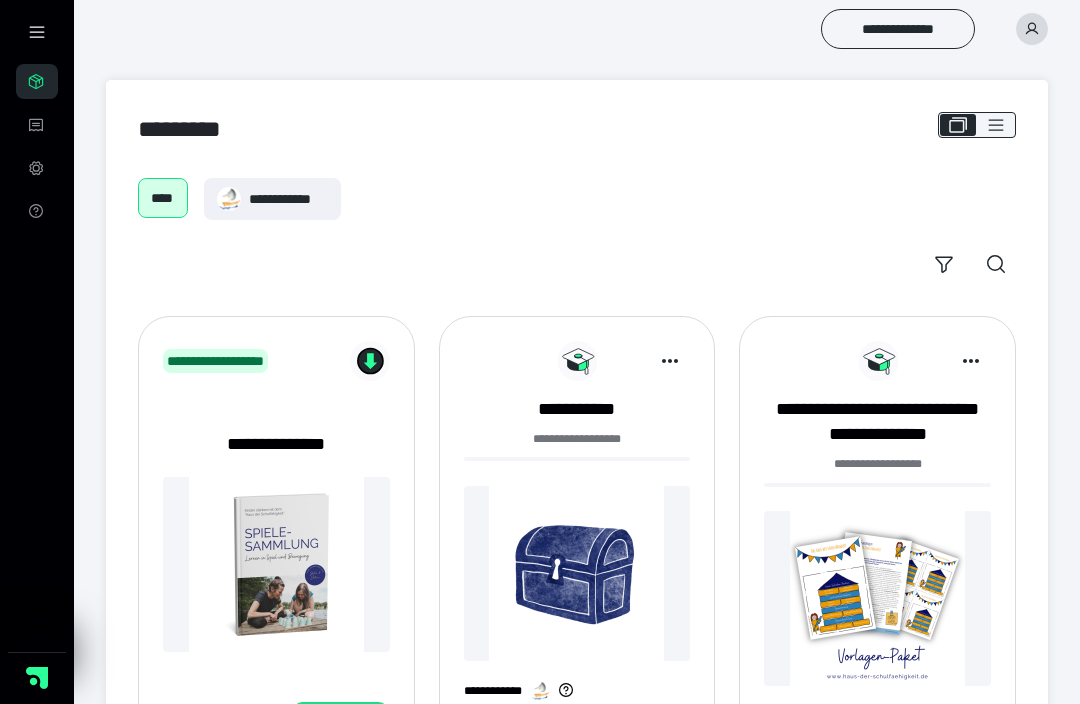 scroll, scrollTop: 0, scrollLeft: 0, axis: both 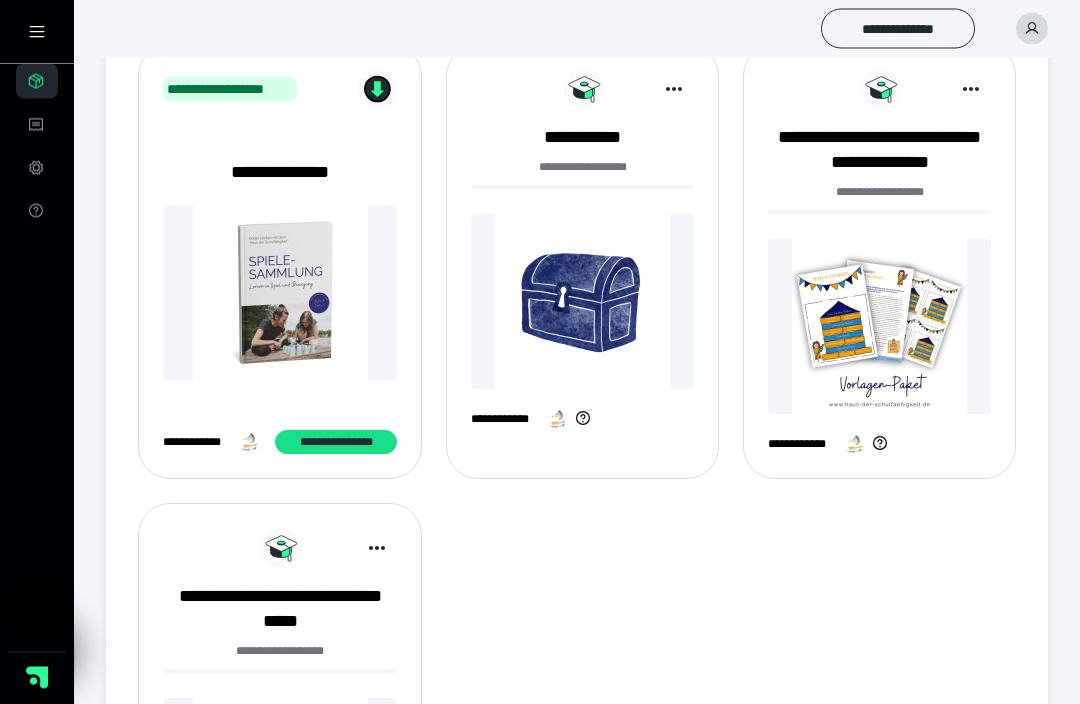 click at bounding box center [582, 302] 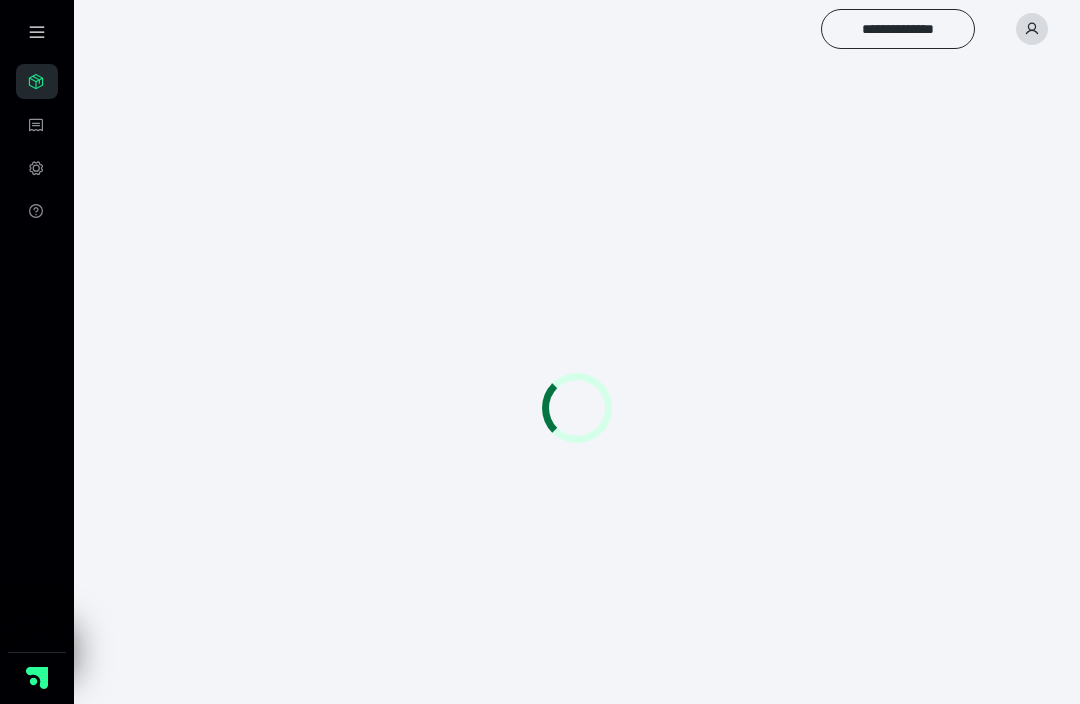scroll, scrollTop: 0, scrollLeft: 0, axis: both 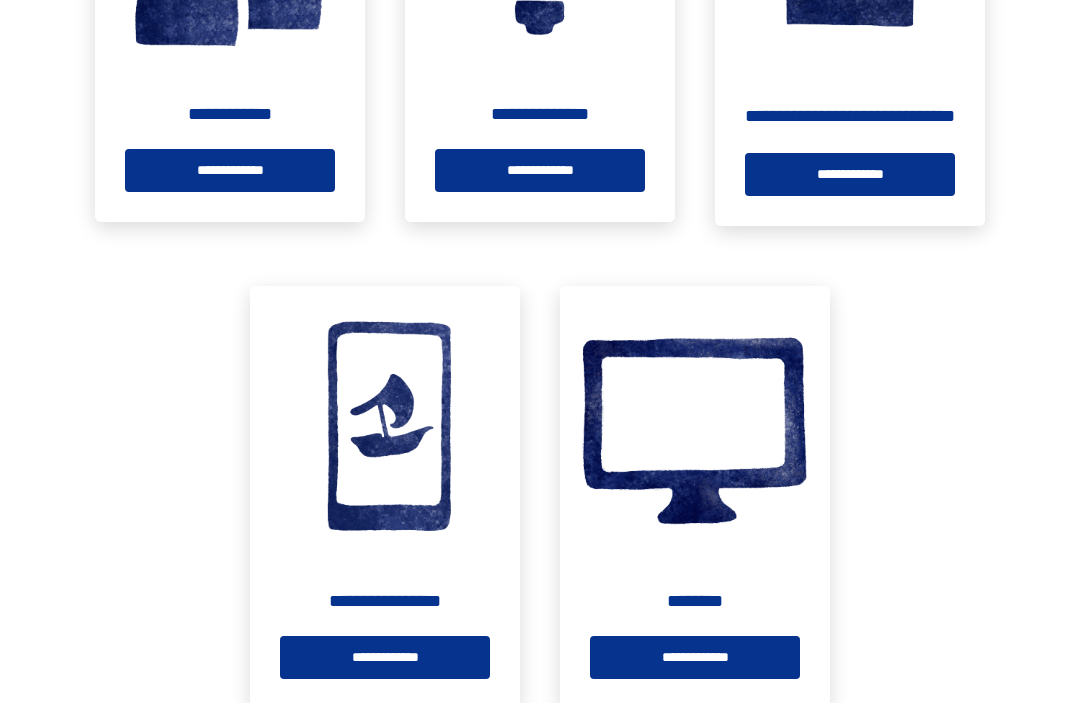 click on "**********" at bounding box center [850, 175] 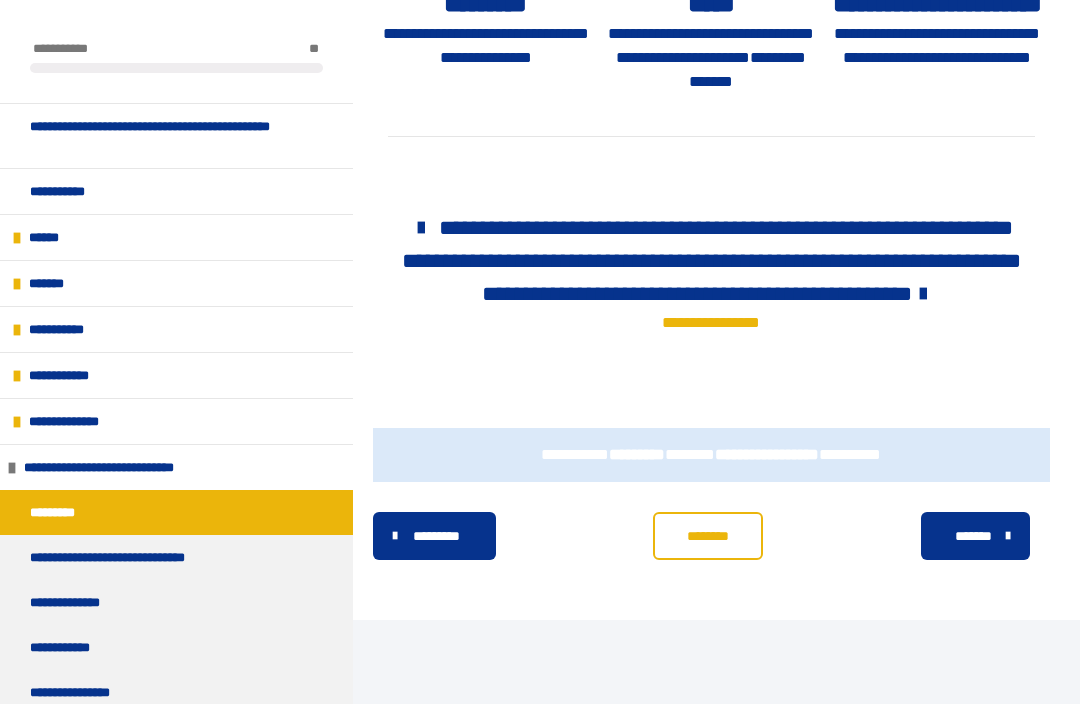 scroll, scrollTop: 2352, scrollLeft: 0, axis: vertical 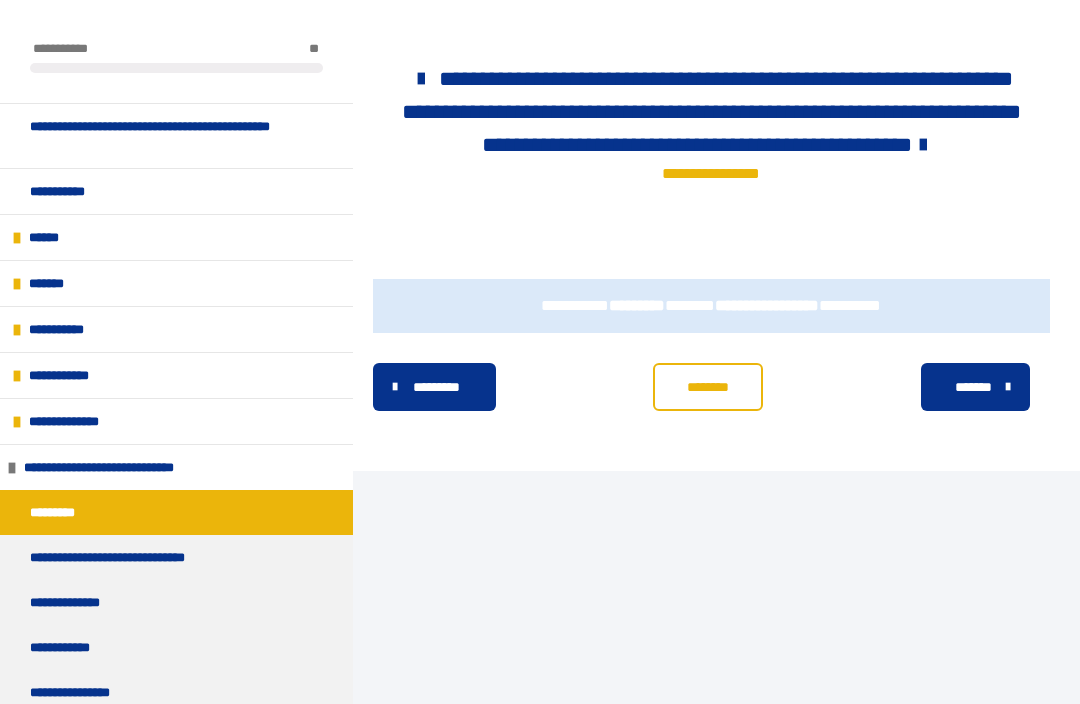 click on "*******" at bounding box center [973, 388] 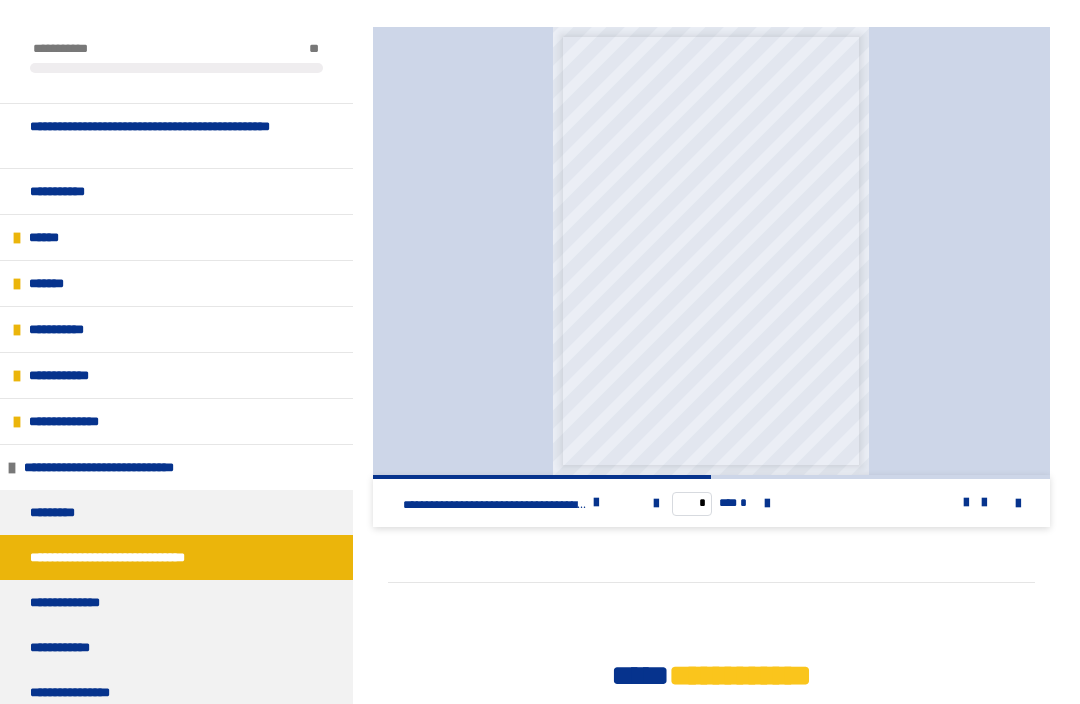 scroll, scrollTop: 871, scrollLeft: 0, axis: vertical 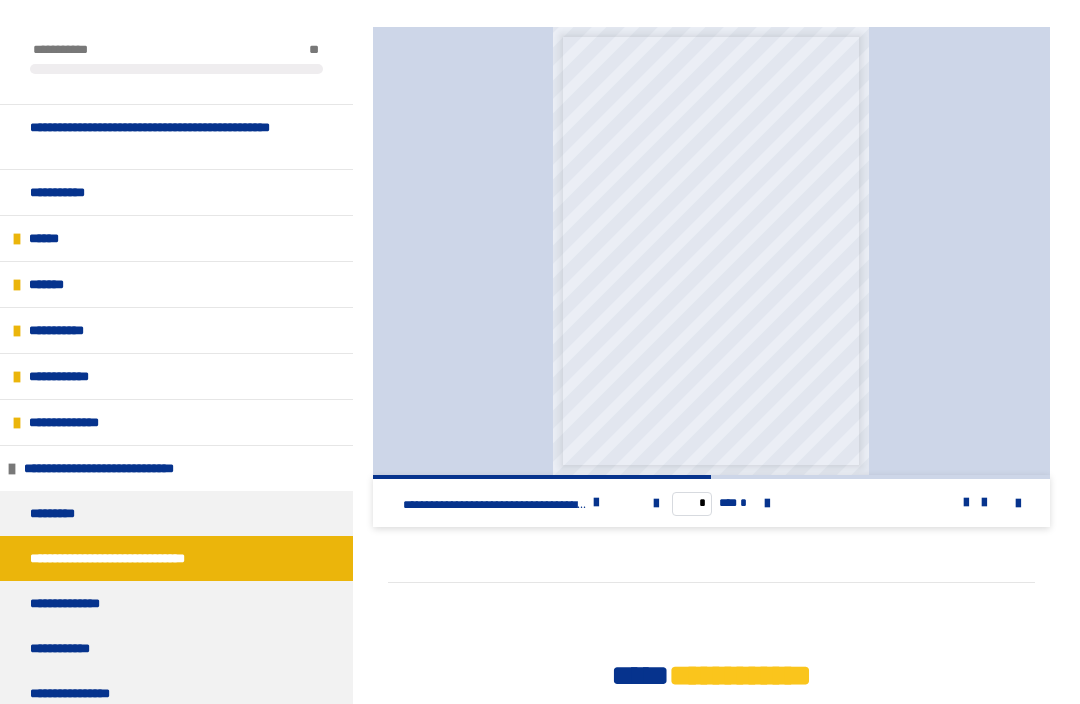 click at bounding box center [767, 504] 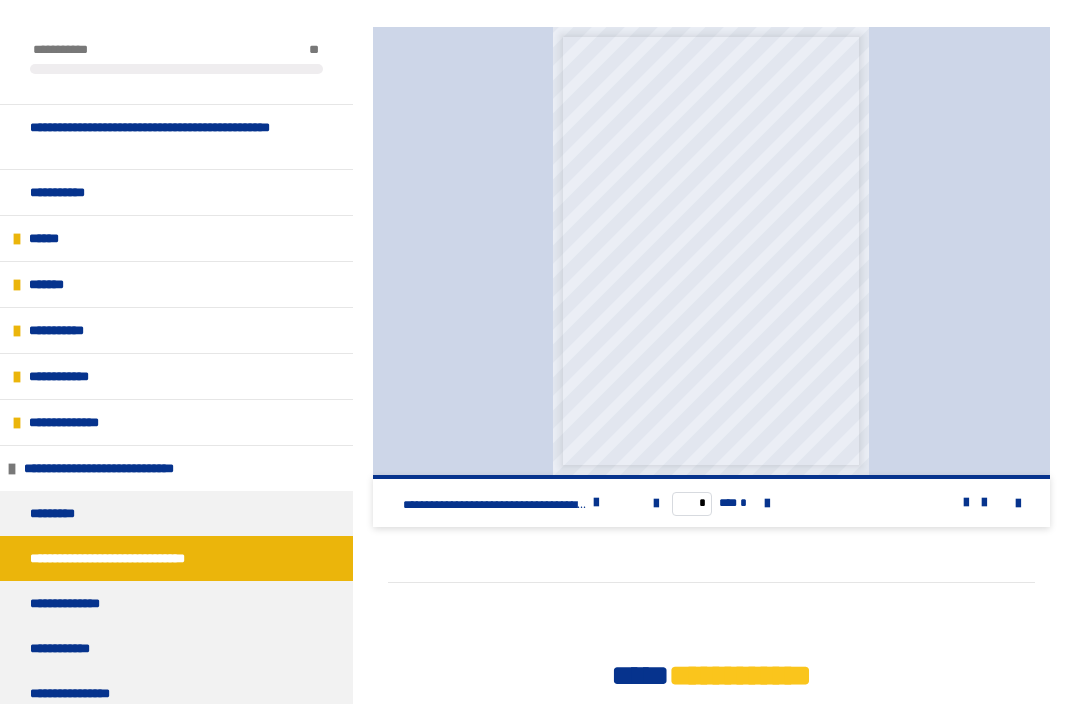 click at bounding box center [596, 503] 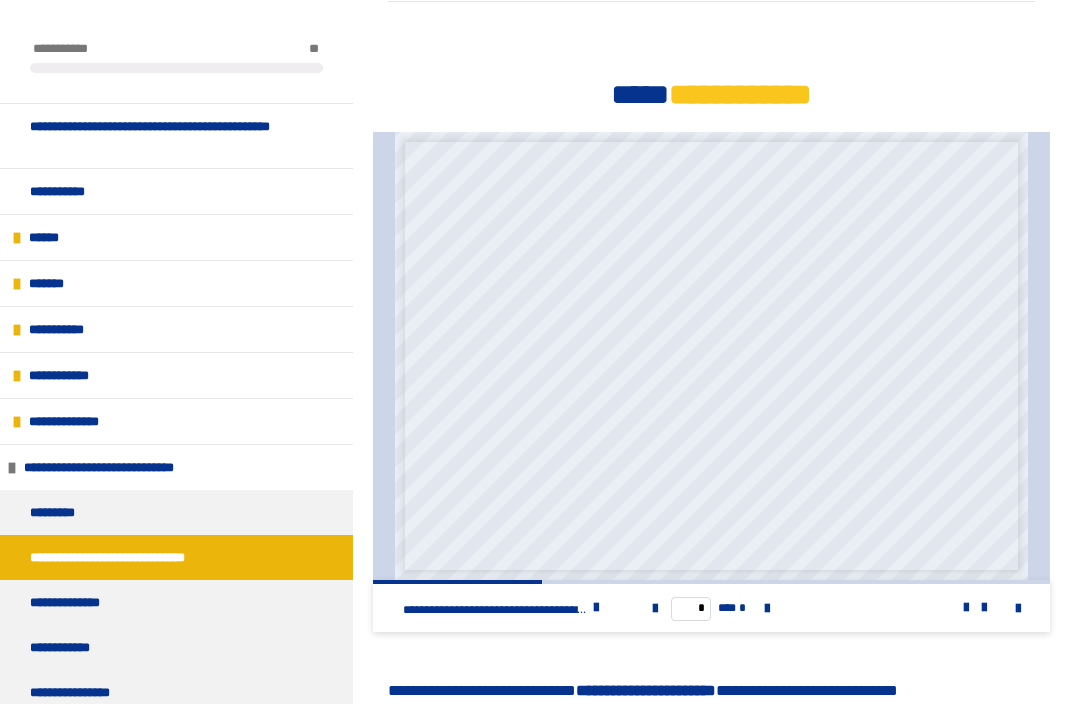 scroll, scrollTop: 1452, scrollLeft: 0, axis: vertical 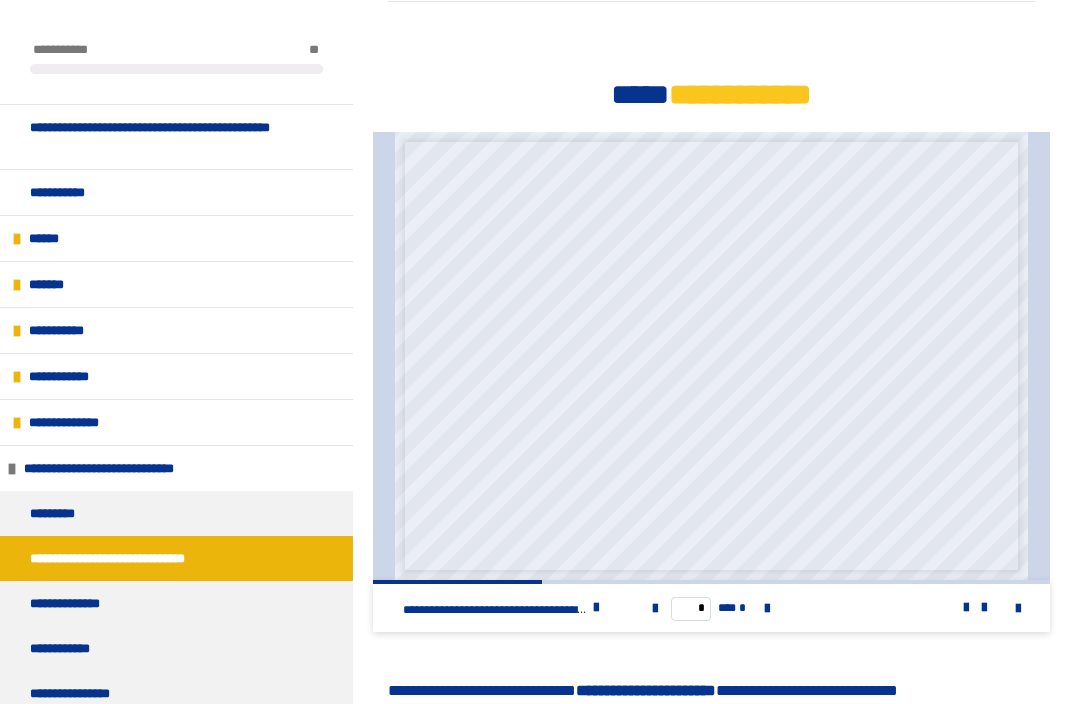 click at bounding box center [767, 609] 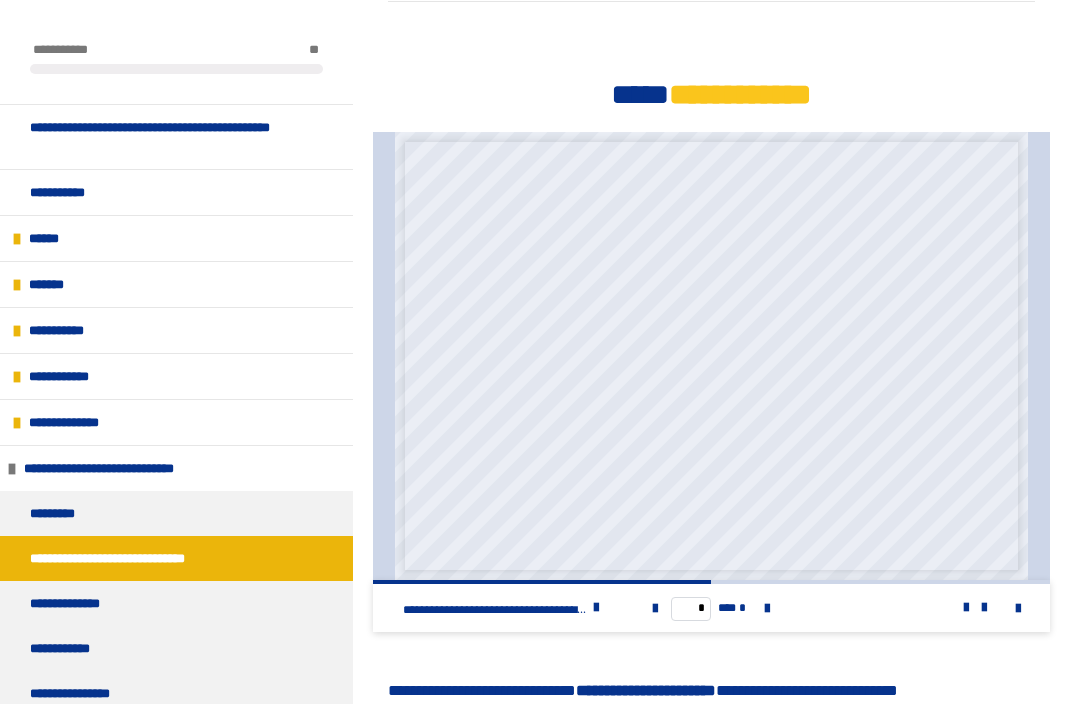 click at bounding box center [767, 609] 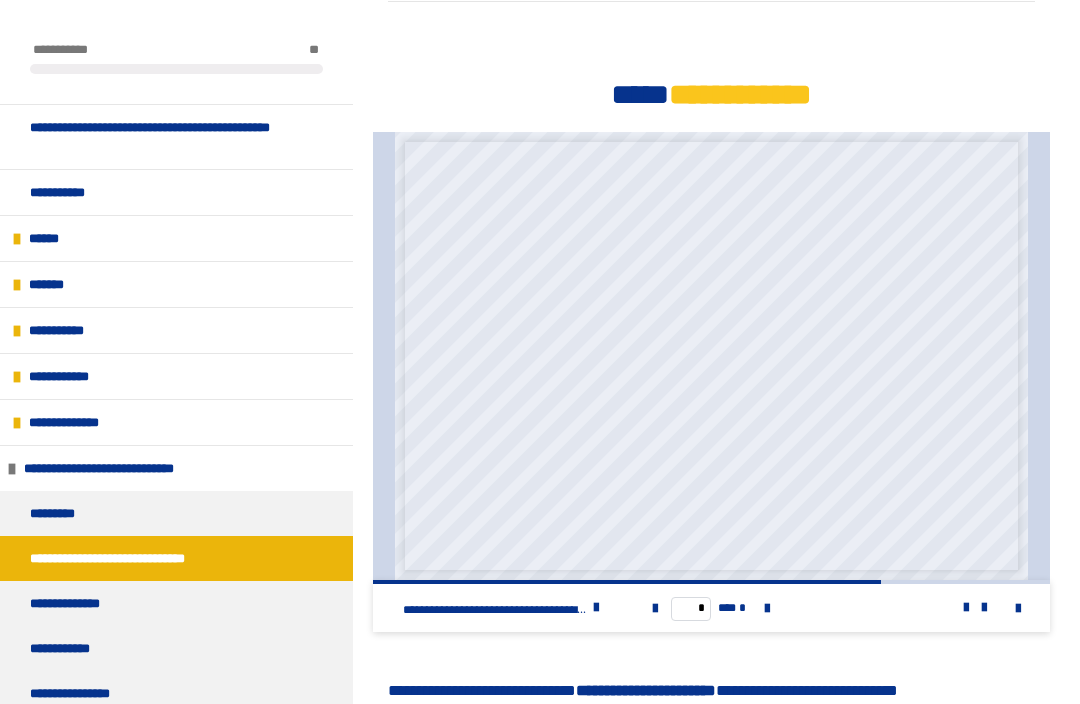 click at bounding box center (767, 609) 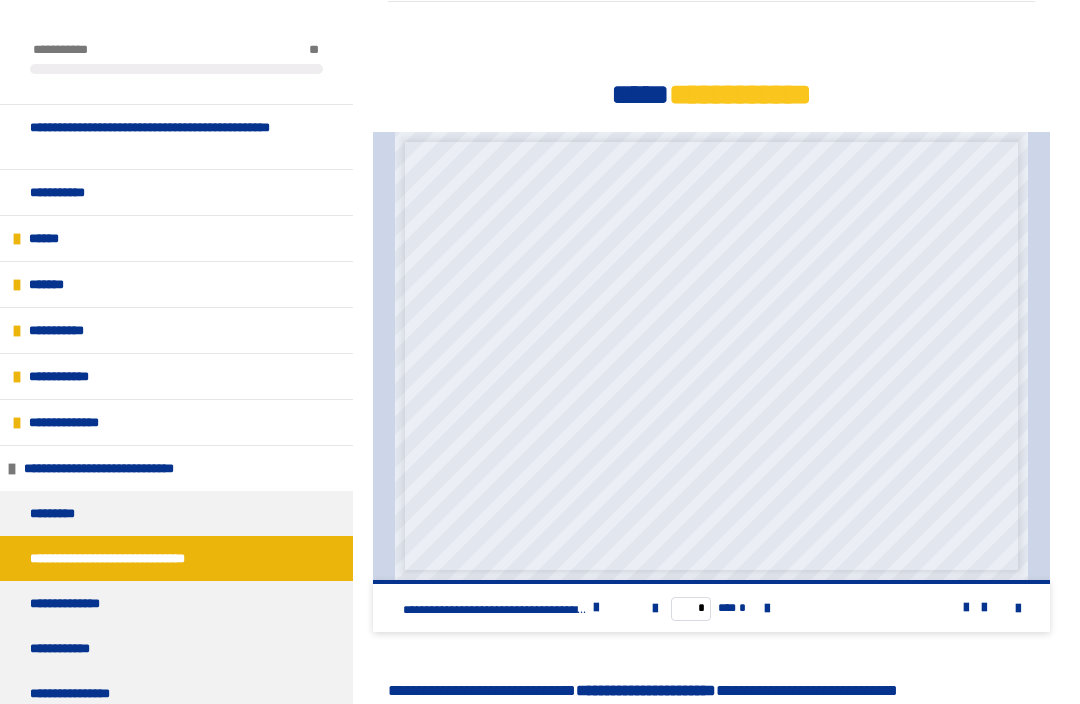 click at bounding box center (596, 608) 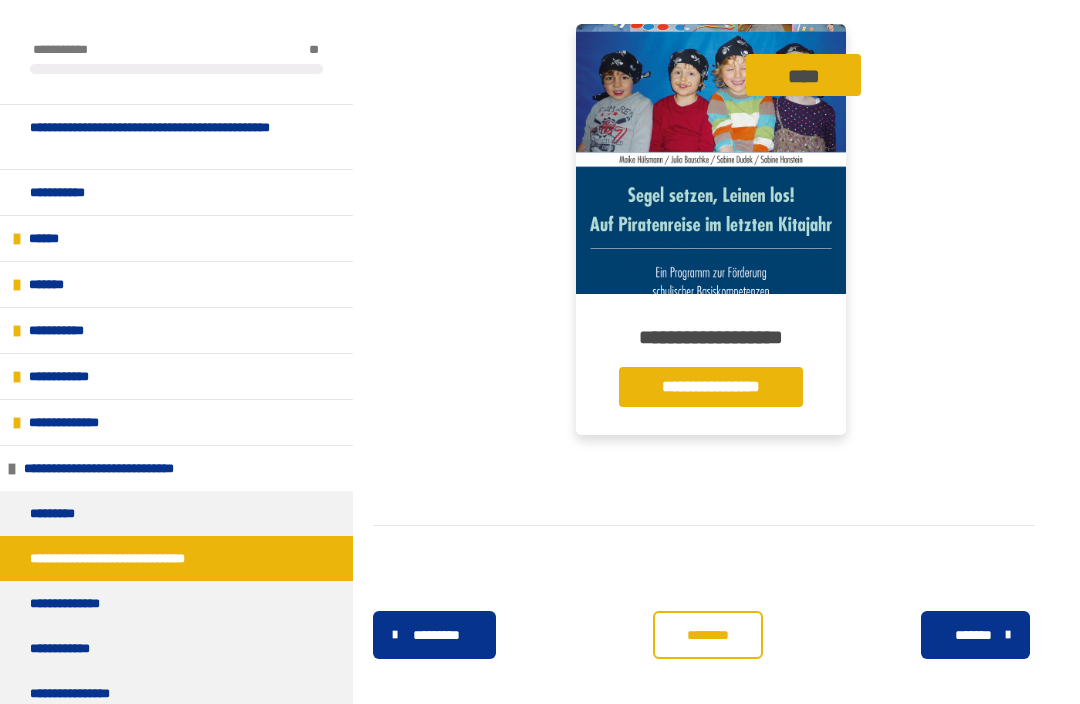 scroll, scrollTop: 2448, scrollLeft: 0, axis: vertical 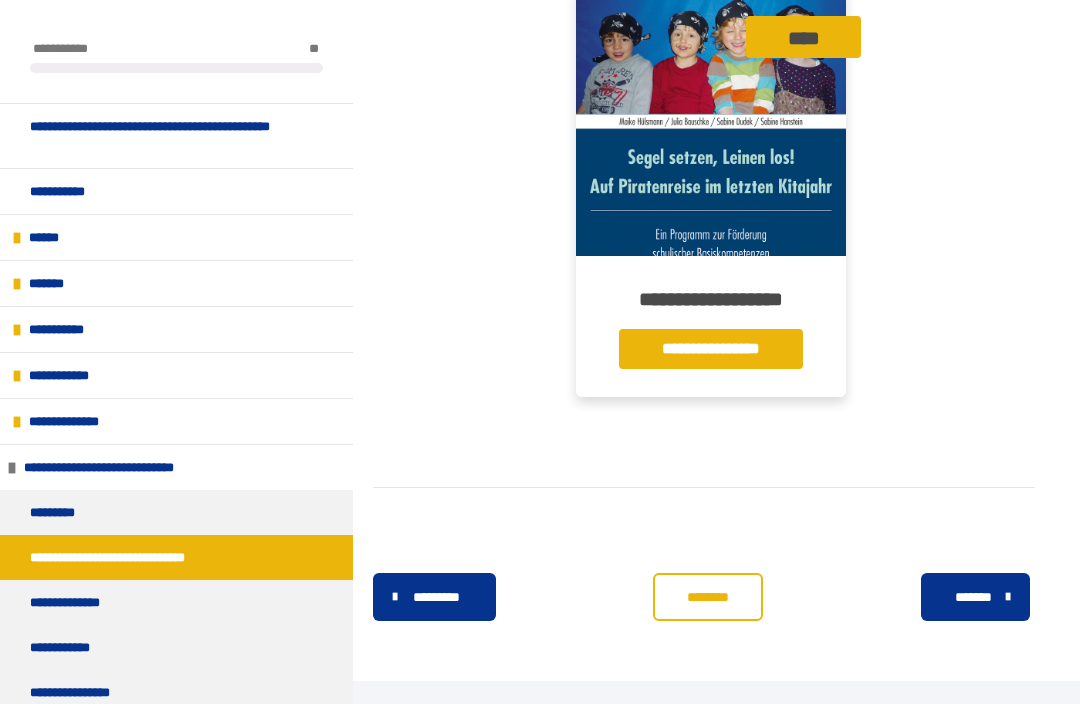 click on "*******" at bounding box center (973, 598) 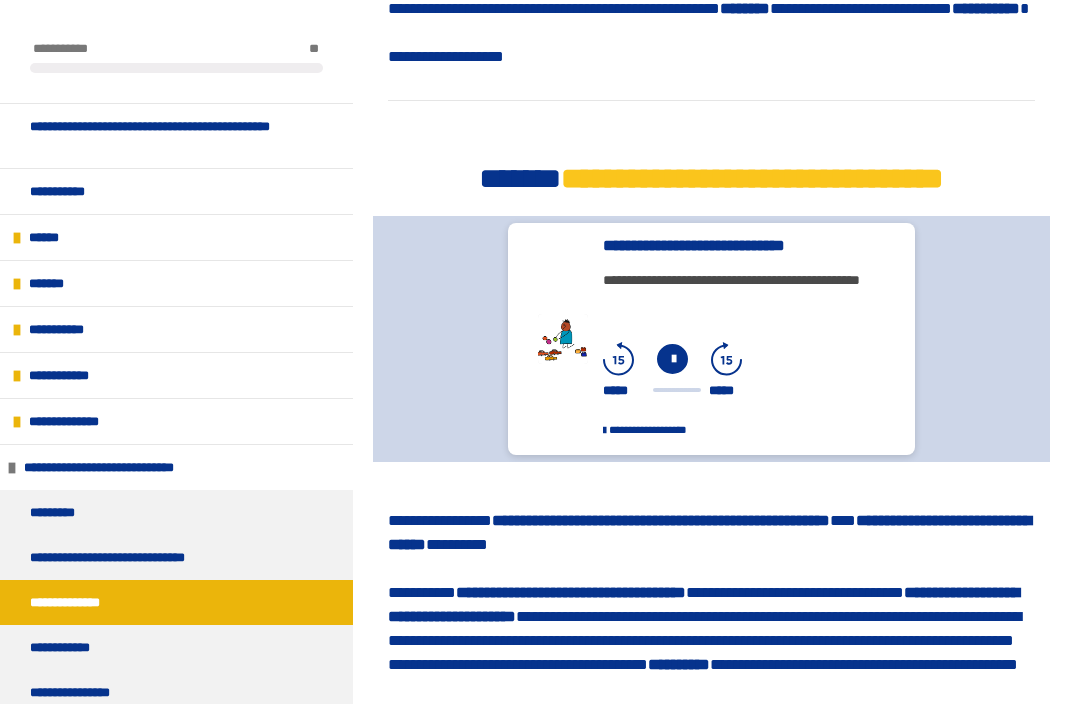 scroll, scrollTop: 611, scrollLeft: 0, axis: vertical 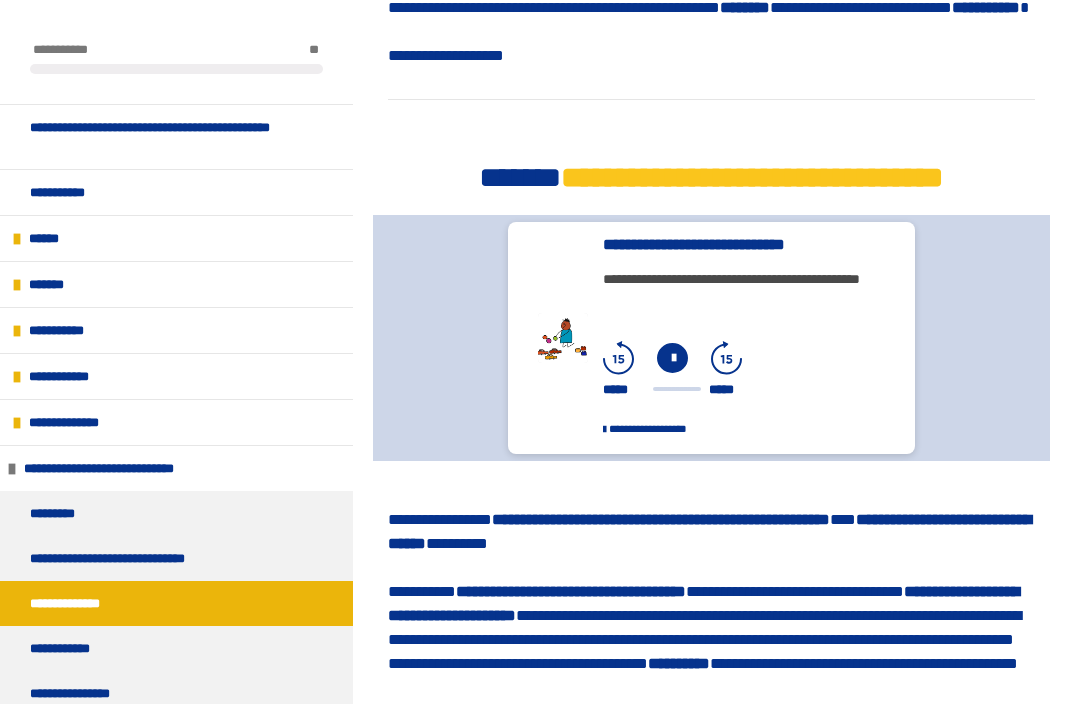 click on "**********" at bounding box center [743, 341] 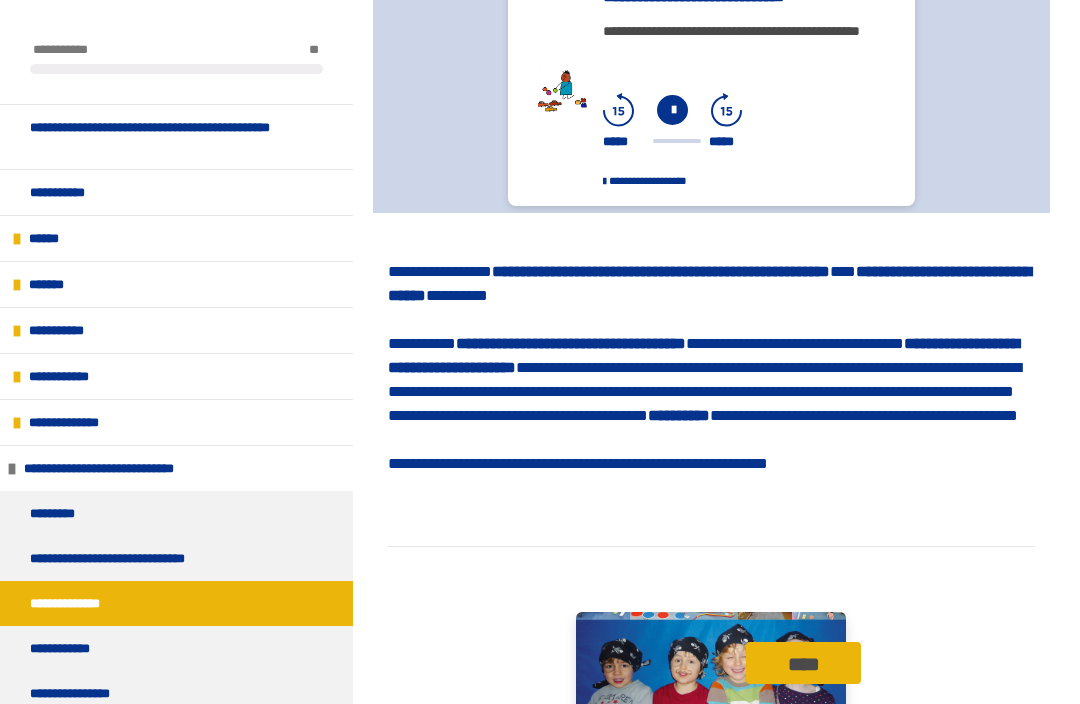 scroll, scrollTop: 756, scrollLeft: 0, axis: vertical 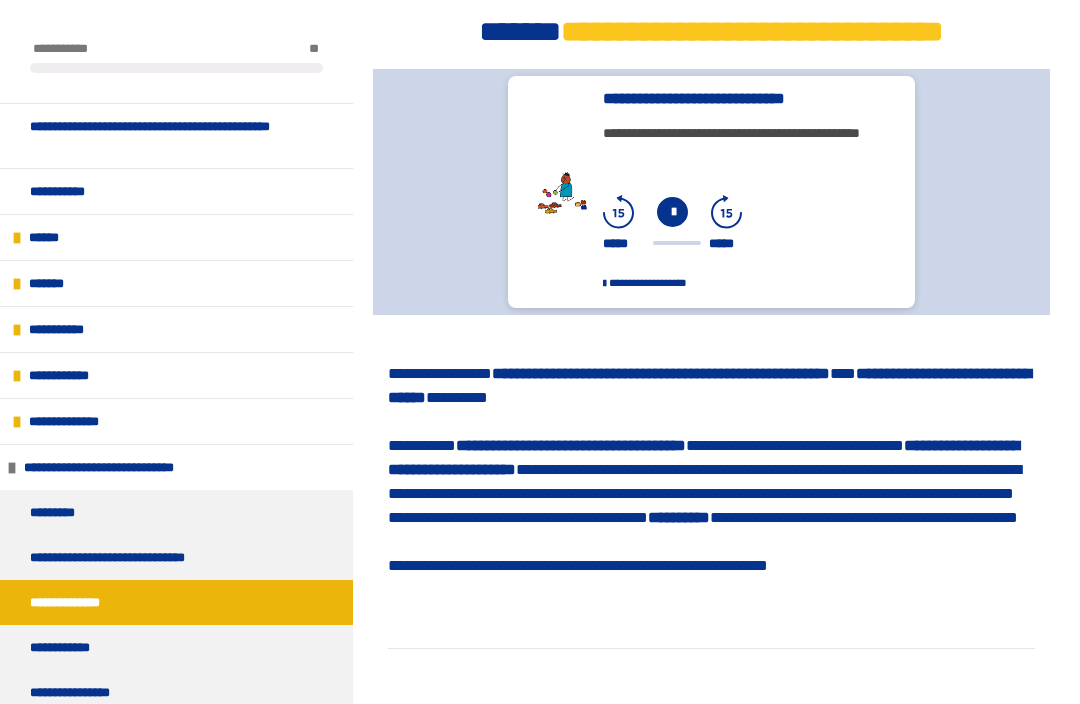 click on "**********" at bounding box center [738, 108] 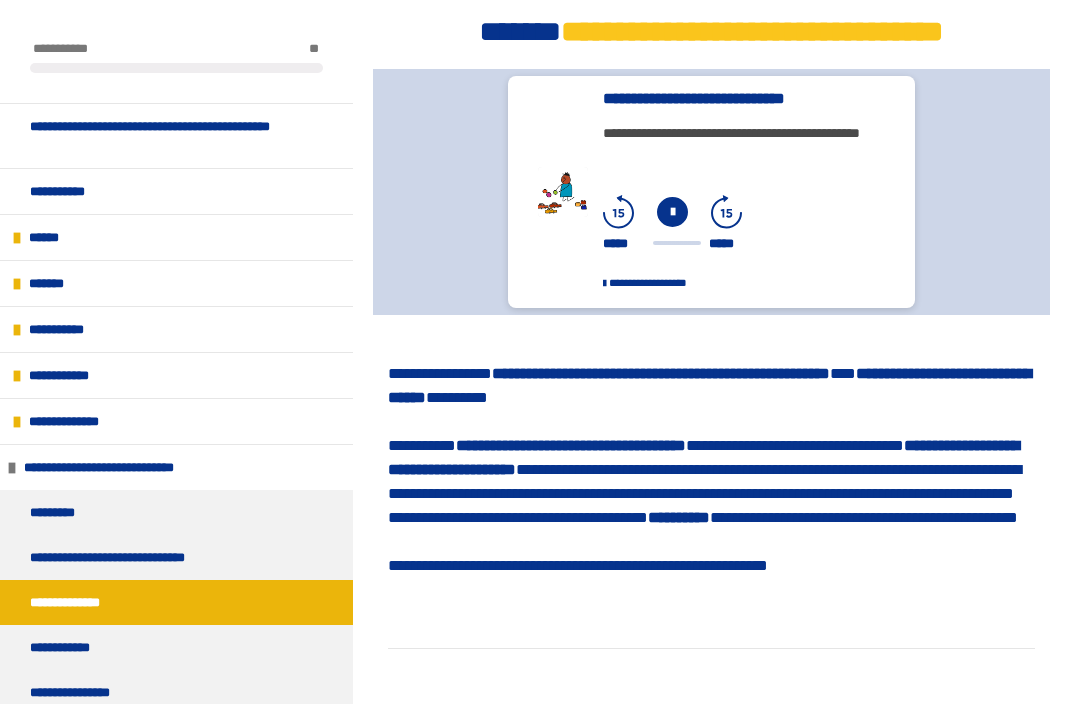 scroll, scrollTop: 757, scrollLeft: 0, axis: vertical 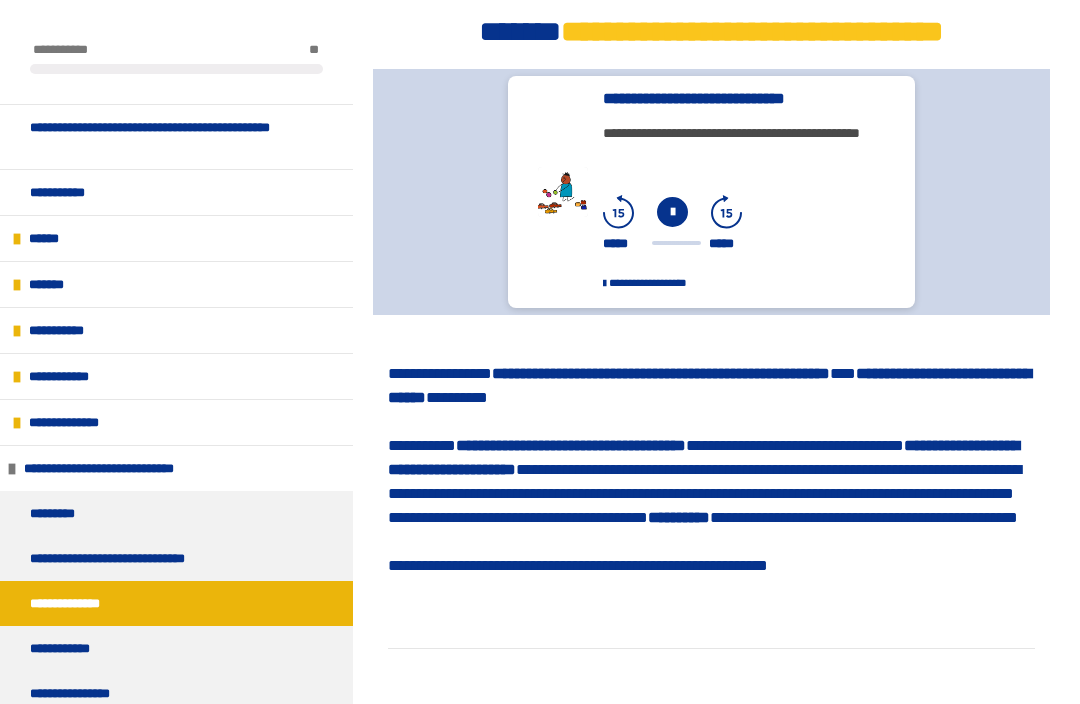 click on "**********" at bounding box center (738, 144) 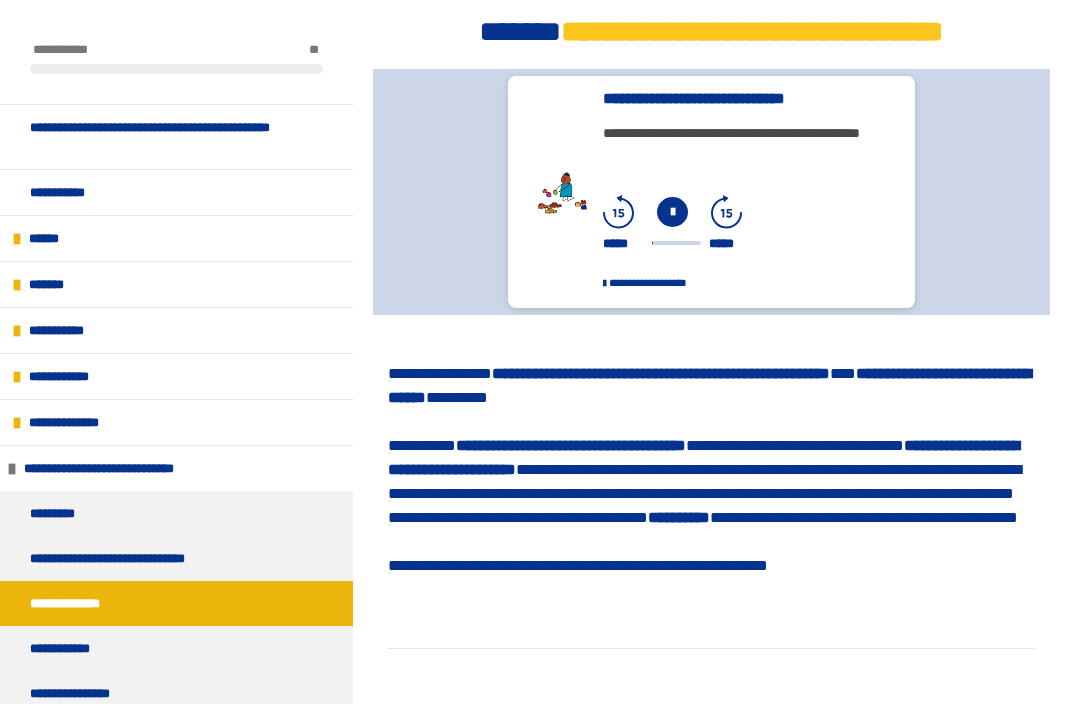 click on "**********" at bounding box center [176, 648] 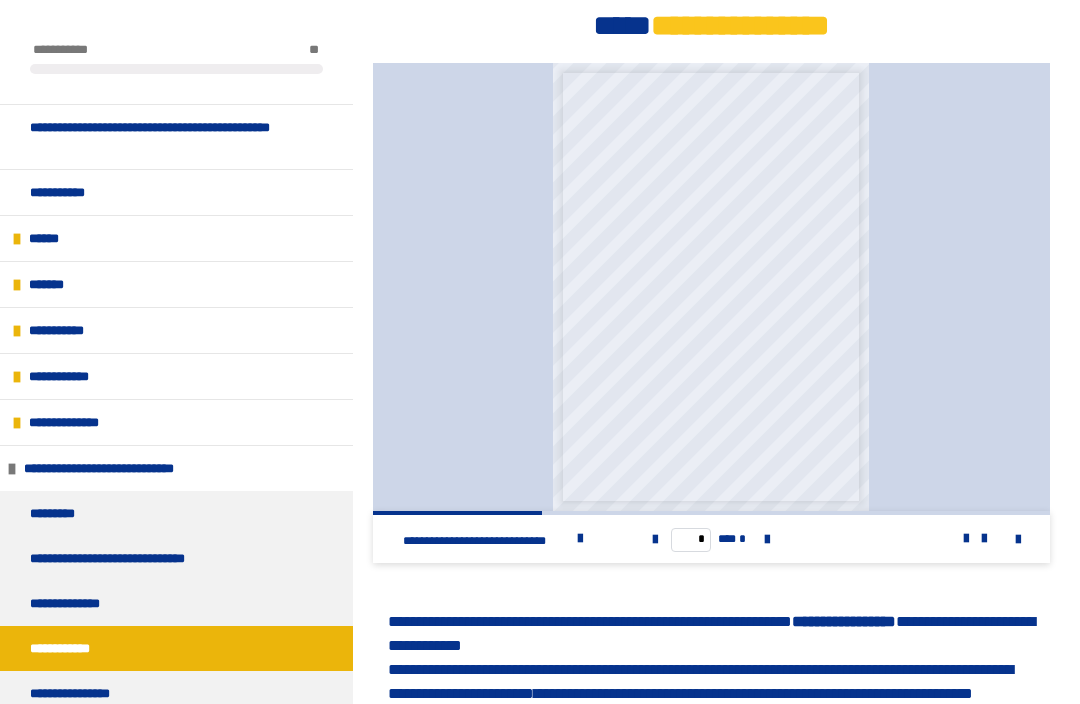 scroll, scrollTop: 741, scrollLeft: 0, axis: vertical 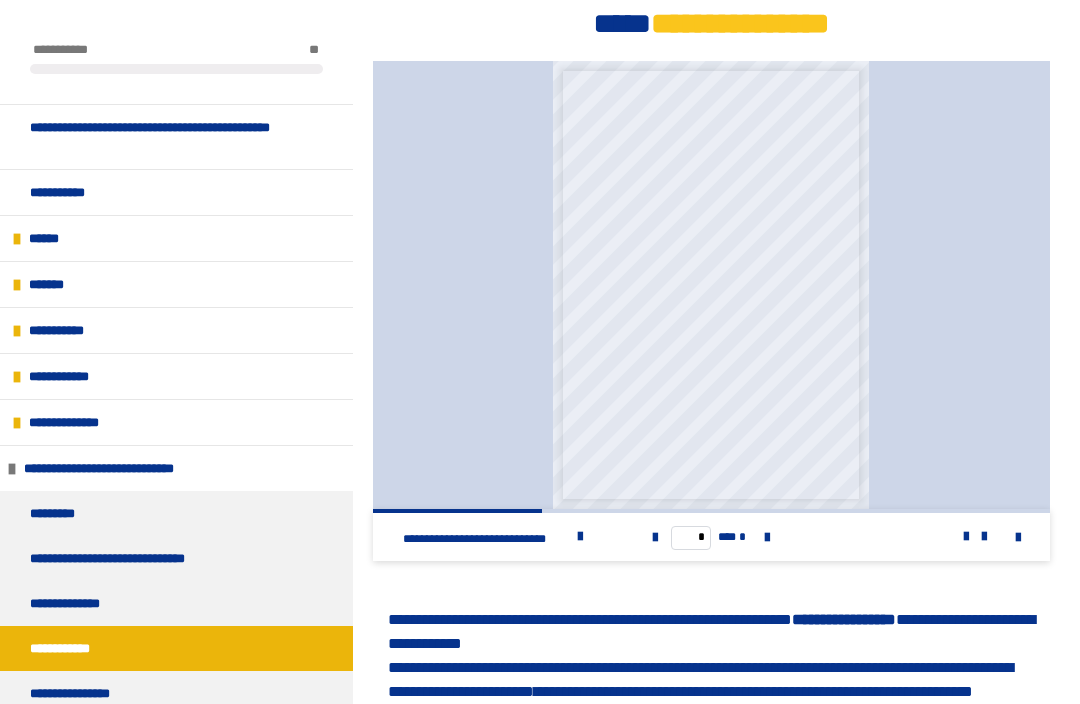 click at bounding box center (767, 538) 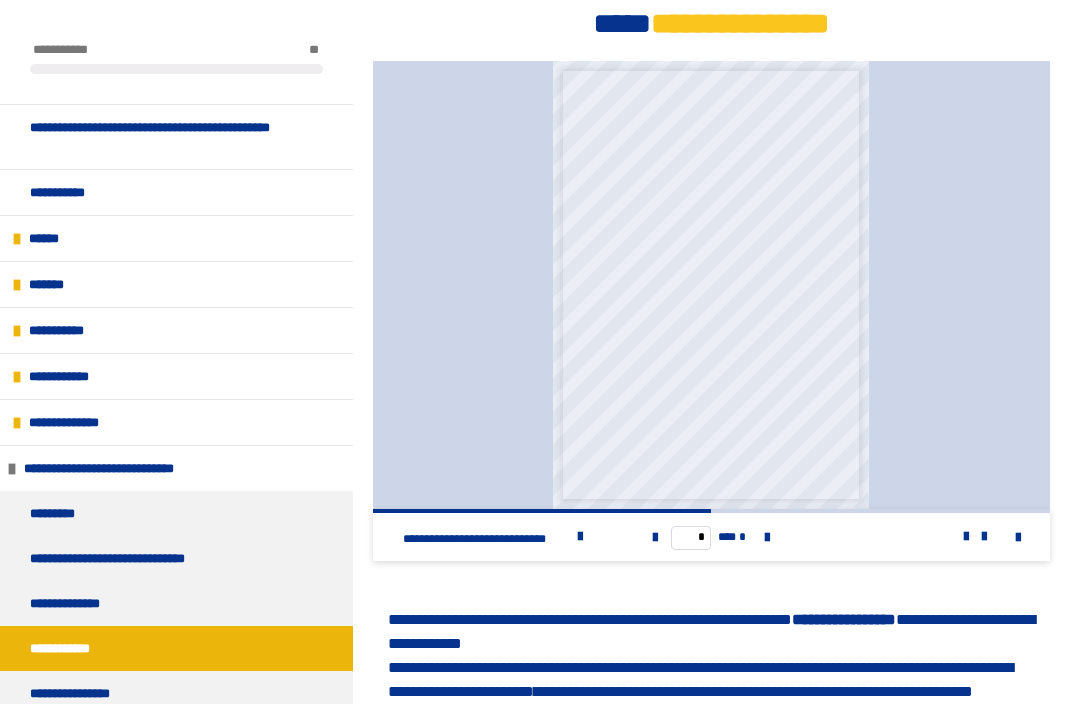 click at bounding box center (767, 538) 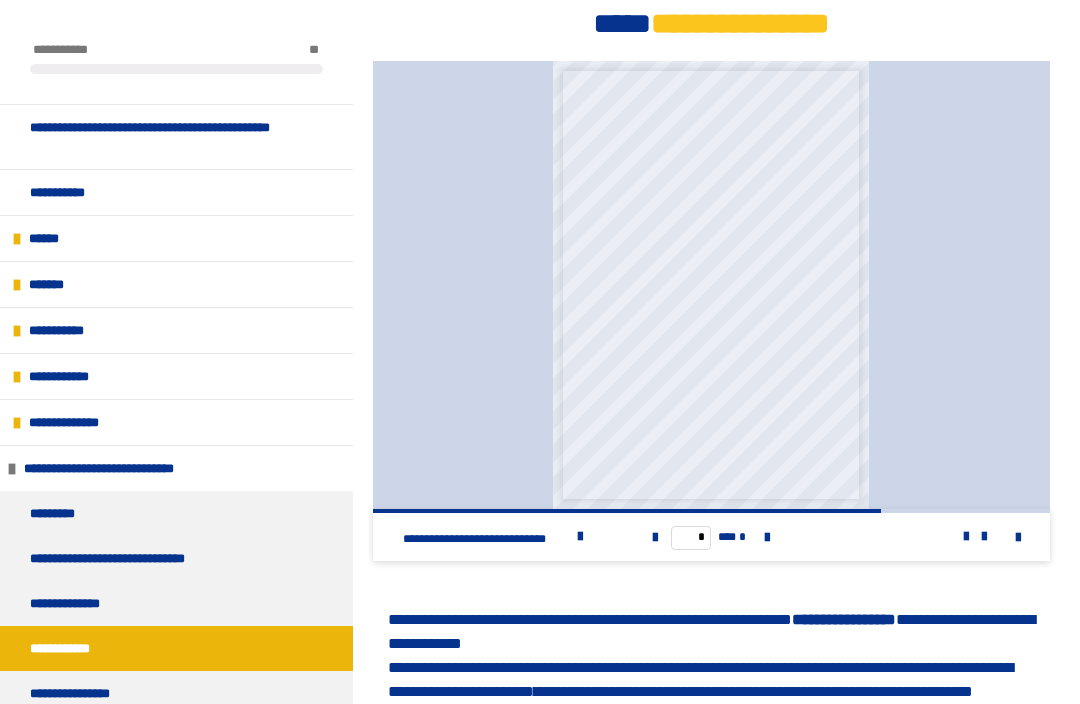 click at bounding box center [767, 538] 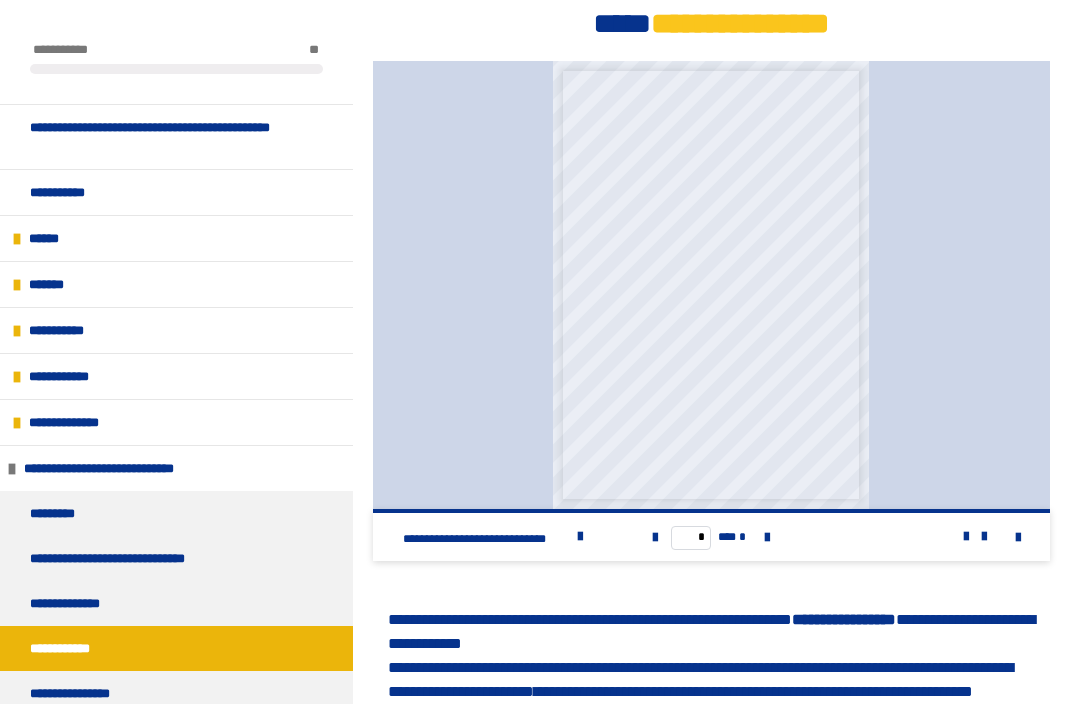 click at bounding box center (580, 537) 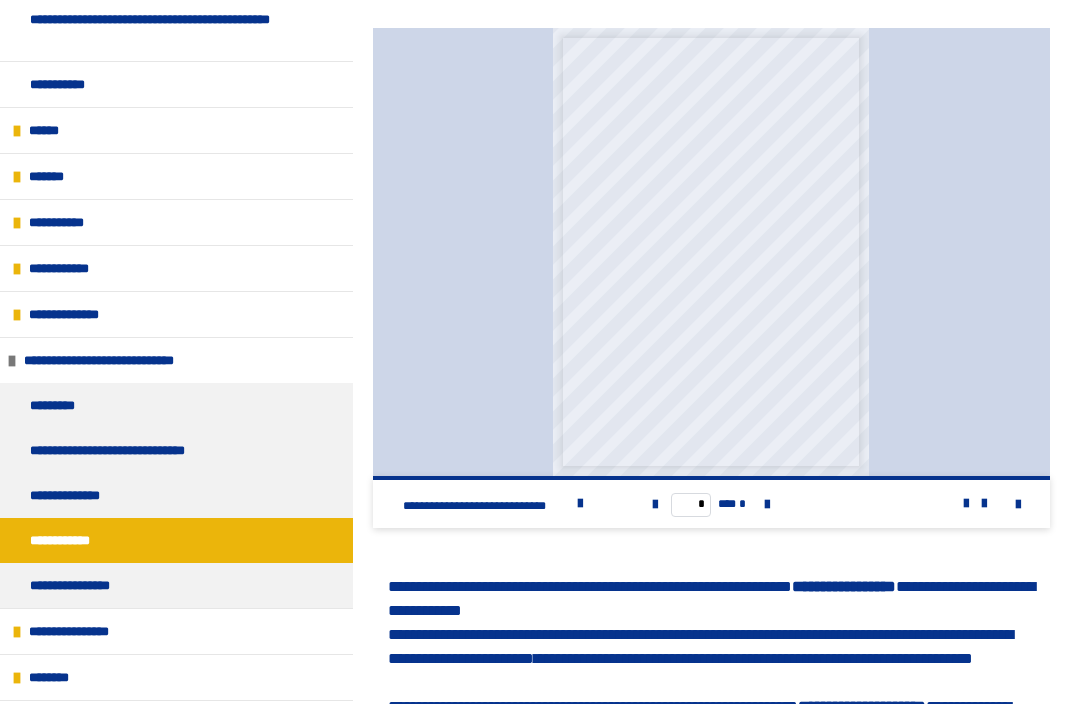 scroll, scrollTop: 109, scrollLeft: 0, axis: vertical 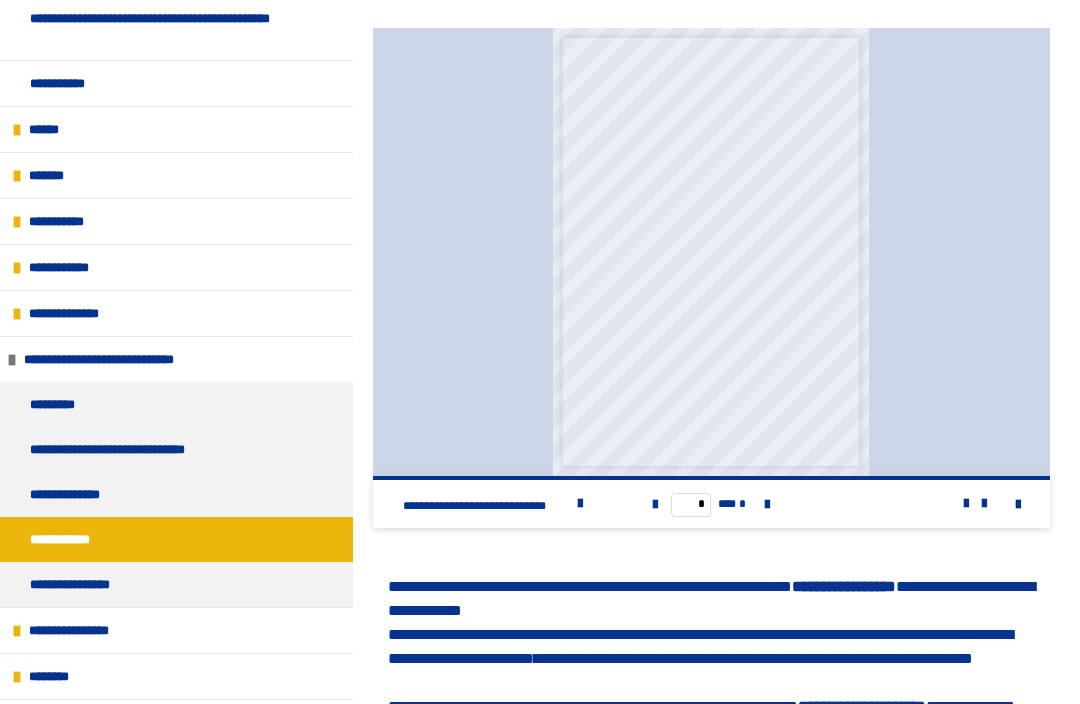 click on "**********" at bounding box center [176, 584] 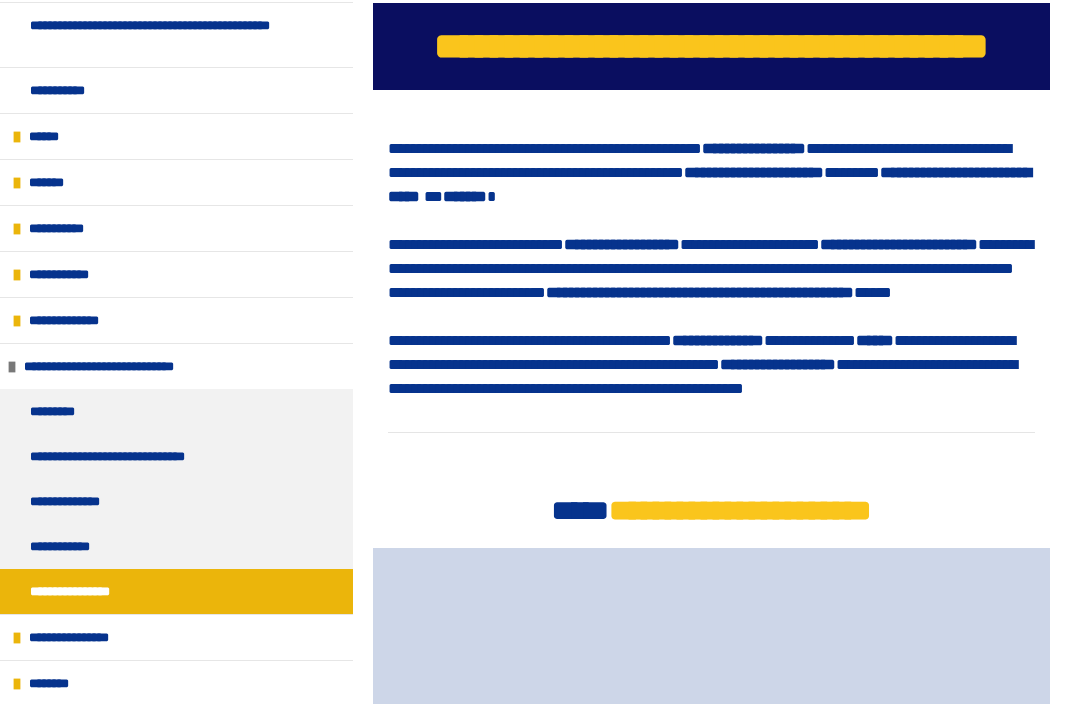 scroll, scrollTop: 519, scrollLeft: 0, axis: vertical 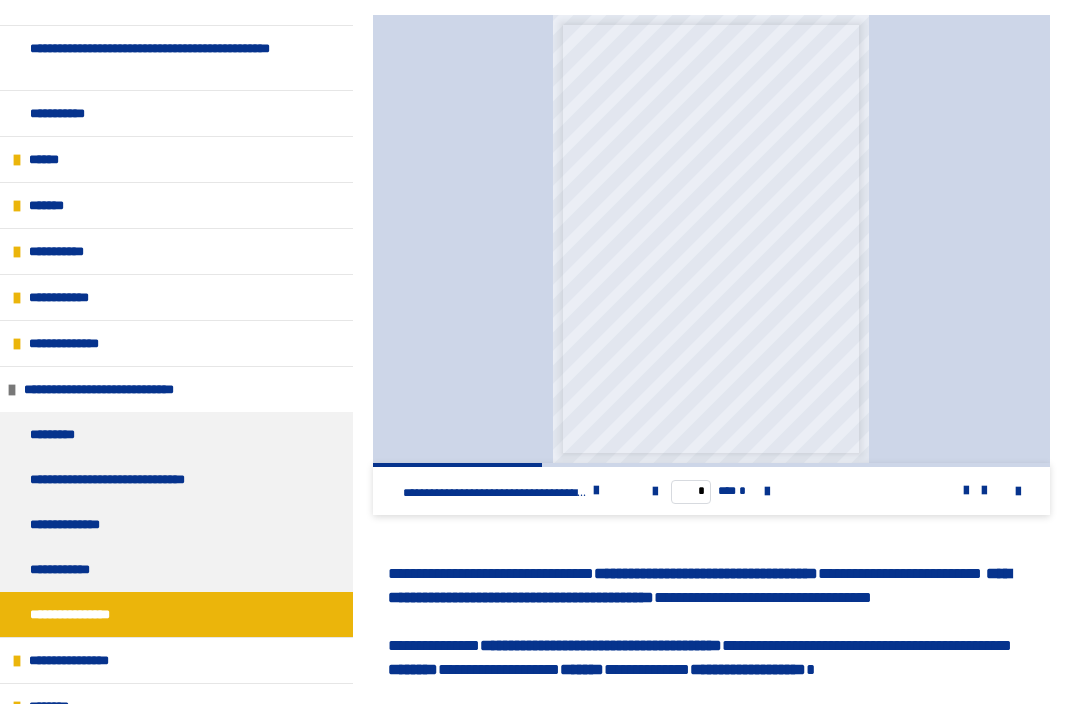 click at bounding box center [767, 492] 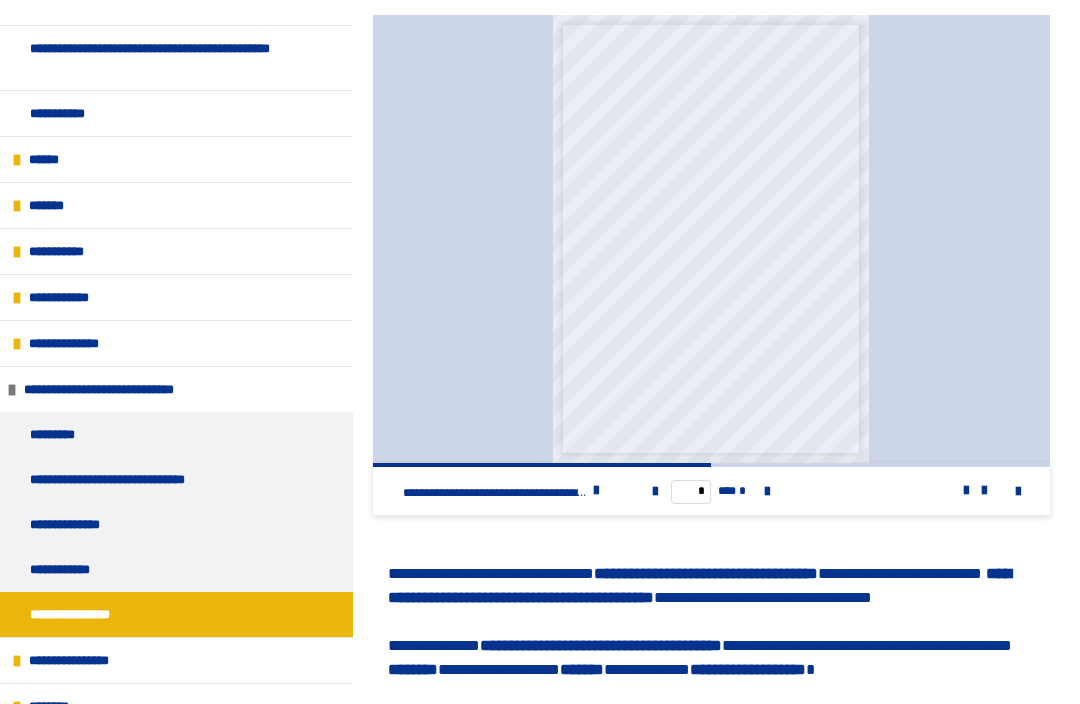 click at bounding box center (767, 492) 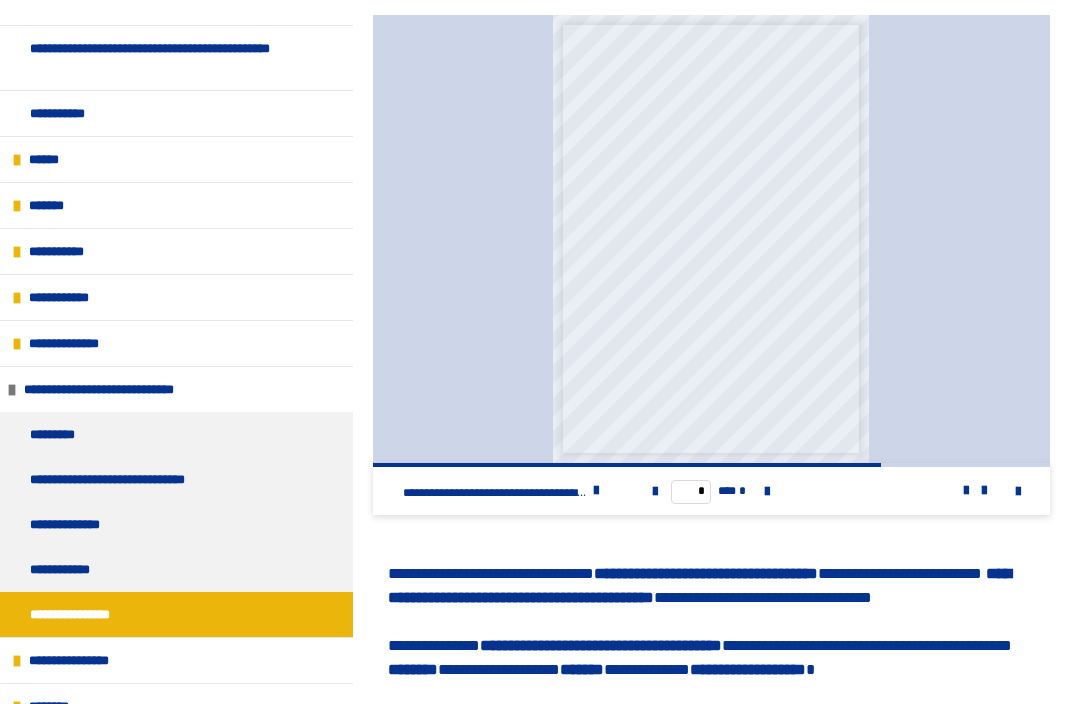 click at bounding box center (767, 491) 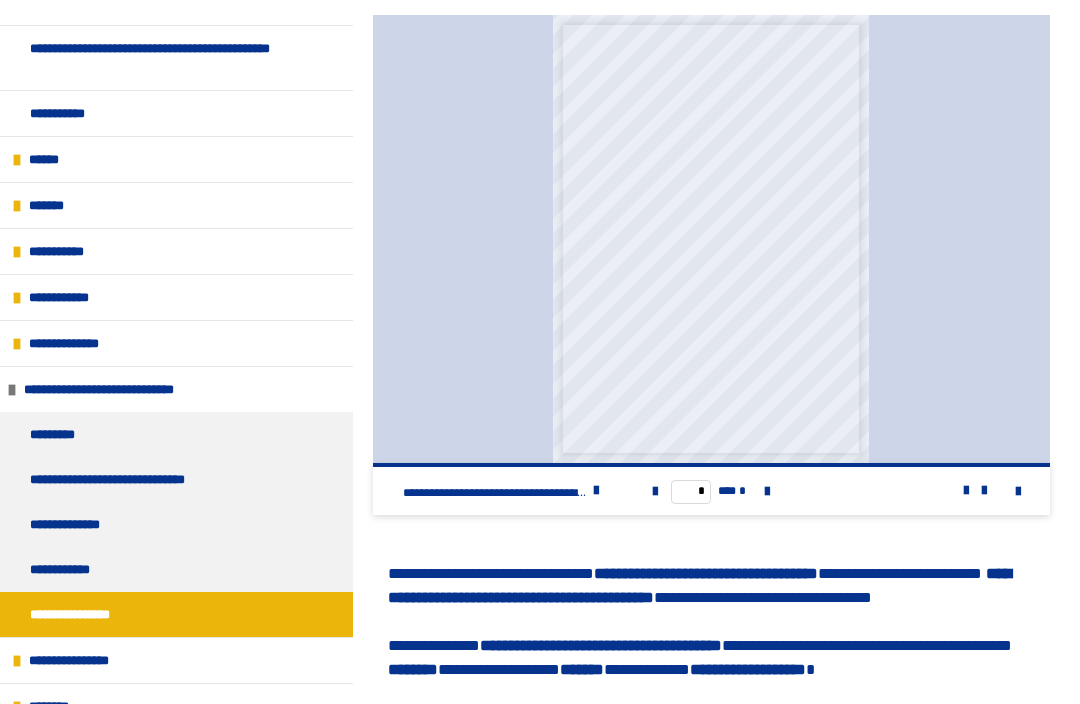 click on "* *** *" at bounding box center [711, 491] 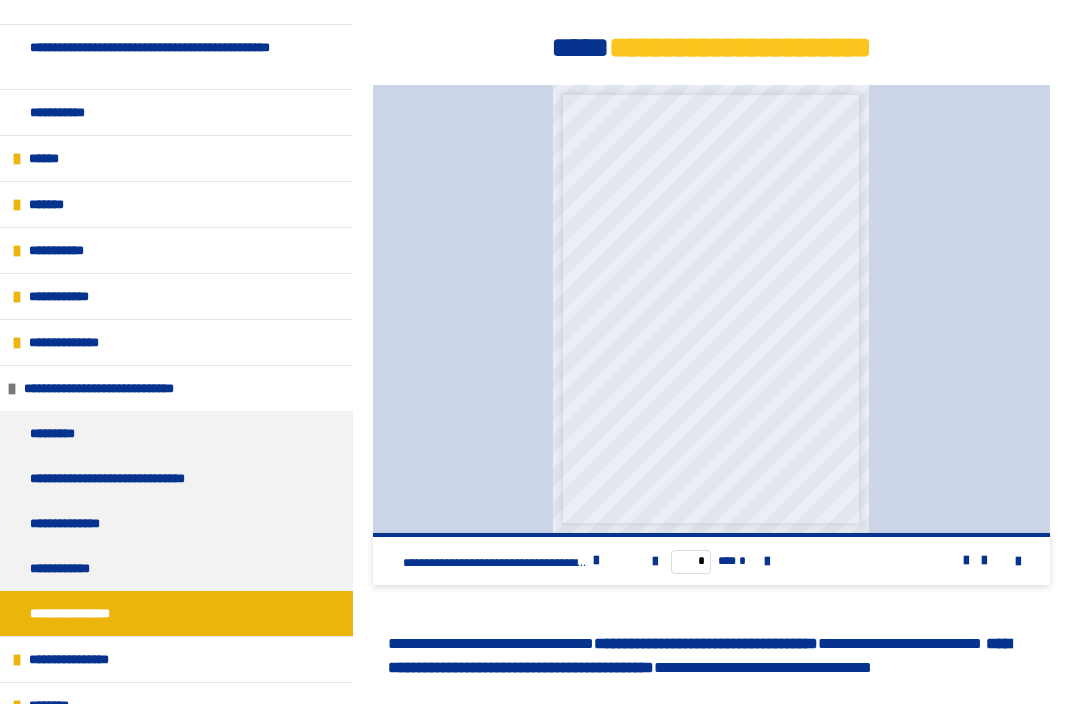 scroll, scrollTop: 861, scrollLeft: 0, axis: vertical 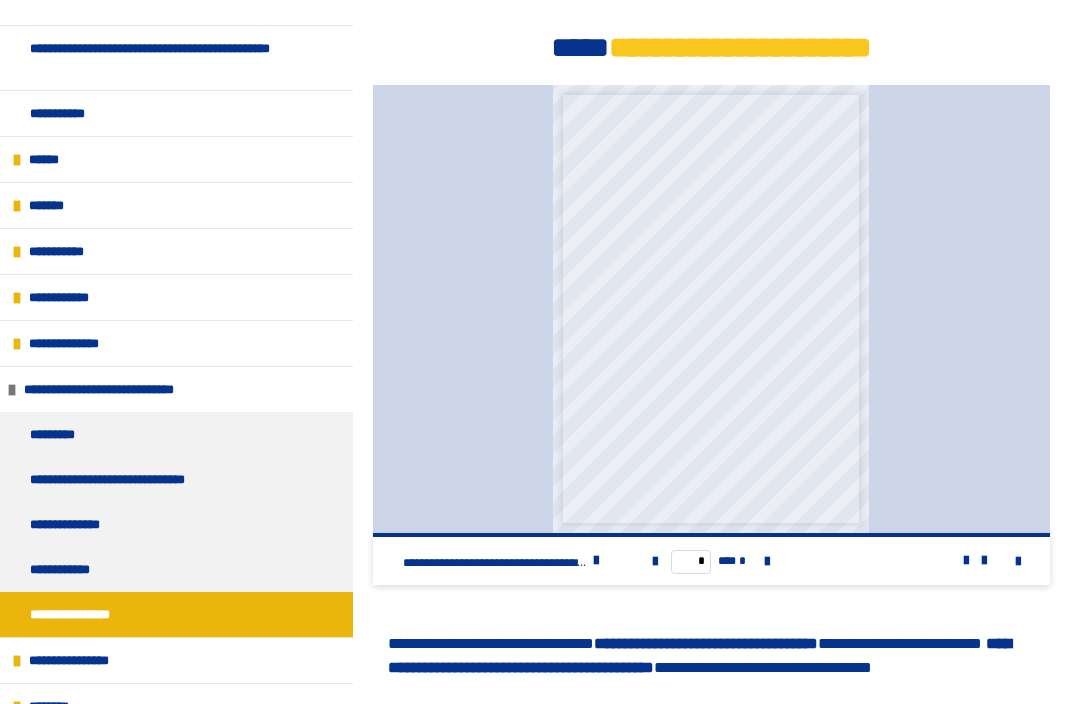 click at bounding box center (655, 562) 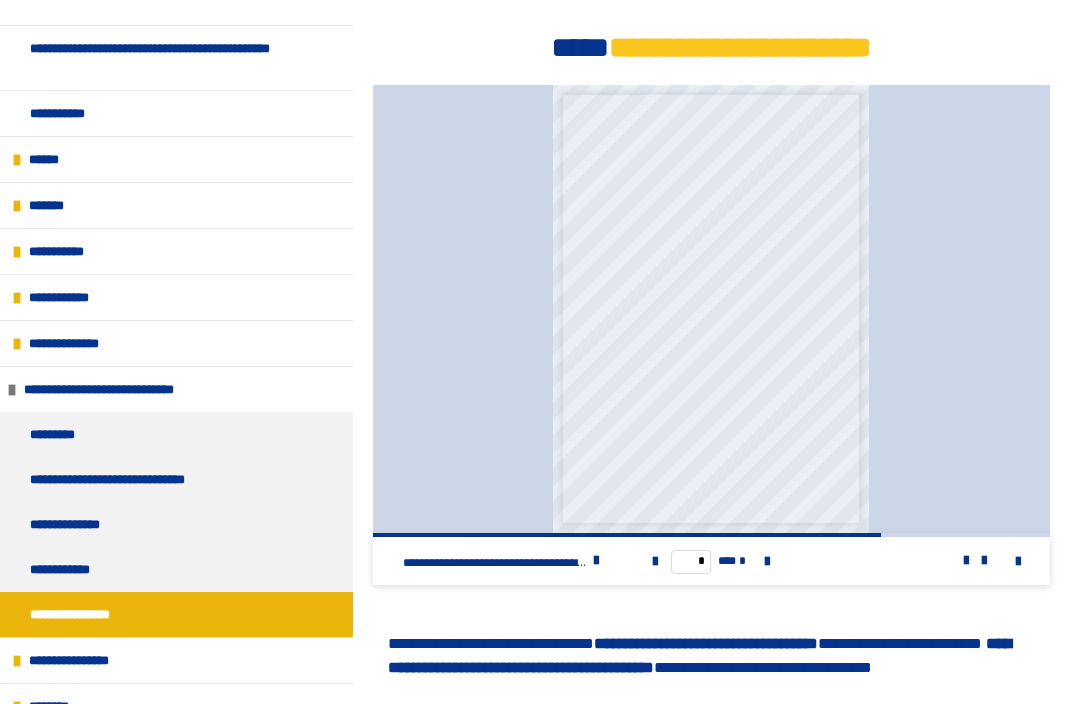 click at bounding box center (655, 562) 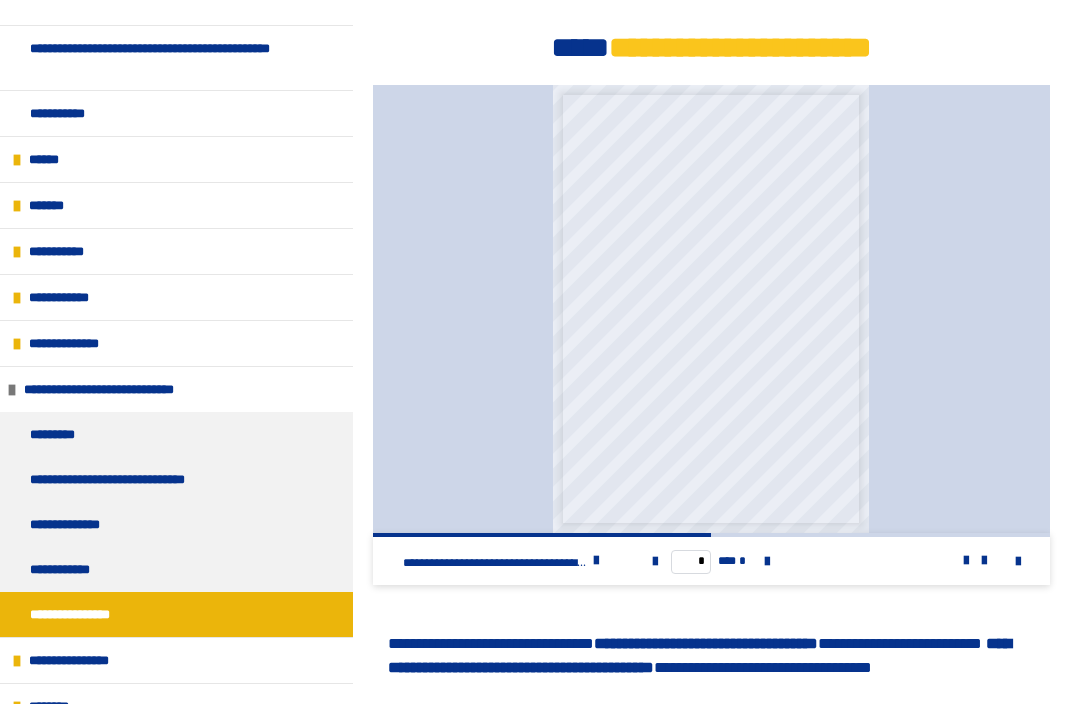 click at bounding box center [655, 562] 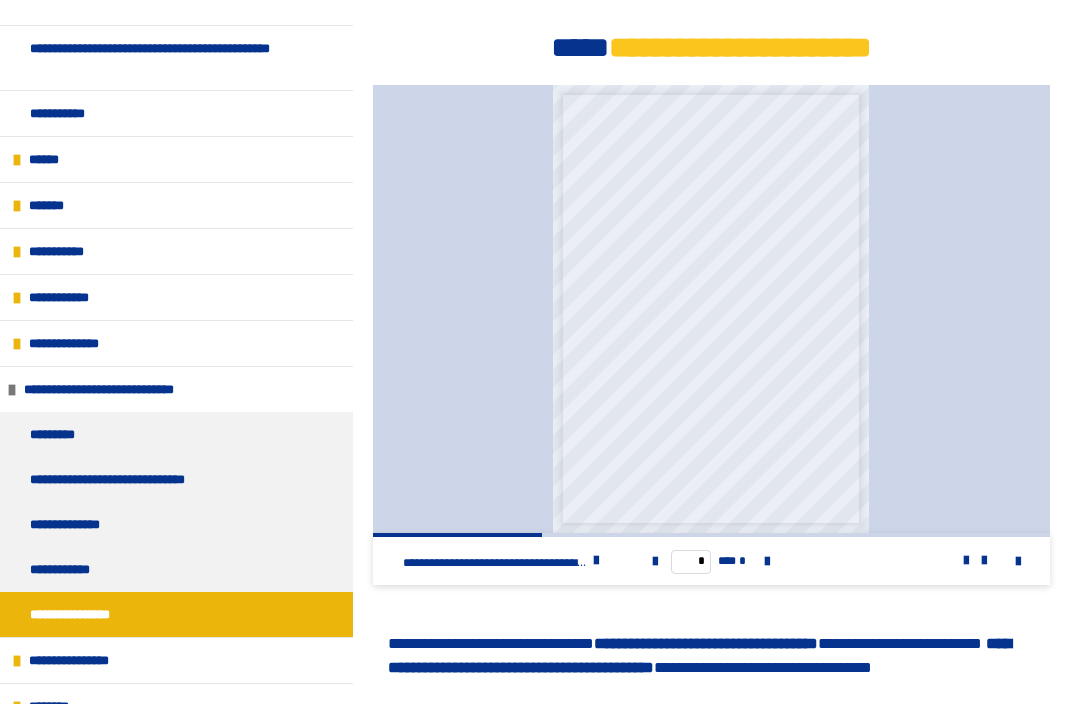 type on "*" 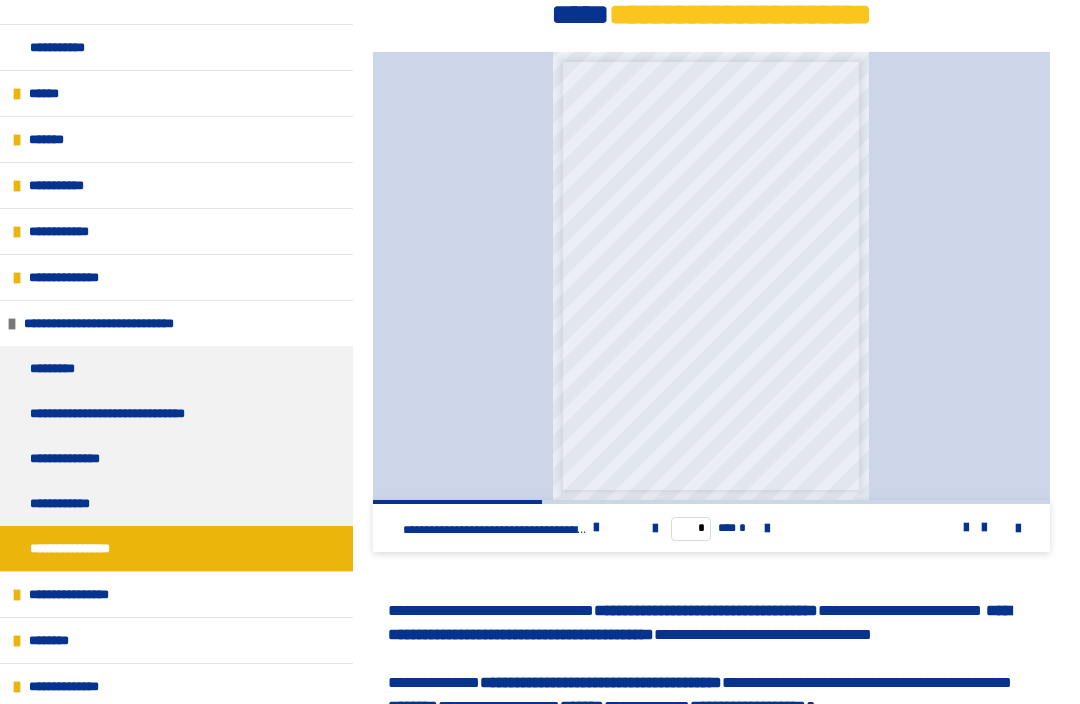 scroll, scrollTop: 145, scrollLeft: 0, axis: vertical 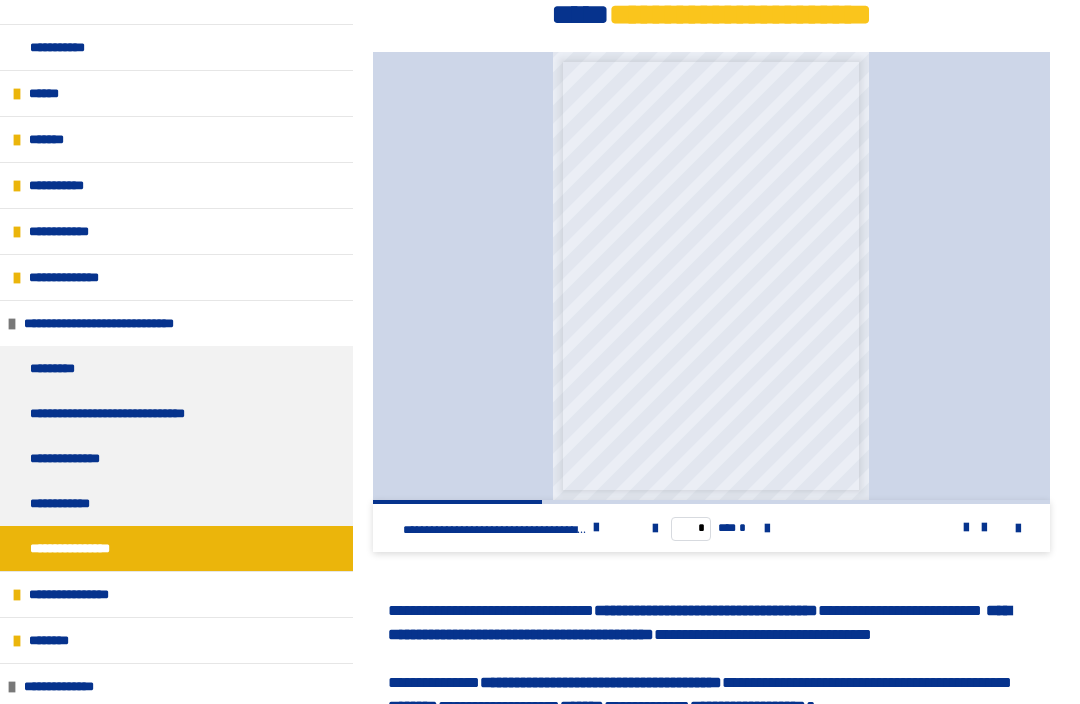 click on "**********" at bounding box center [70, 686] 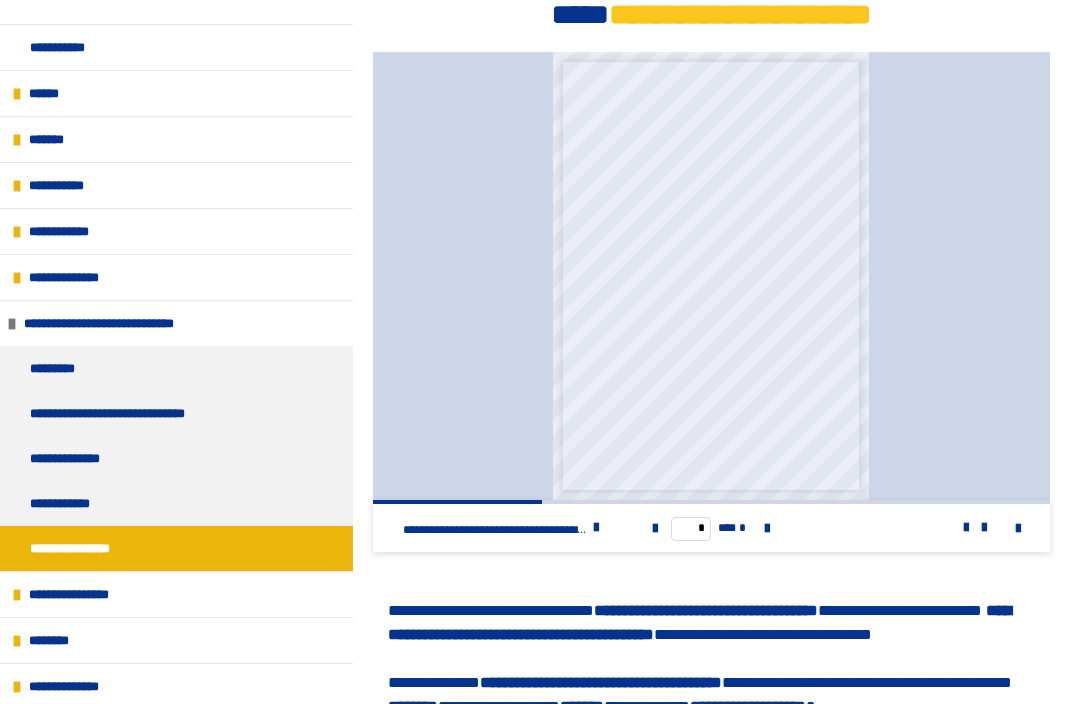click on "********" at bounding box center [59, 640] 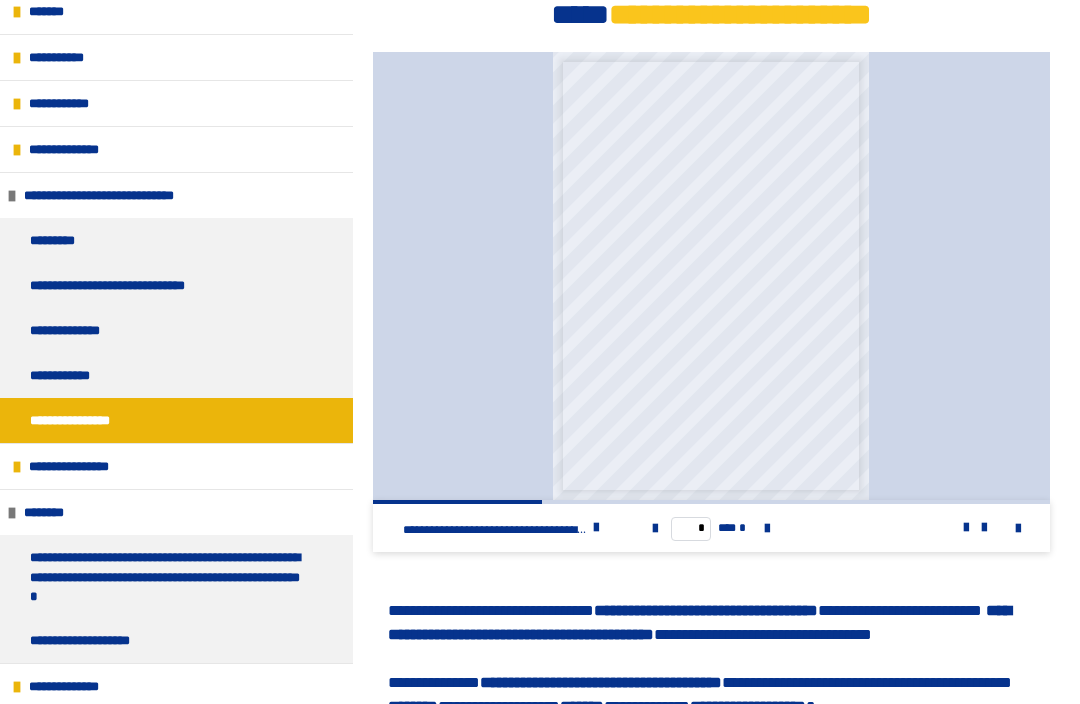 scroll, scrollTop: 273, scrollLeft: 0, axis: vertical 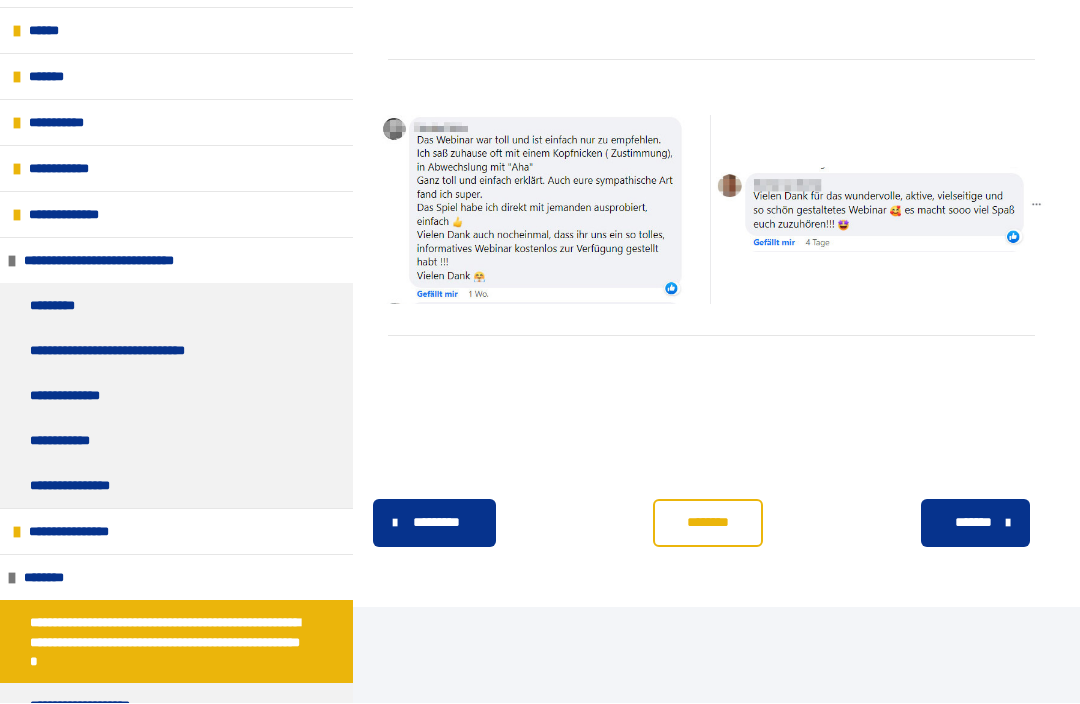 click on "**********" at bounding box center [95, 706] 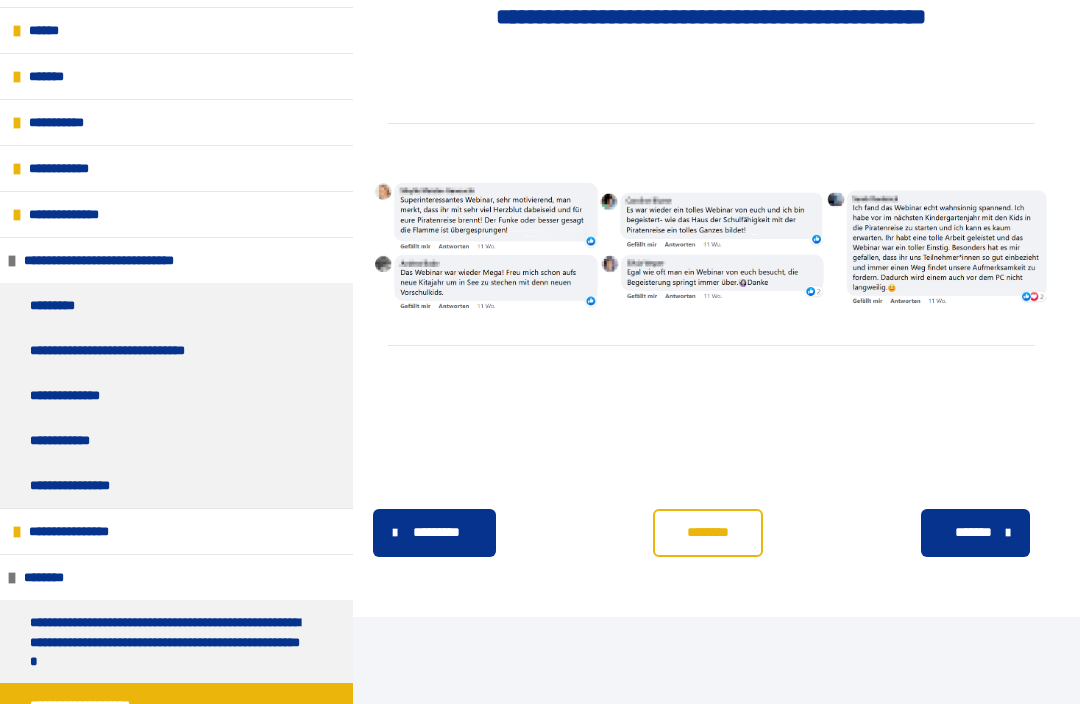 scroll, scrollTop: 2147, scrollLeft: 0, axis: vertical 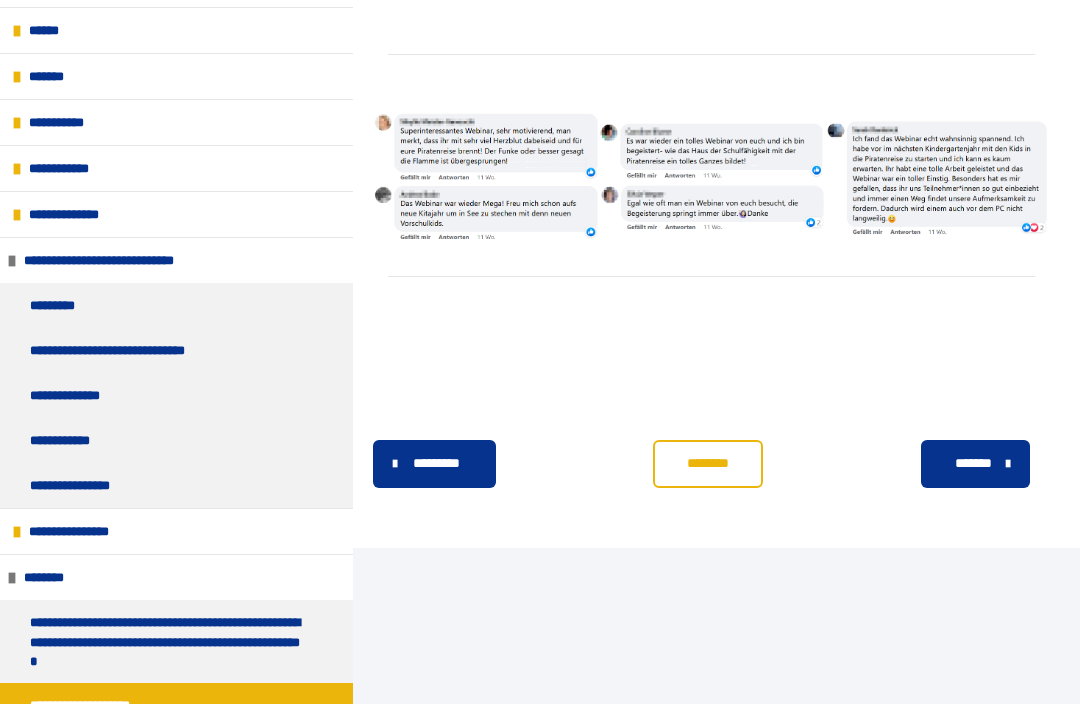 click on "**********" at bounding box center (168, 642) 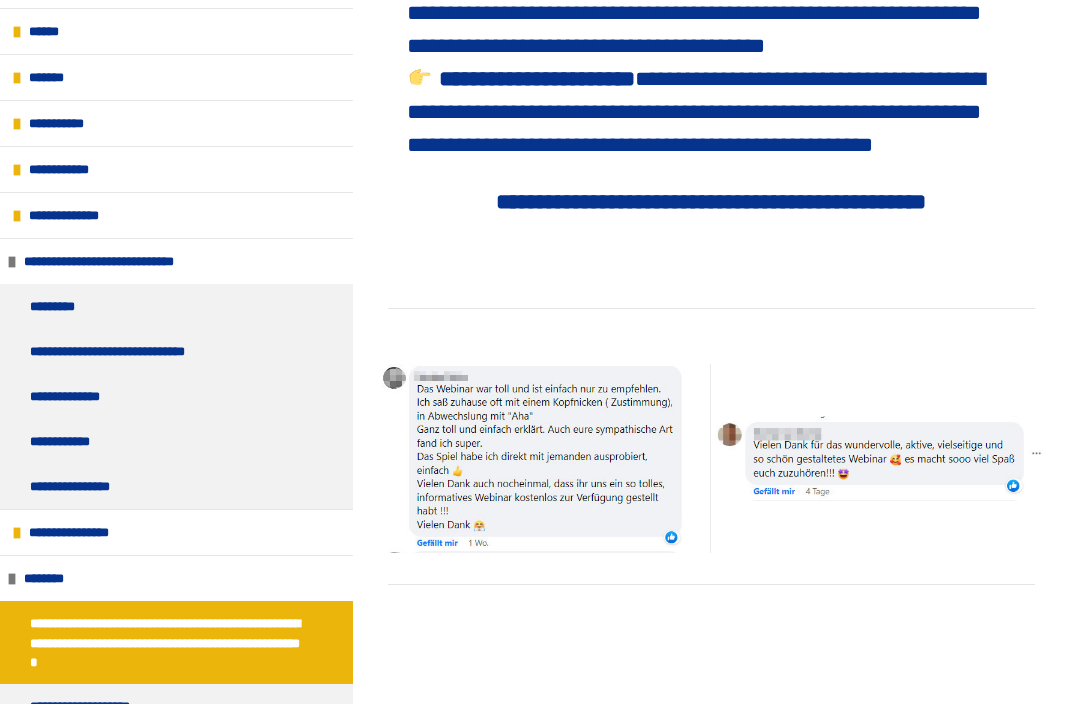 scroll, scrollTop: 1819, scrollLeft: 0, axis: vertical 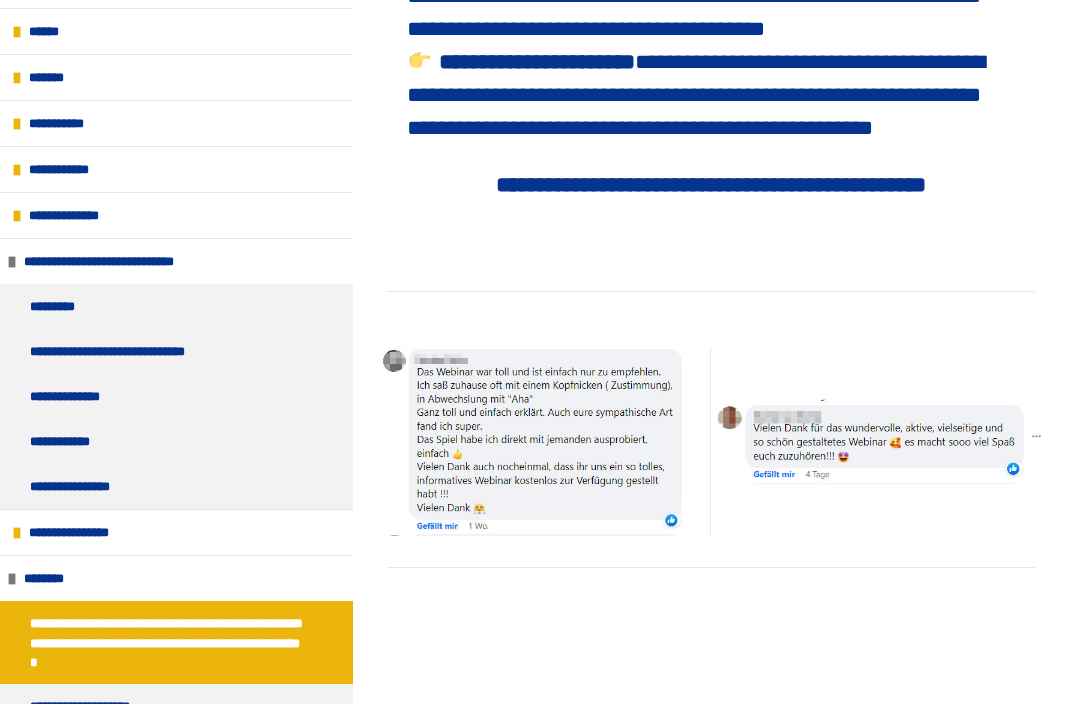 click on "**********" at bounding box center [95, 706] 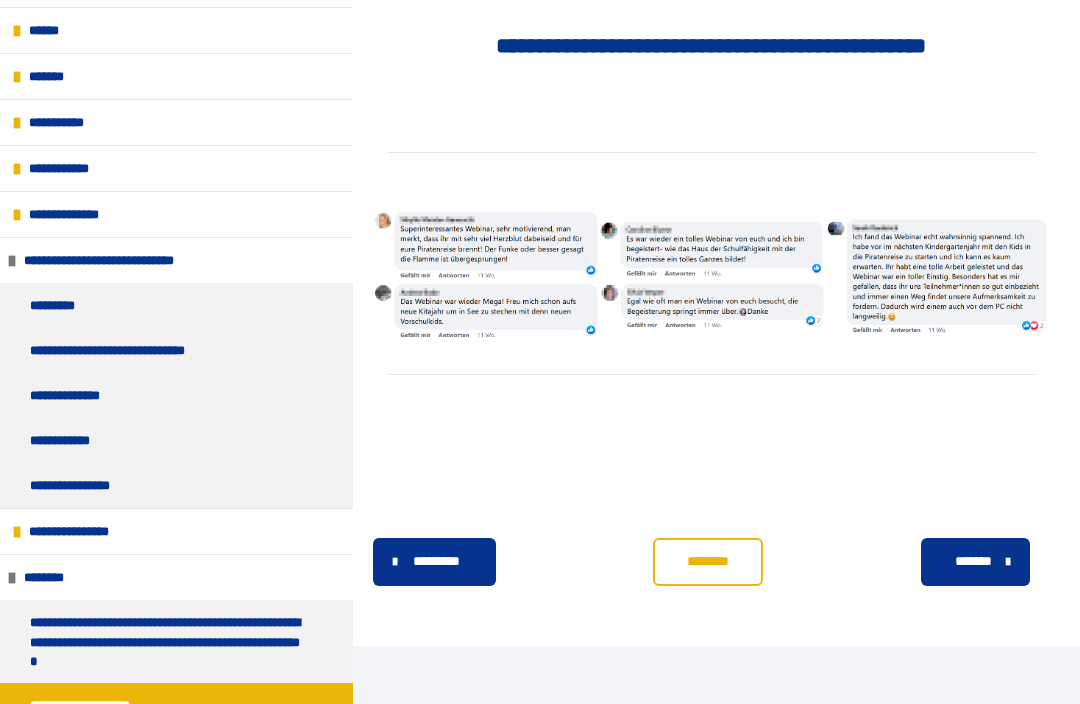 scroll, scrollTop: 2147, scrollLeft: 0, axis: vertical 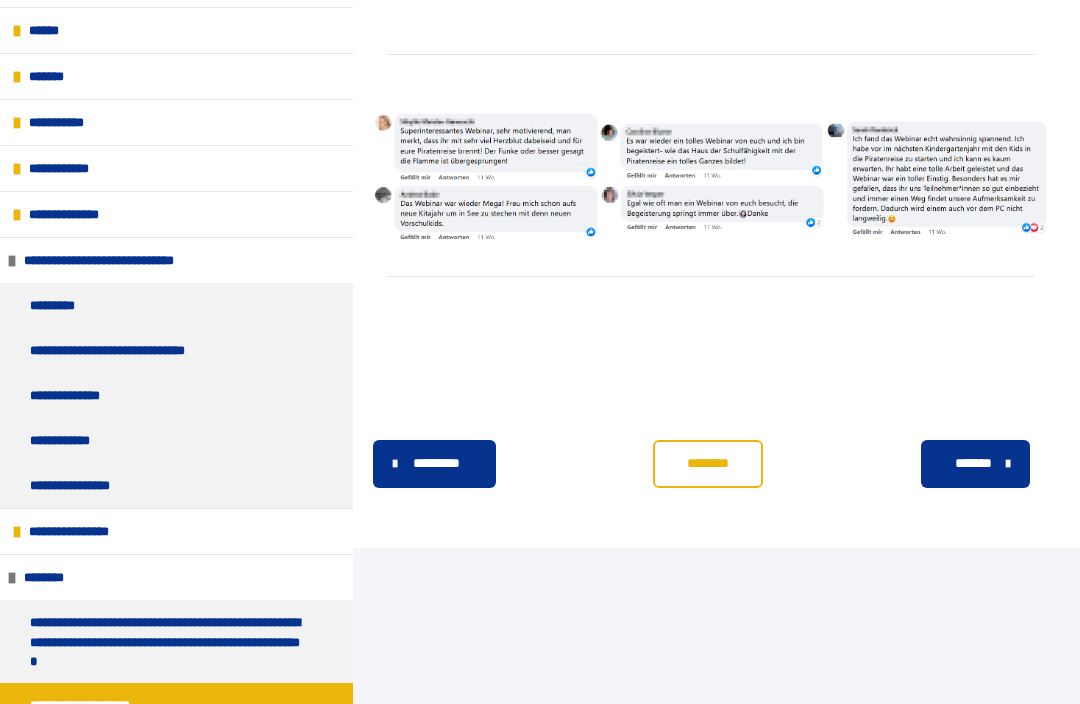 click on "*******" at bounding box center (975, 465) 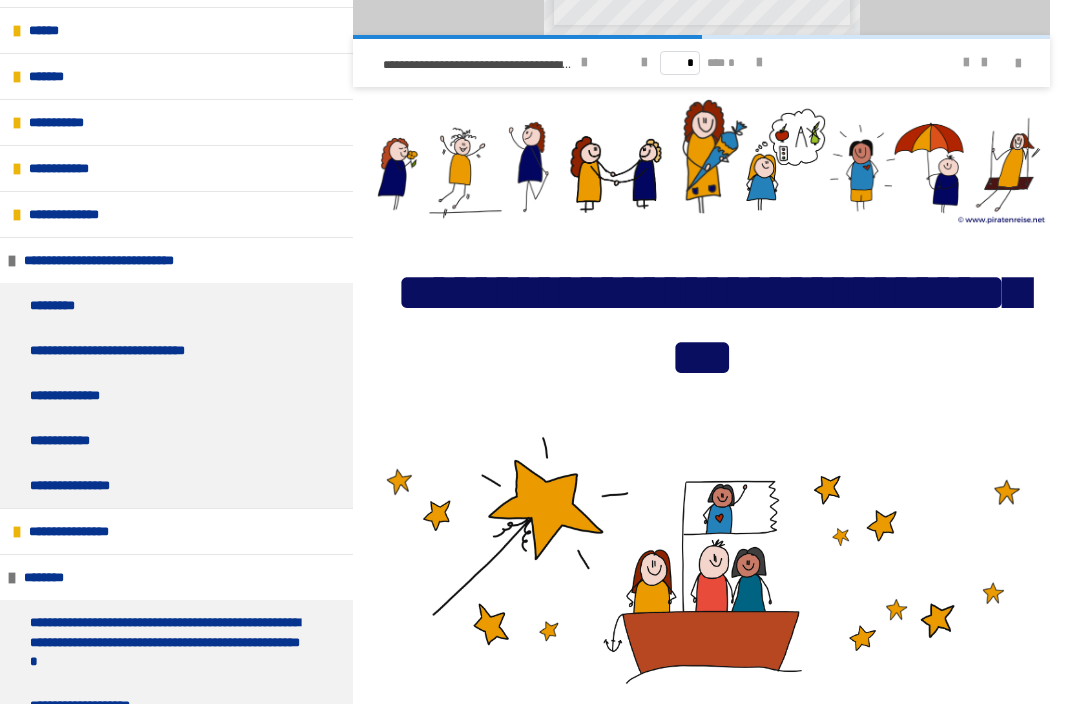 scroll, scrollTop: 14900, scrollLeft: 0, axis: vertical 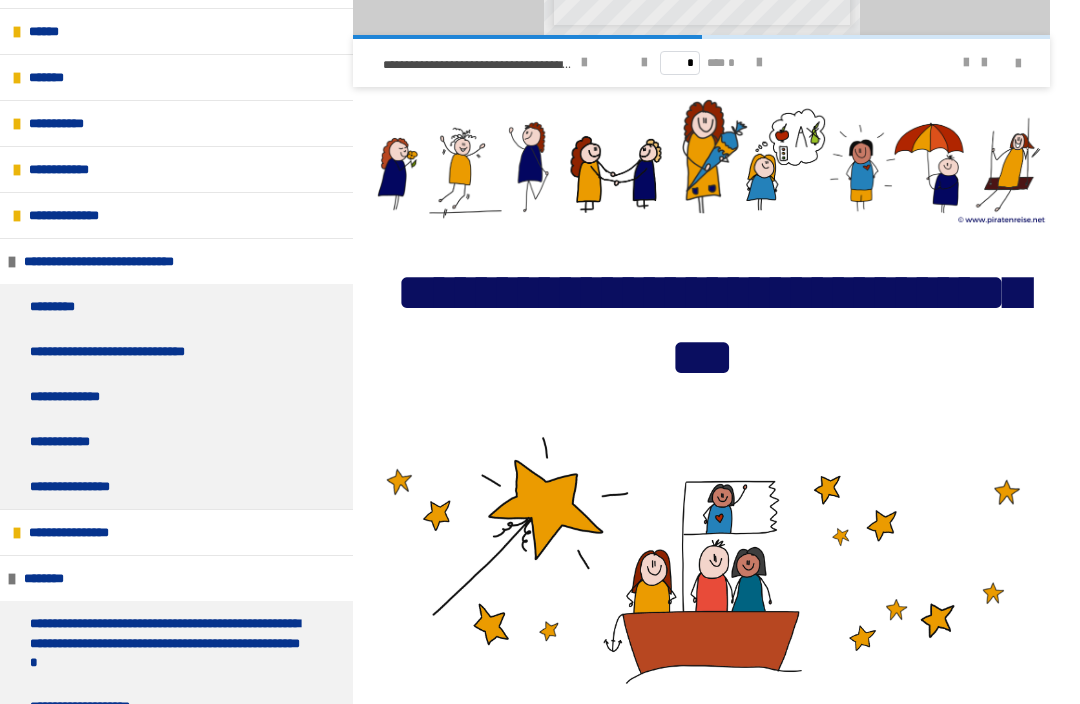 click on "**********" at bounding box center [490, 63] 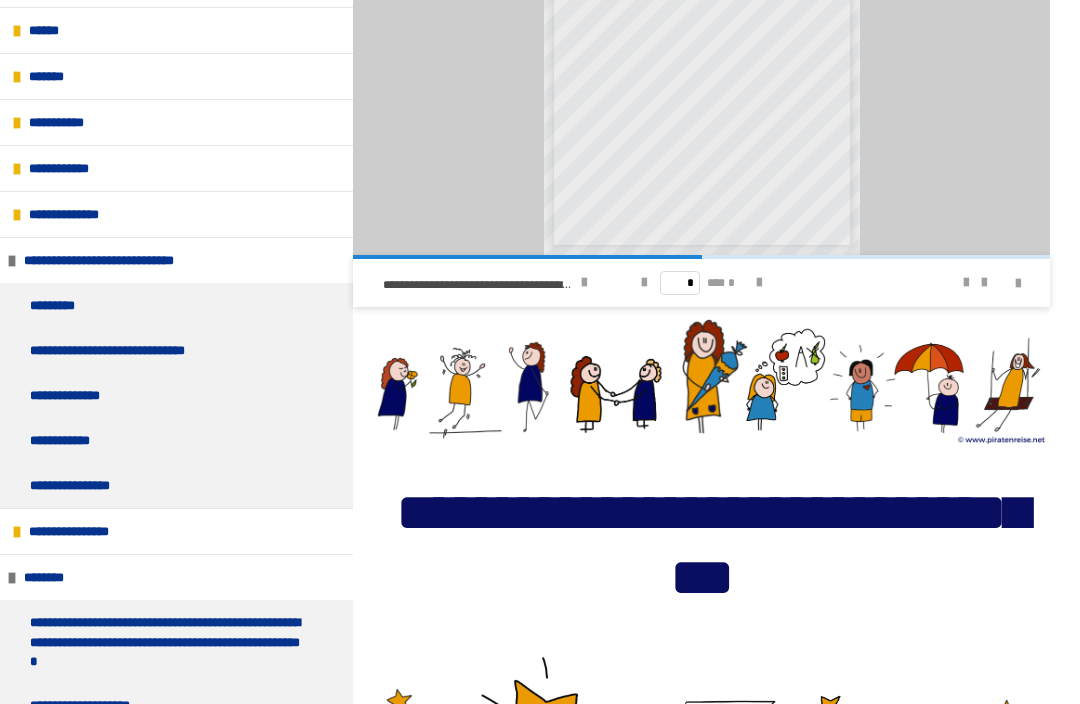 scroll, scrollTop: 14679, scrollLeft: 0, axis: vertical 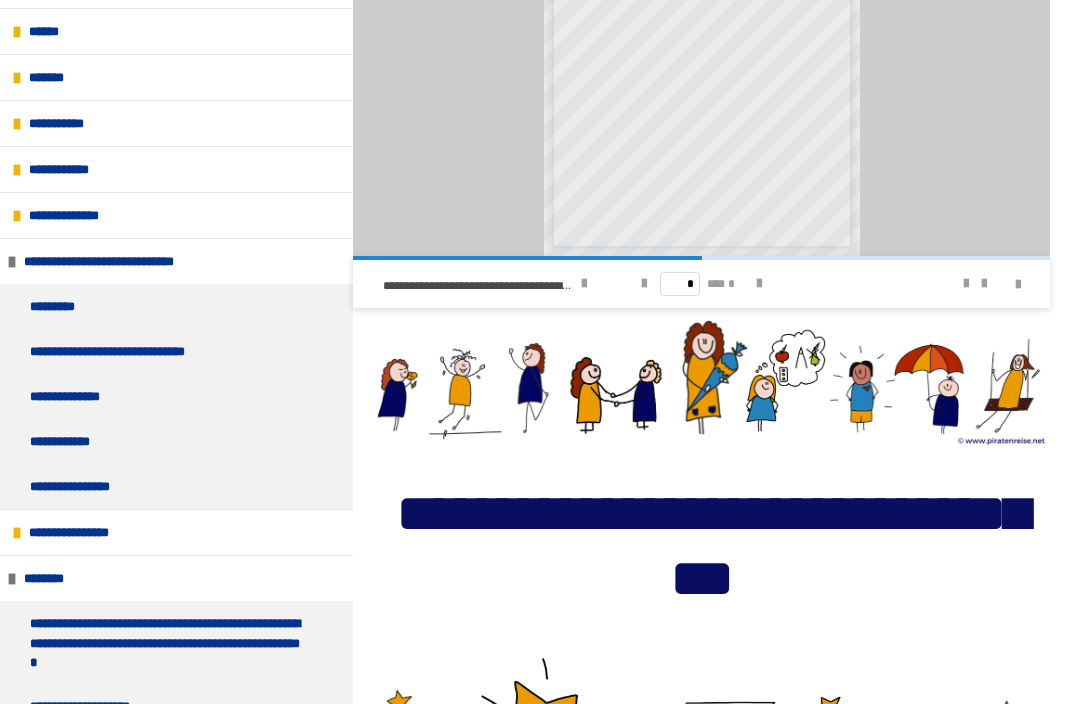 click on "******" at bounding box center (623, 101) 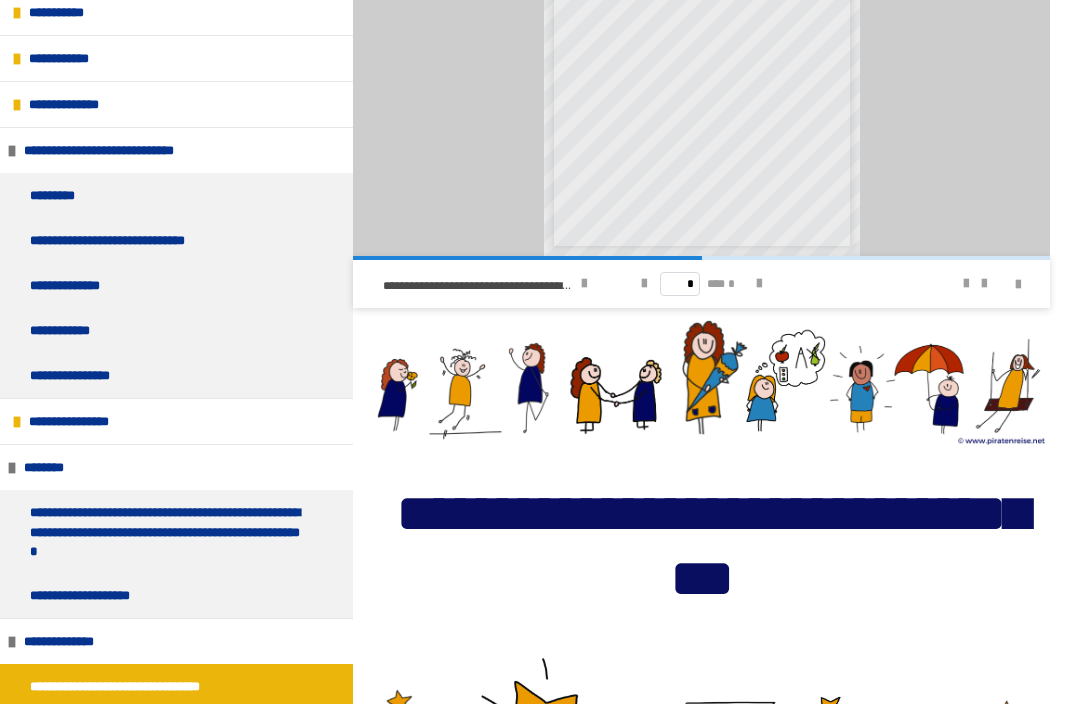 scroll, scrollTop: 318, scrollLeft: 0, axis: vertical 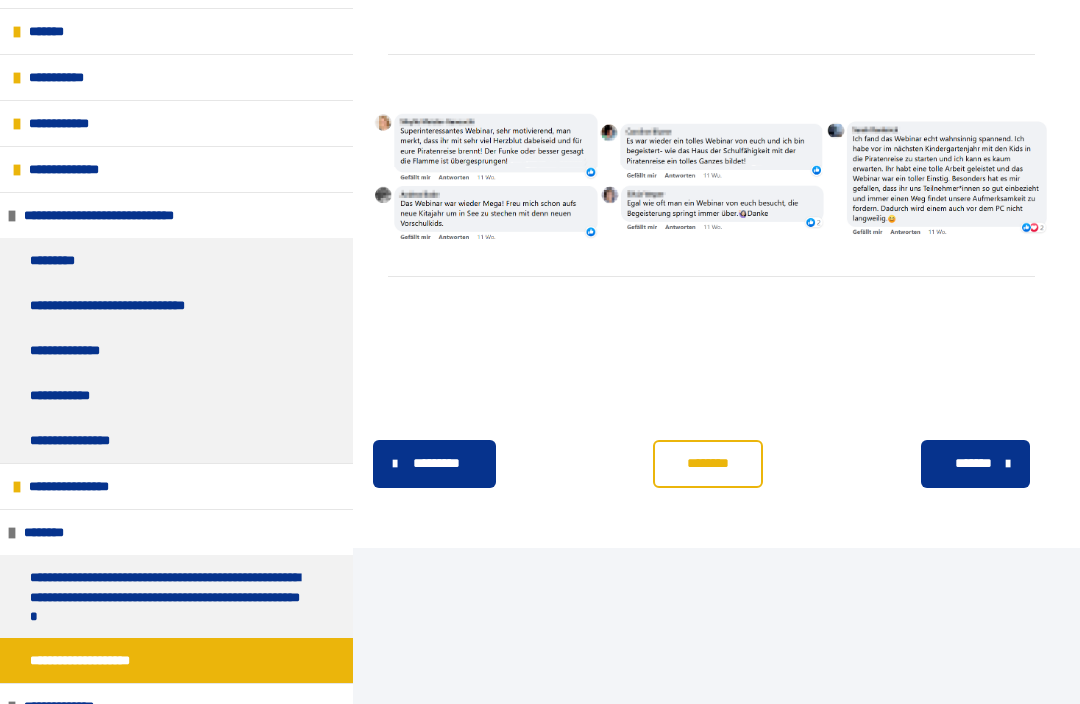 click on "*******" at bounding box center (973, 464) 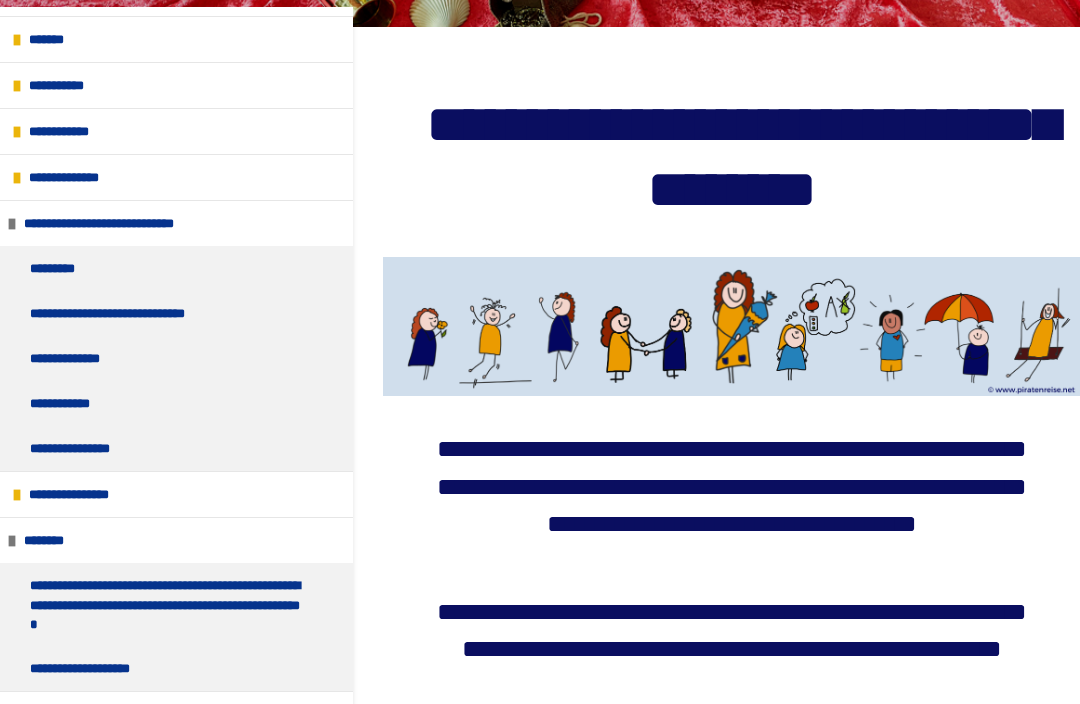 scroll, scrollTop: 185, scrollLeft: 0, axis: vertical 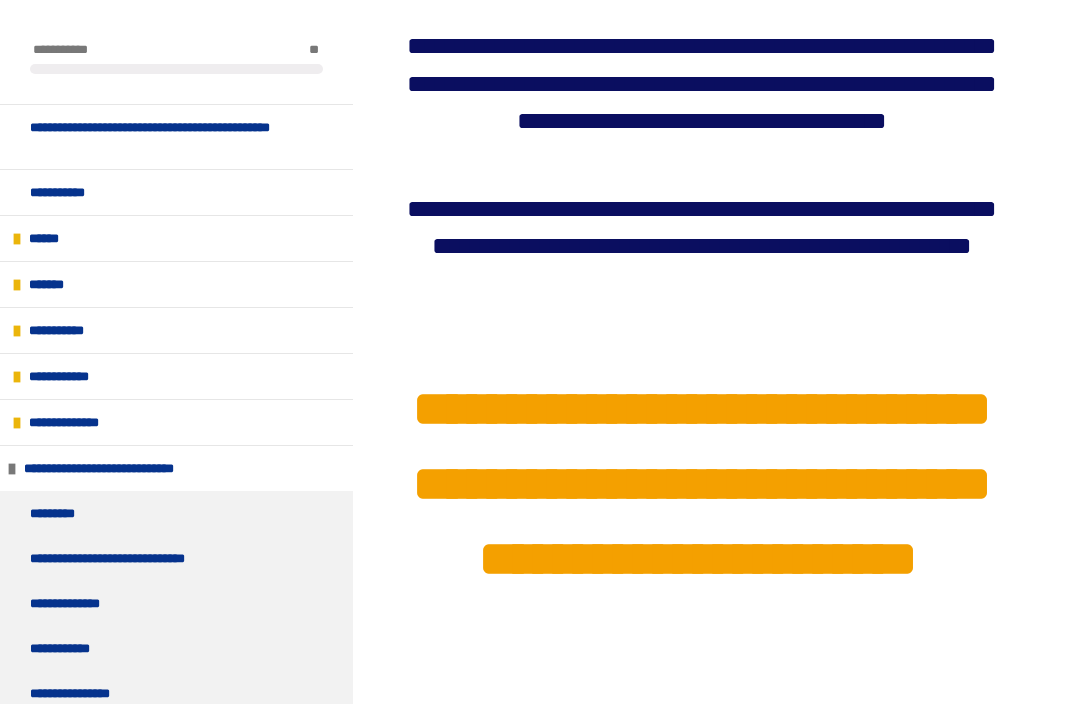click on "**********" at bounding box center (64, 330) 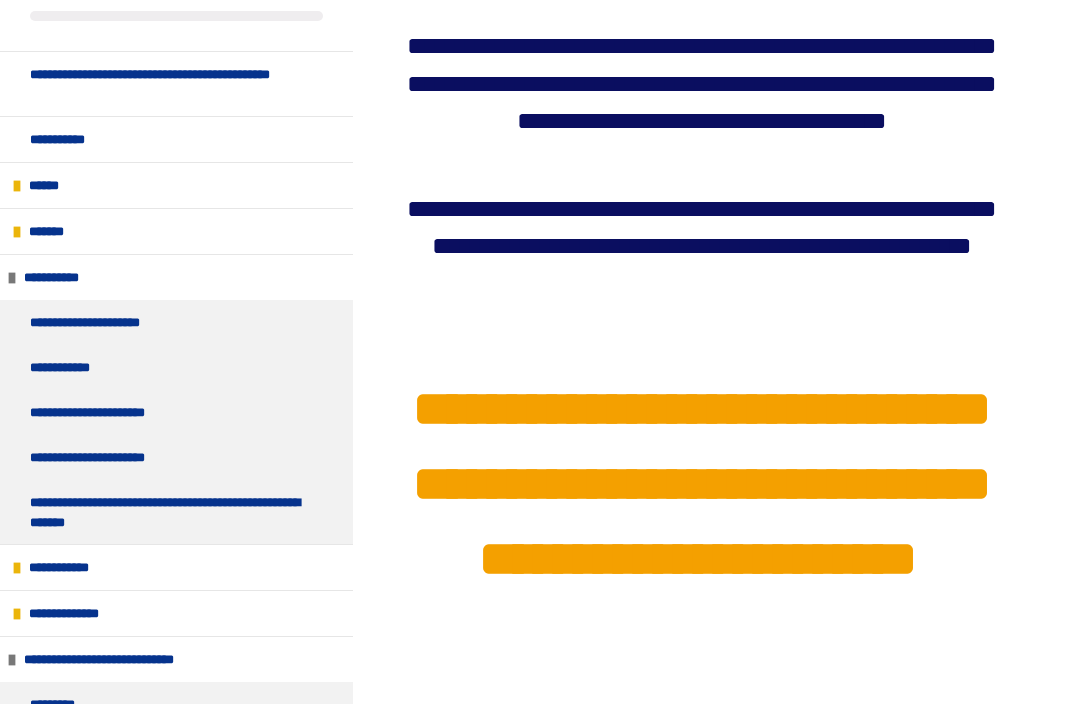 scroll, scrollTop: 56, scrollLeft: 0, axis: vertical 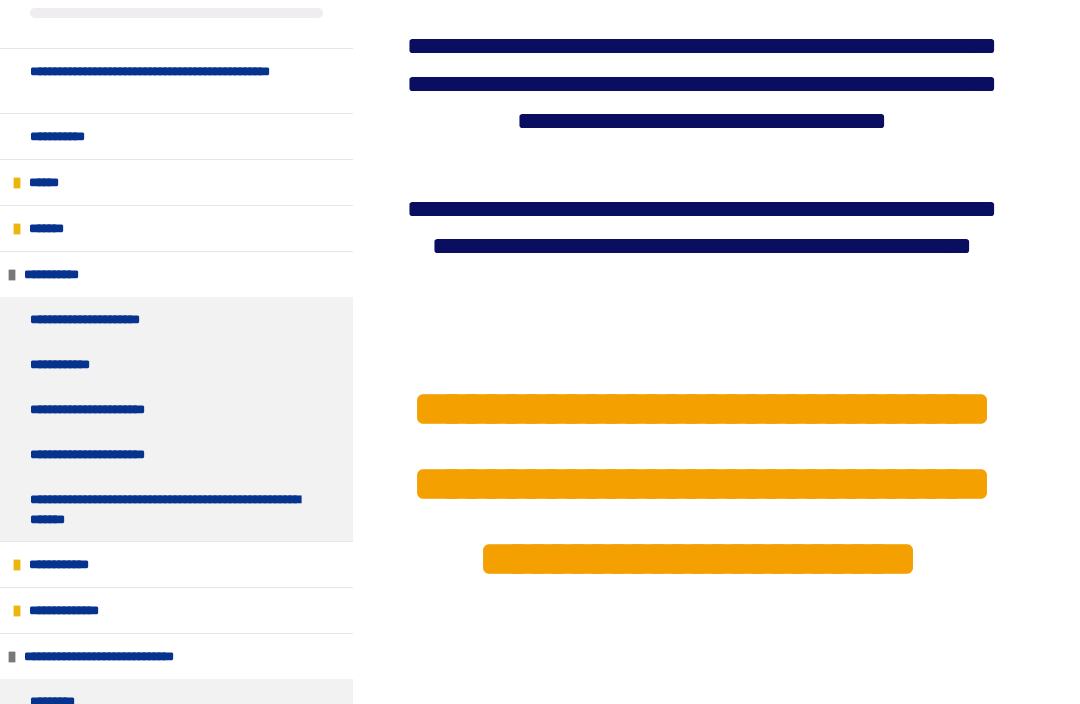 click on "*******" at bounding box center [54, 228] 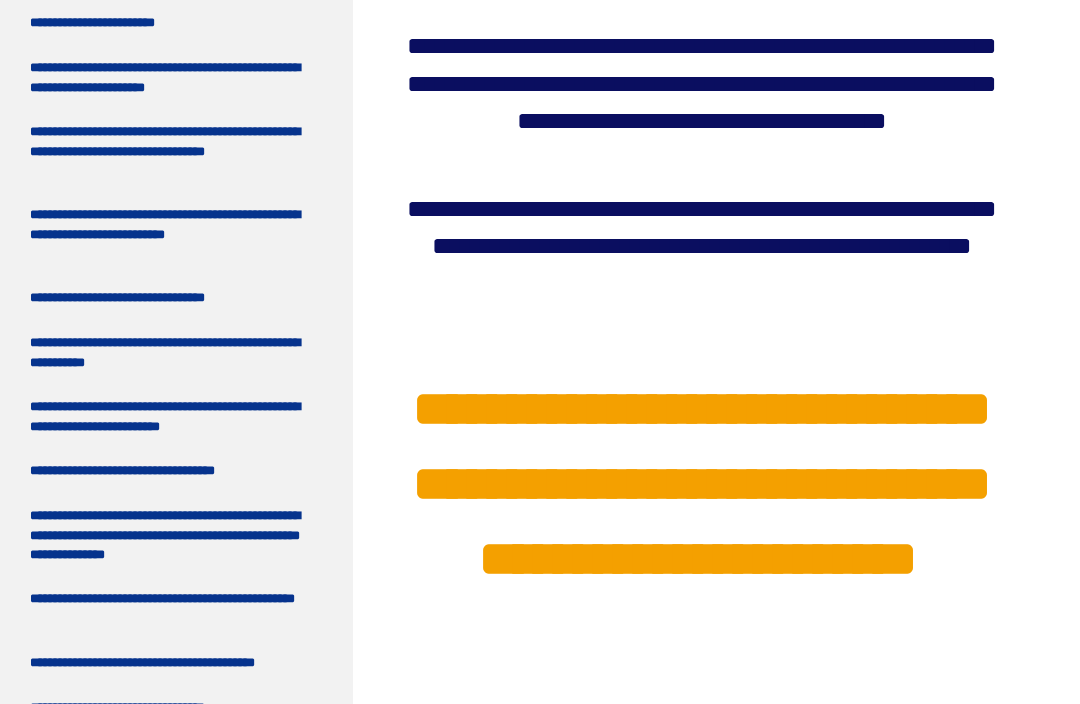 scroll, scrollTop: 491, scrollLeft: 0, axis: vertical 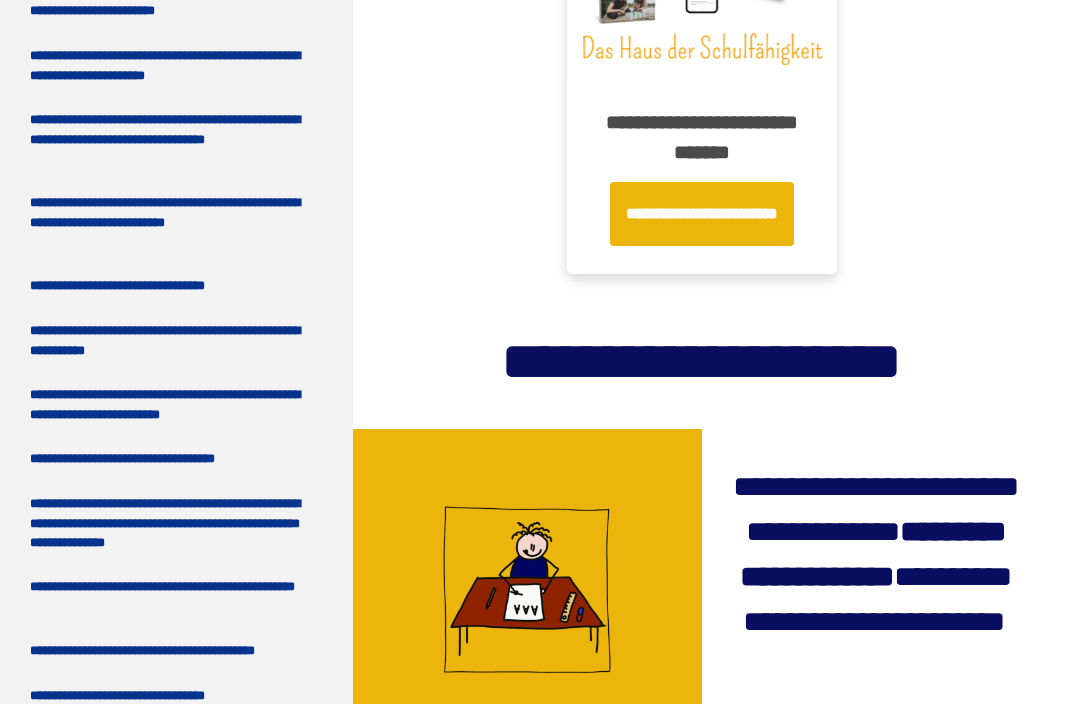 click on "**********" at bounding box center [702, 215] 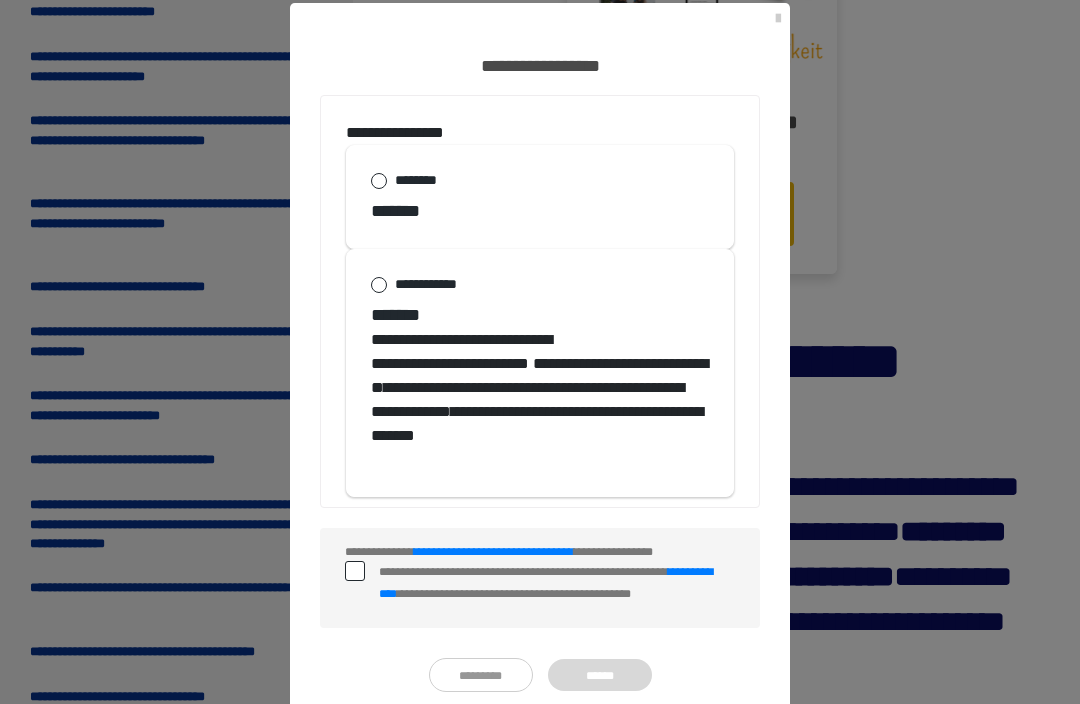 scroll, scrollTop: 25, scrollLeft: 0, axis: vertical 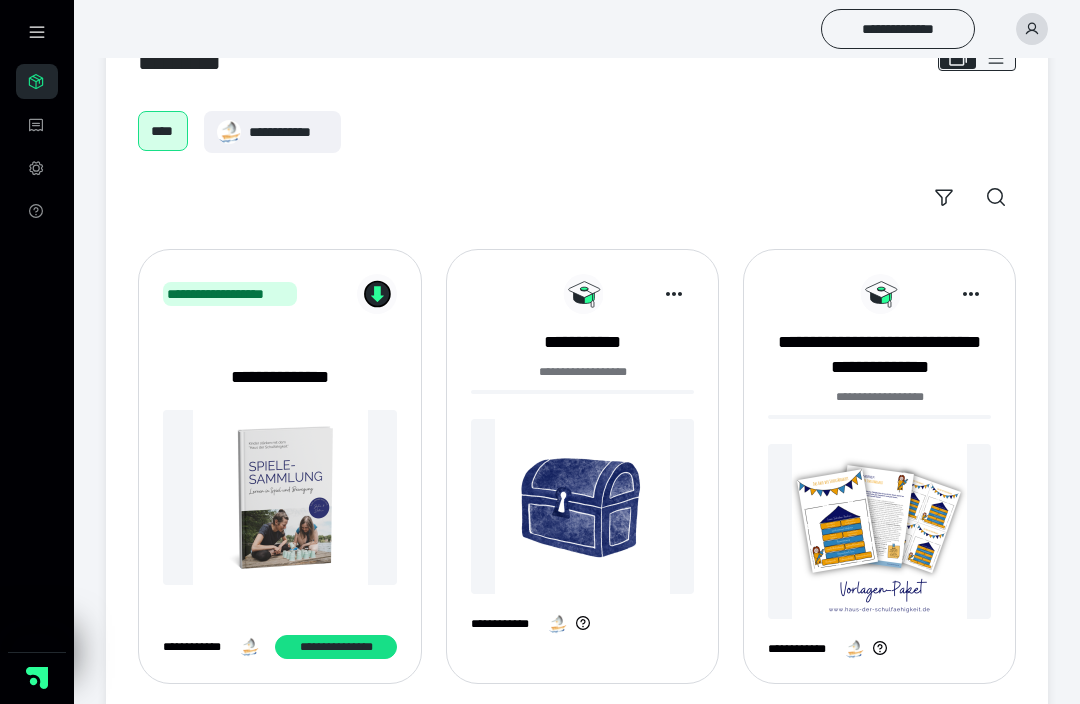 click on "**********" at bounding box center (288, 132) 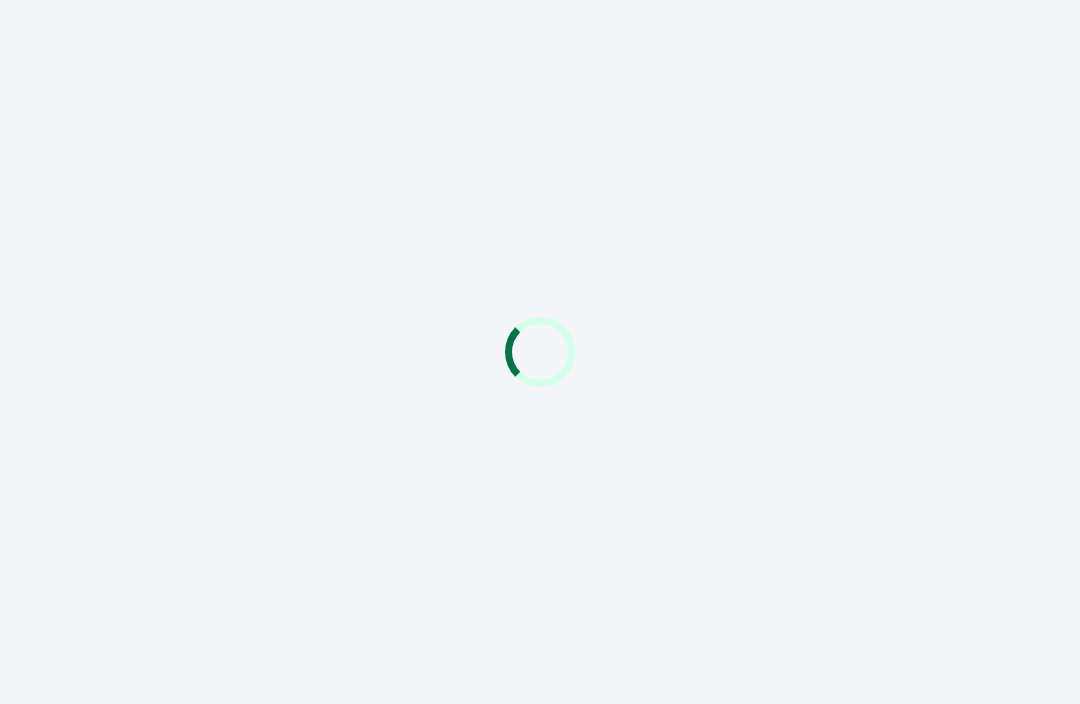 scroll, scrollTop: 0, scrollLeft: 0, axis: both 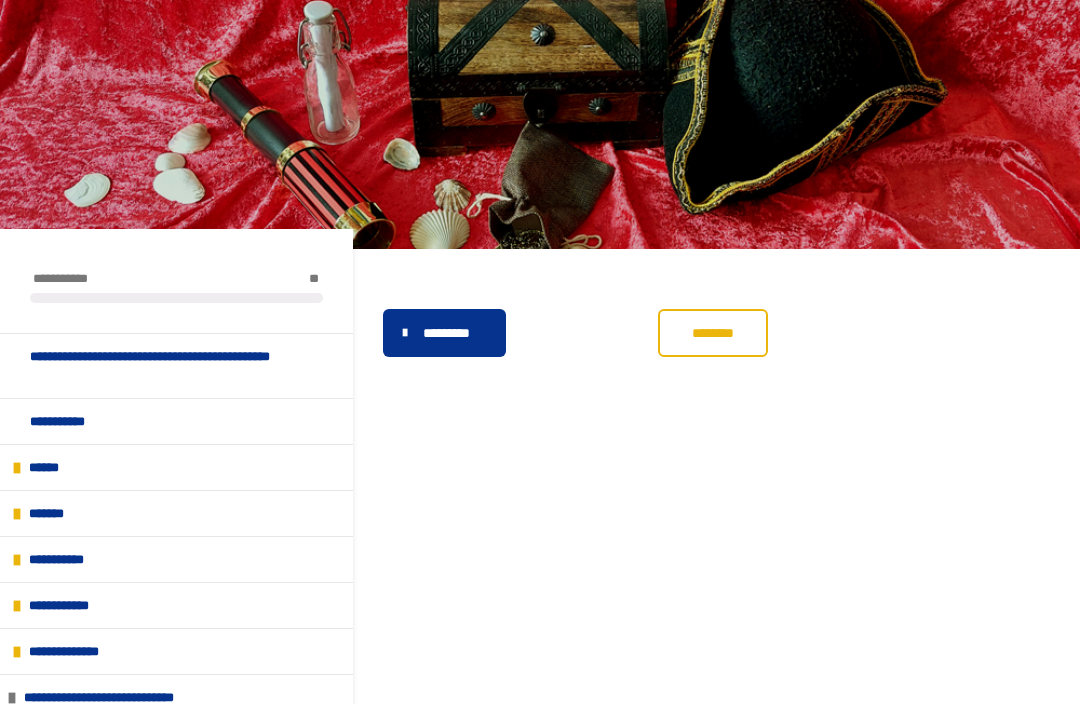 click at bounding box center [540, 109] 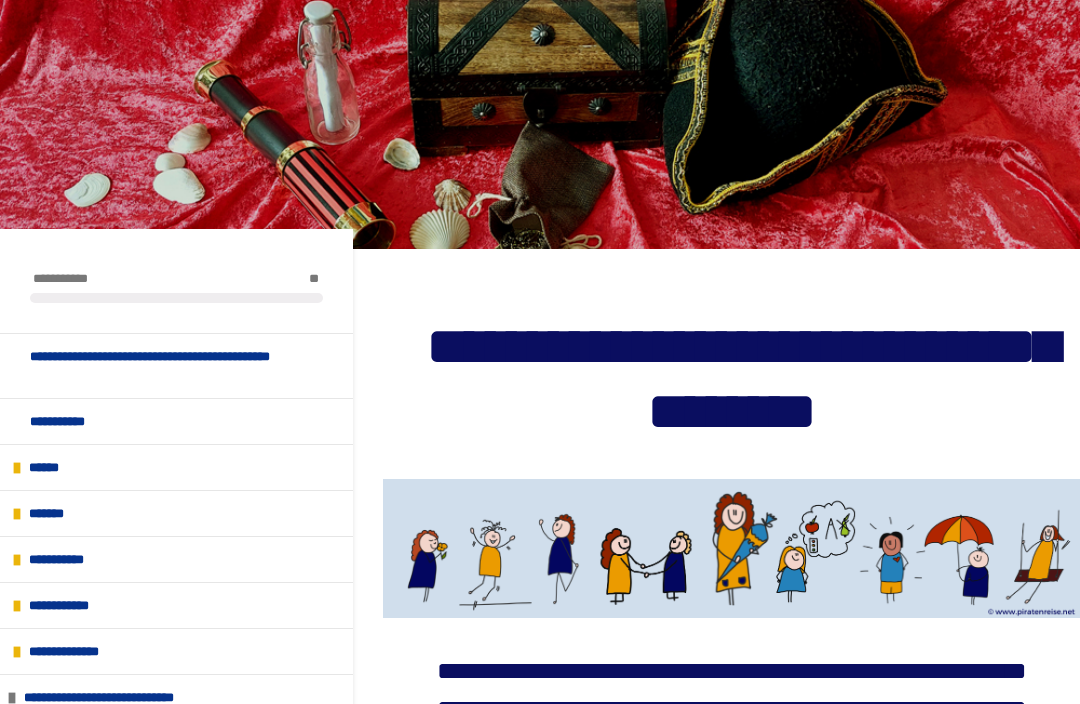 click on "**********" at bounding box center [77, 421] 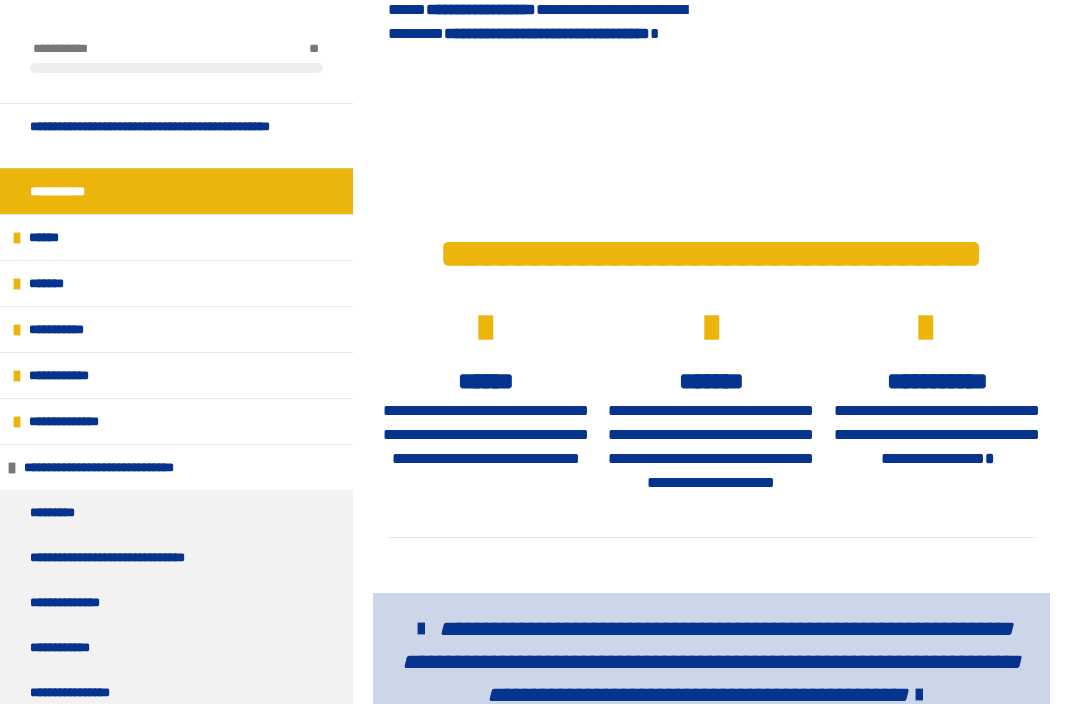 scroll, scrollTop: 1115, scrollLeft: 0, axis: vertical 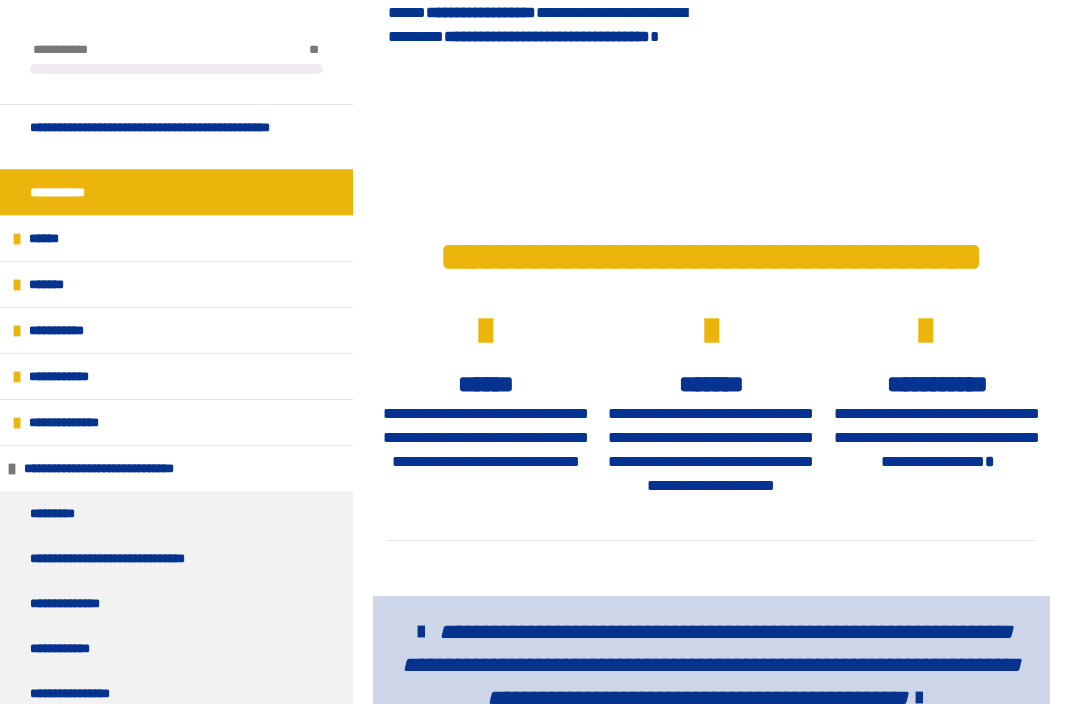 click on "******" at bounding box center [50, 238] 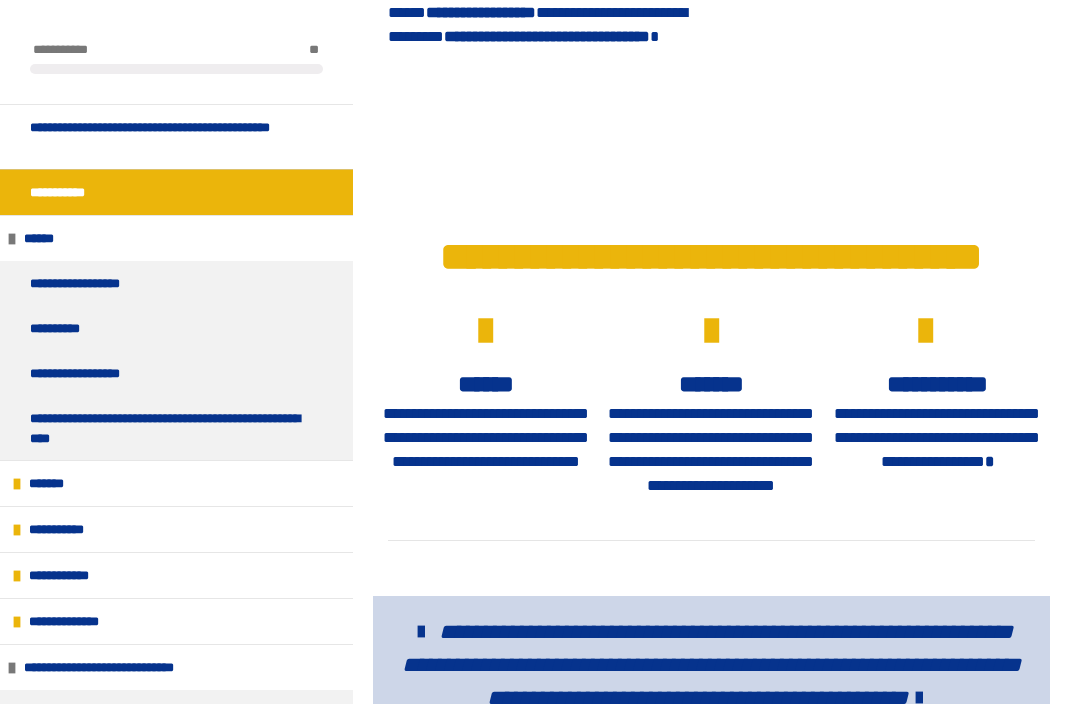click on "**********" at bounding box center [62, 328] 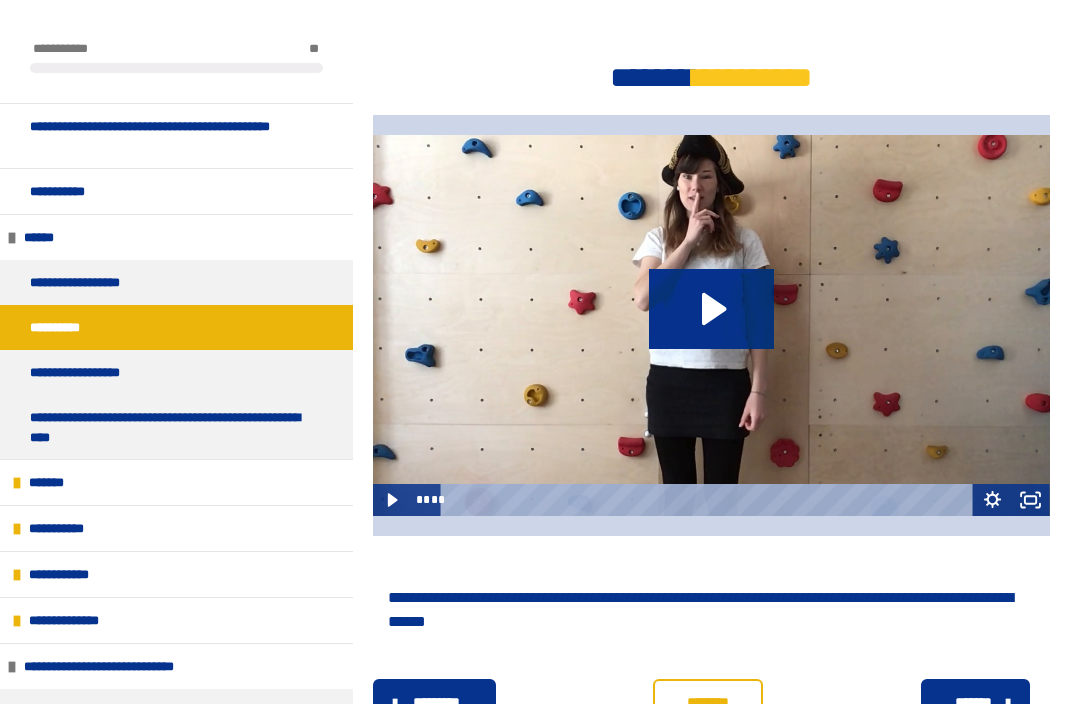 scroll, scrollTop: 1099, scrollLeft: 0, axis: vertical 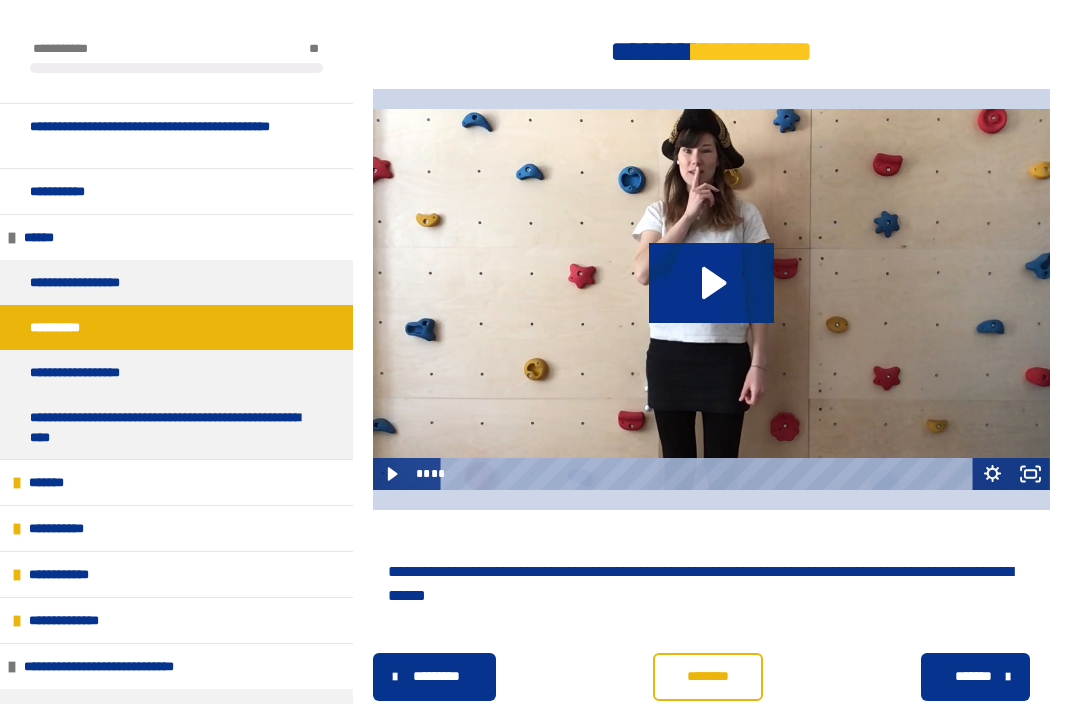click on "**********" at bounding box center [94, 373] 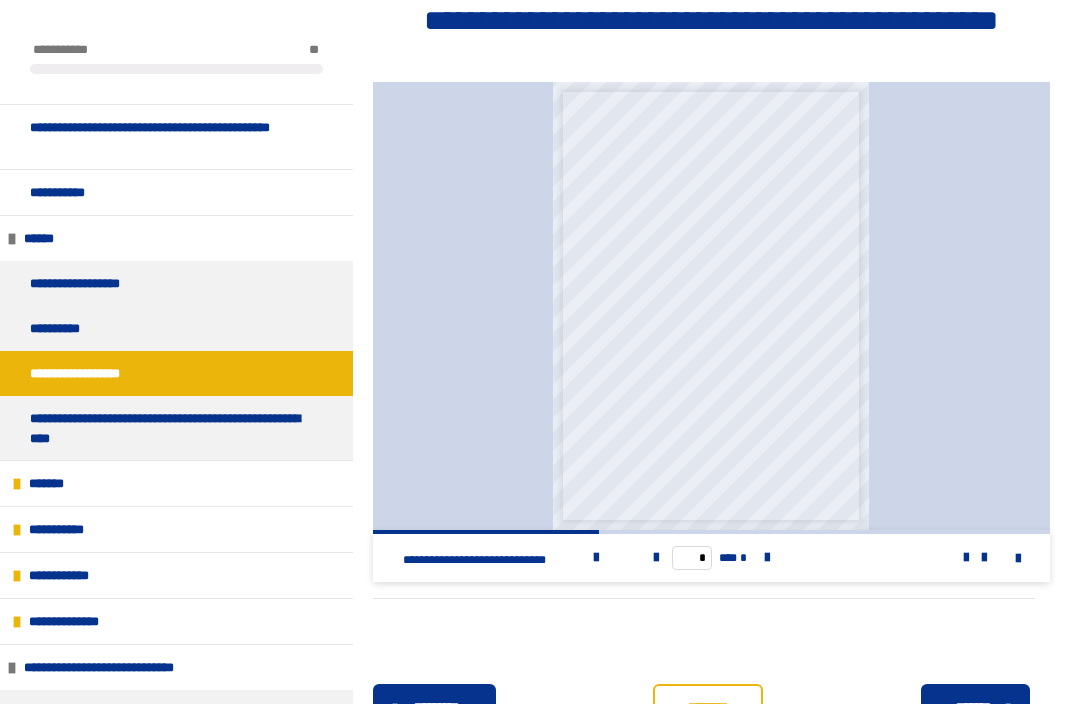 scroll, scrollTop: 1447, scrollLeft: 0, axis: vertical 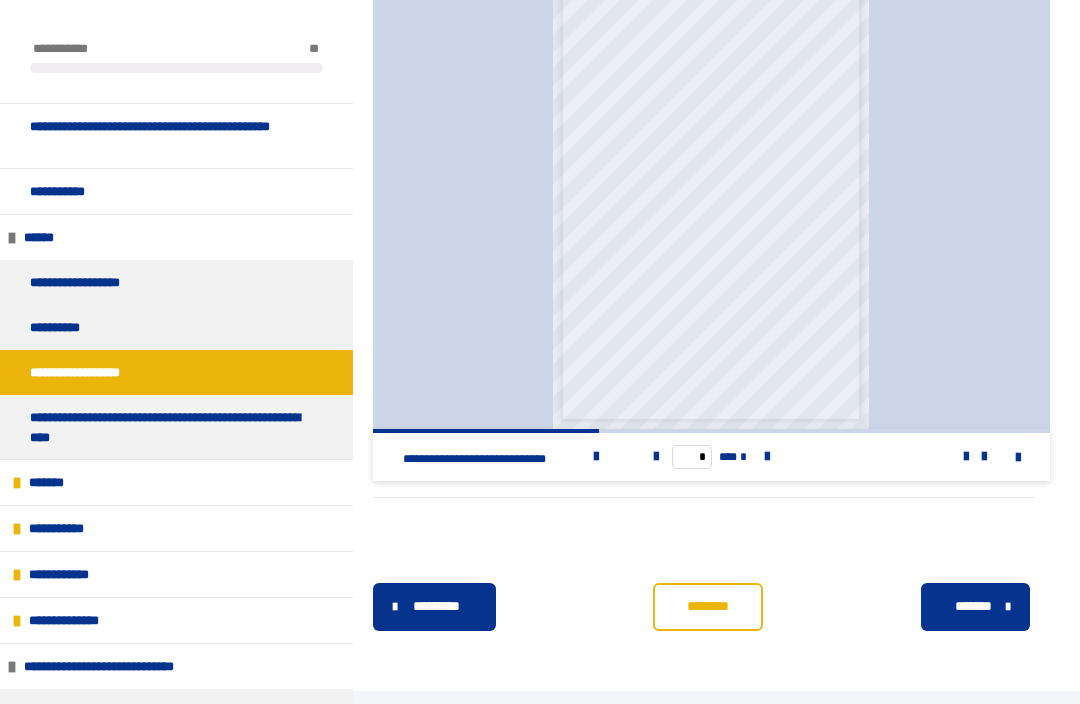 click on "* *** *" at bounding box center (712, 458) 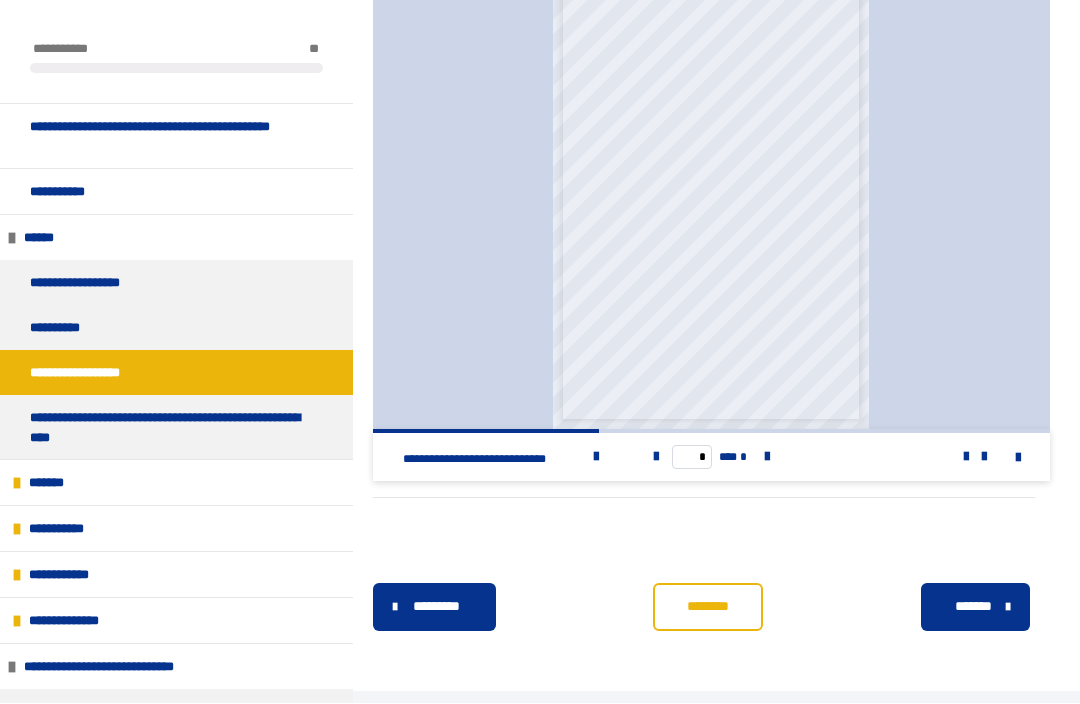 click at bounding box center [767, 458] 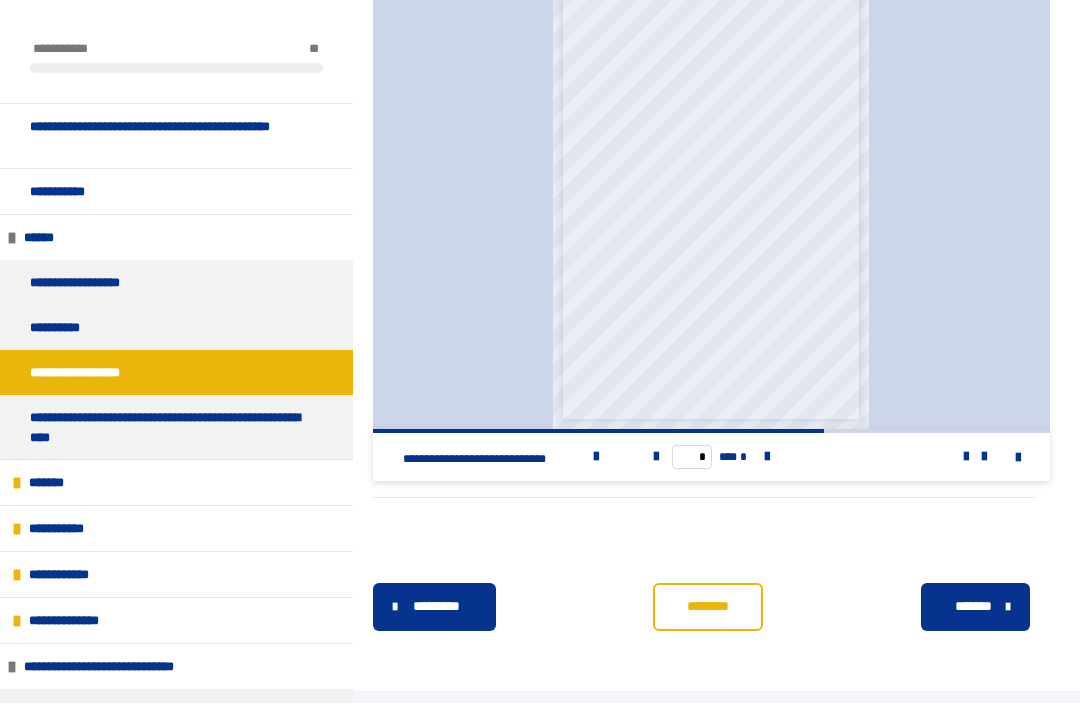 click at bounding box center (767, 458) 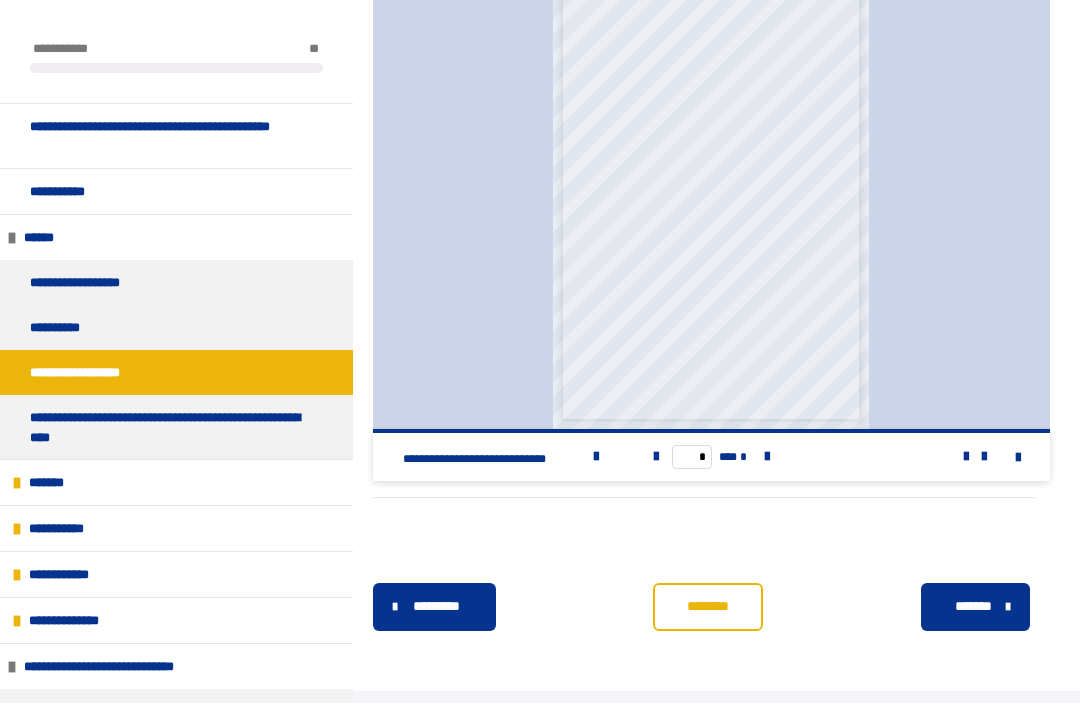 click on "**********" at bounding box center [168, 428] 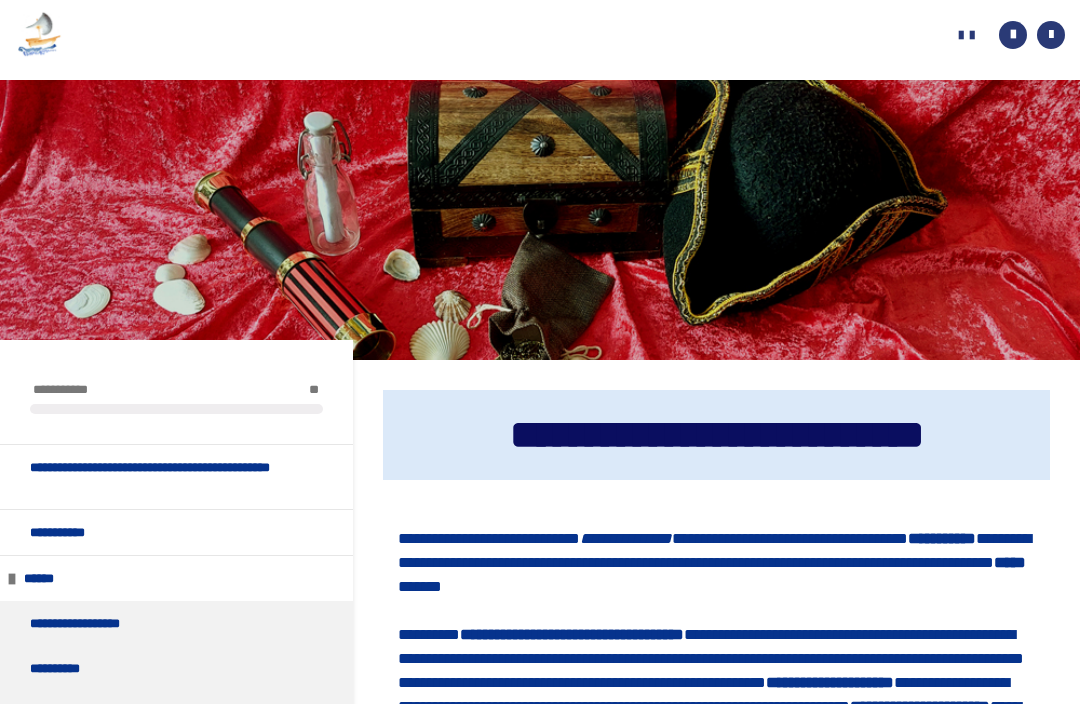 scroll, scrollTop: 0, scrollLeft: 0, axis: both 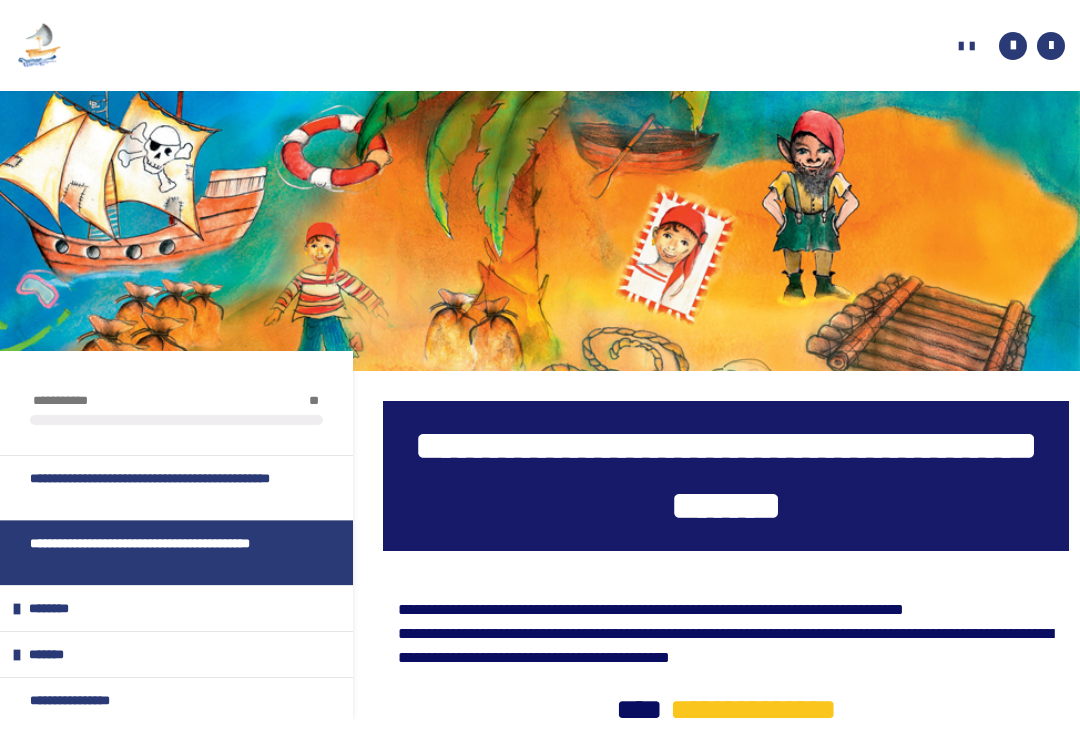 click on "**********" at bounding box center (1004, 46) 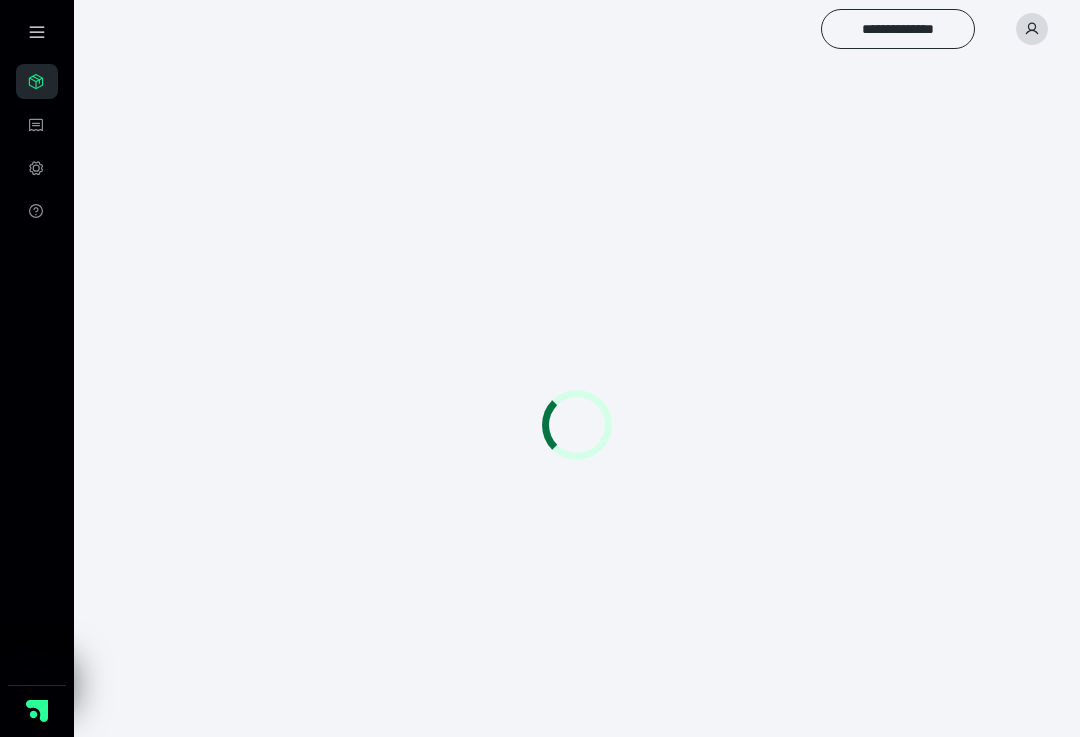 scroll, scrollTop: 0, scrollLeft: 0, axis: both 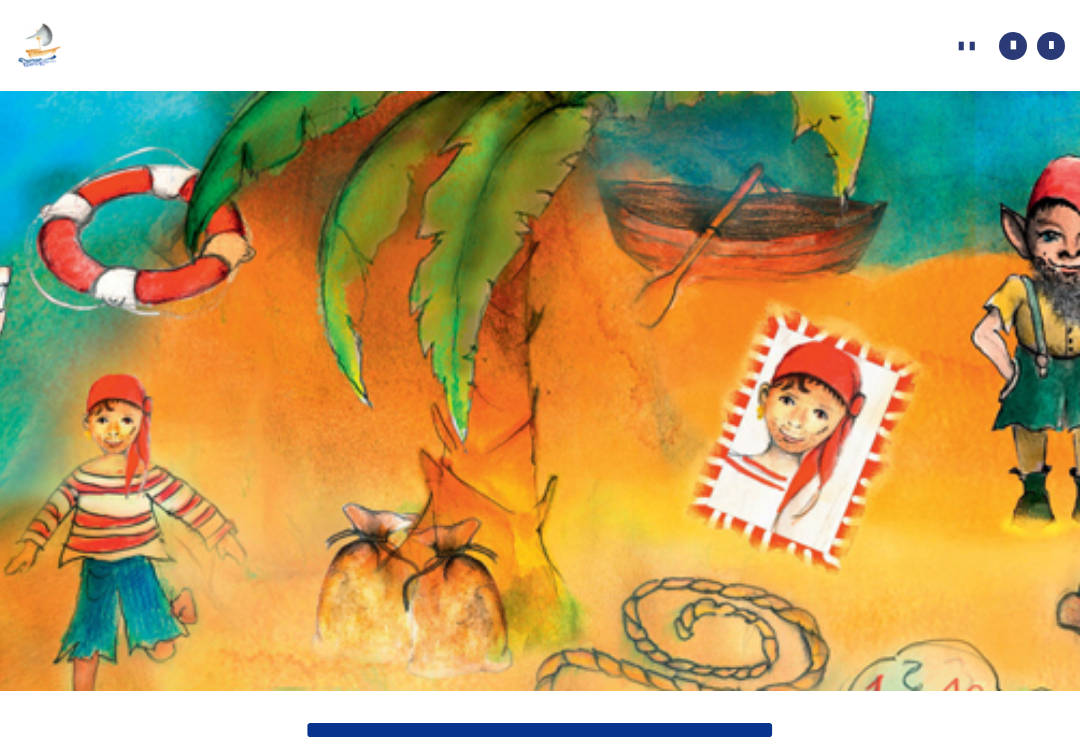 click on "**********" at bounding box center [0, 0] 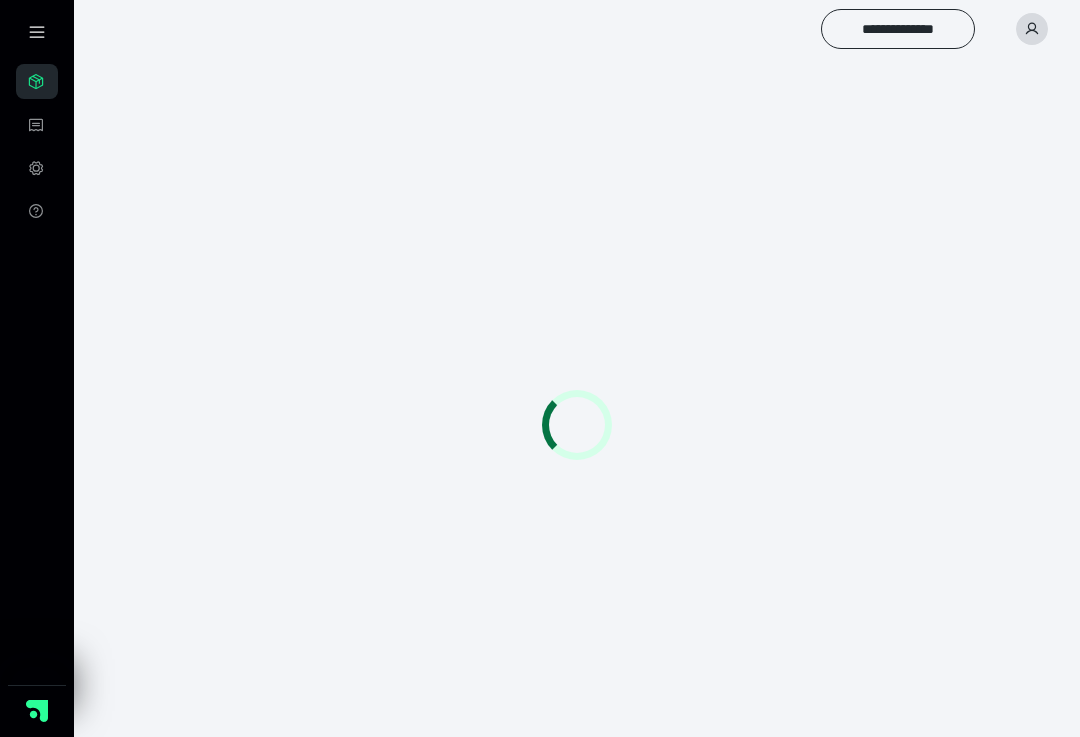 scroll, scrollTop: 0, scrollLeft: 0, axis: both 